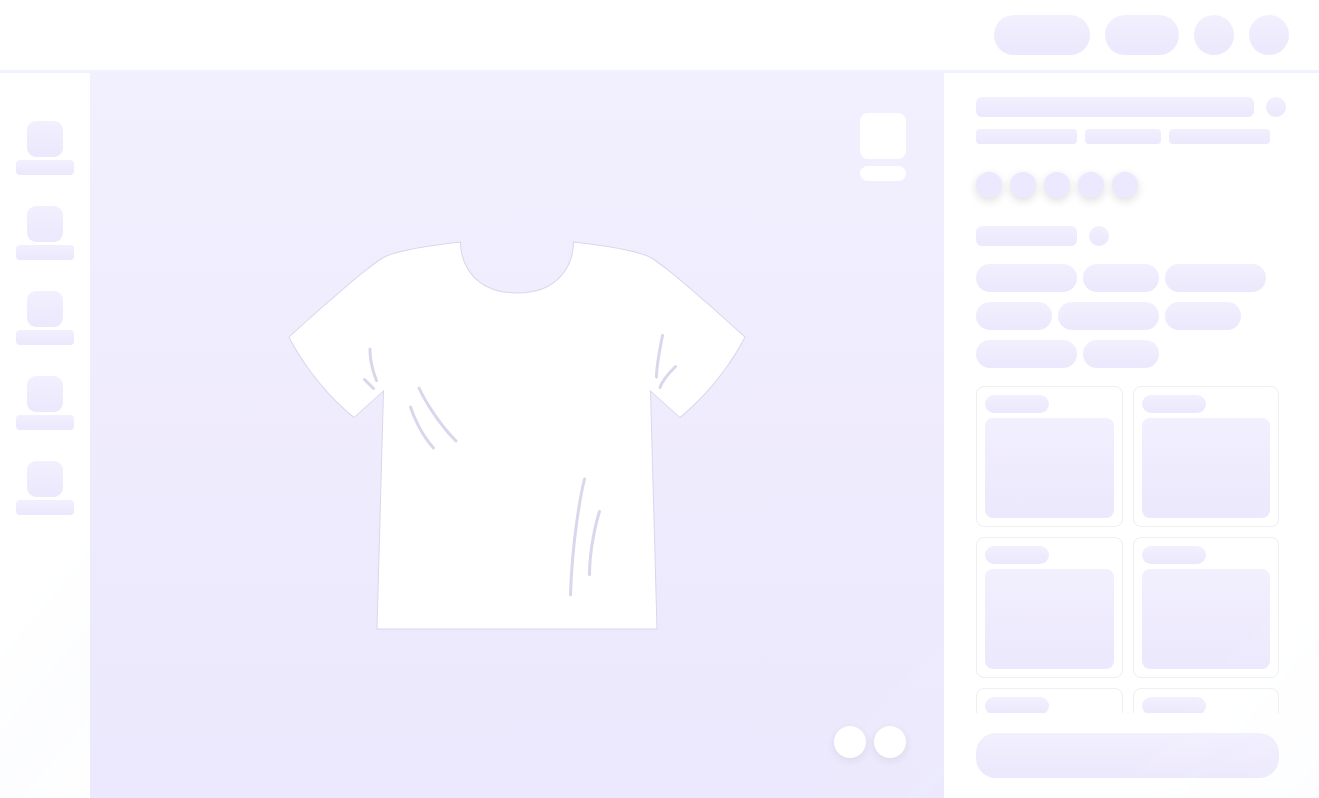 scroll, scrollTop: 0, scrollLeft: 0, axis: both 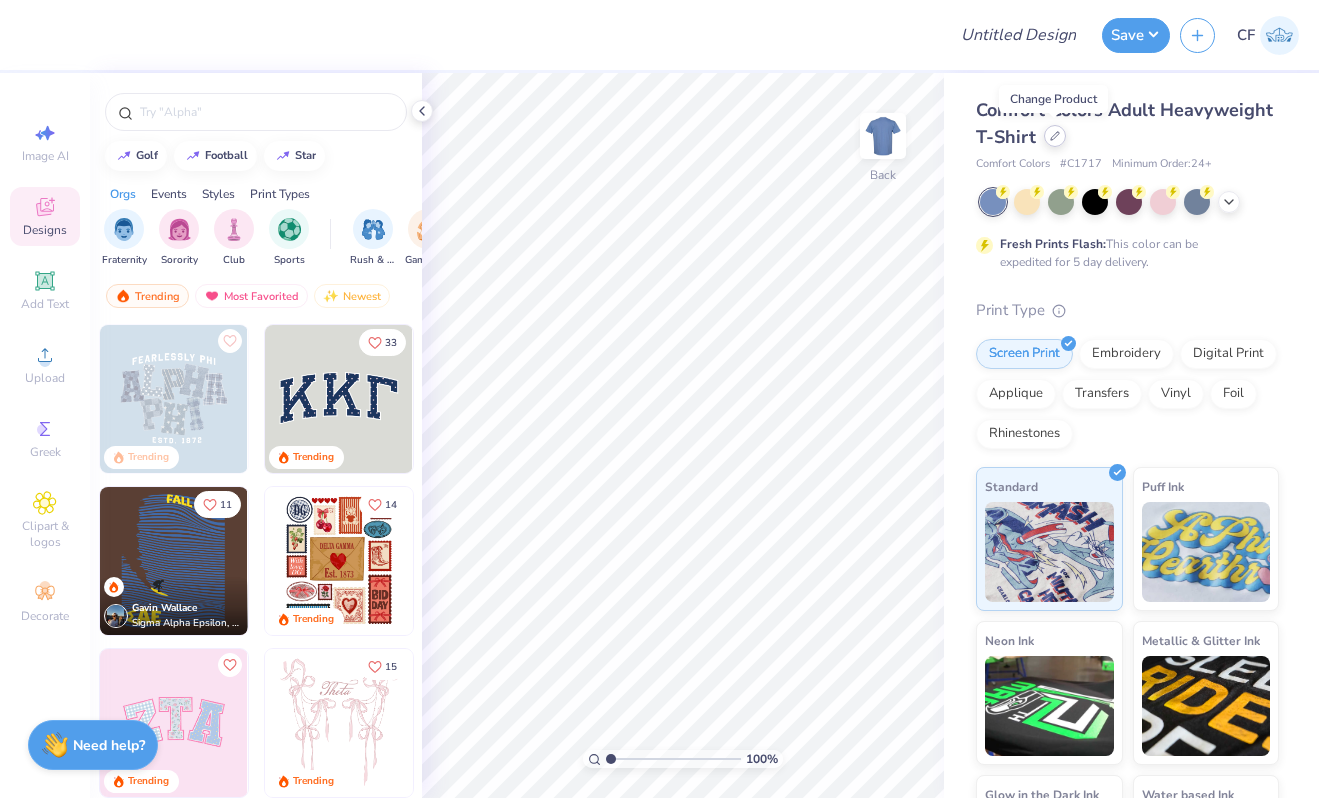 click at bounding box center [1055, 136] 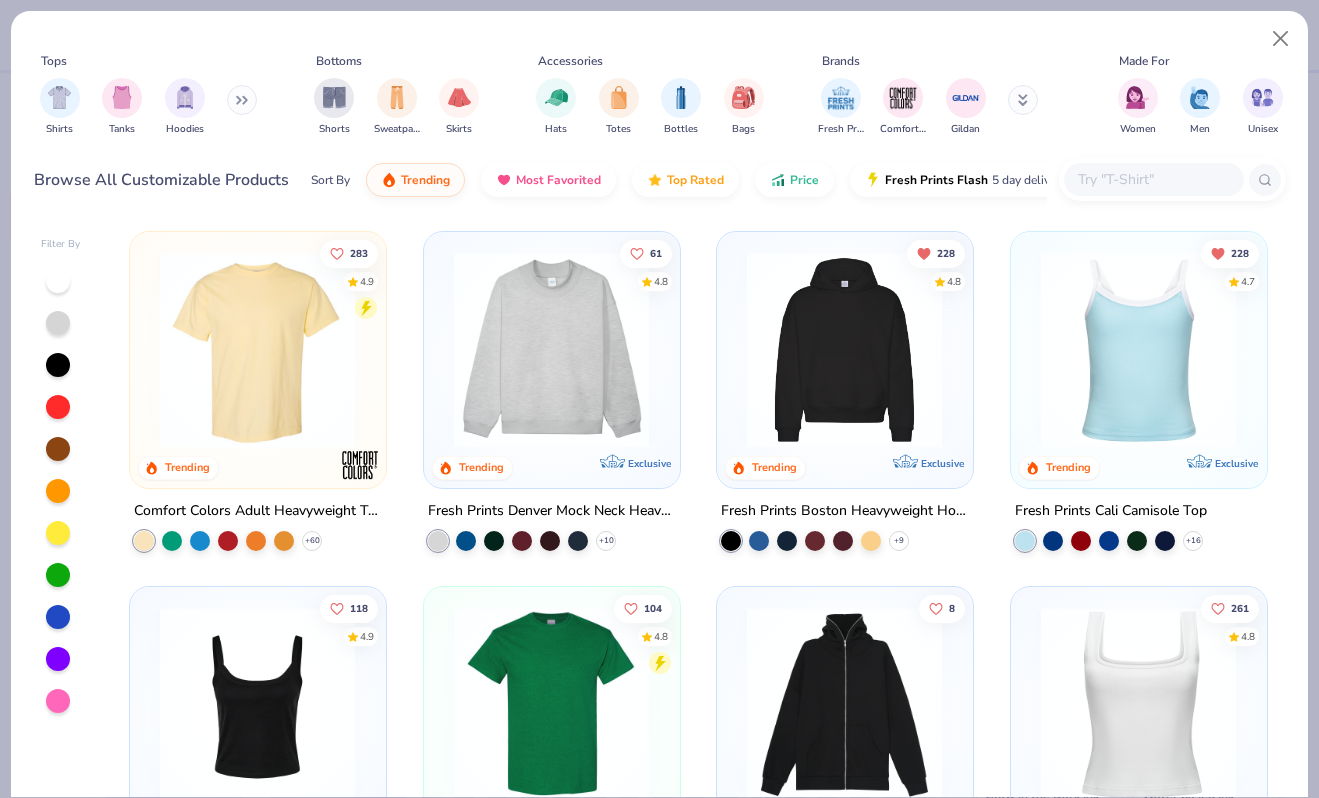 click at bounding box center (336, 350) 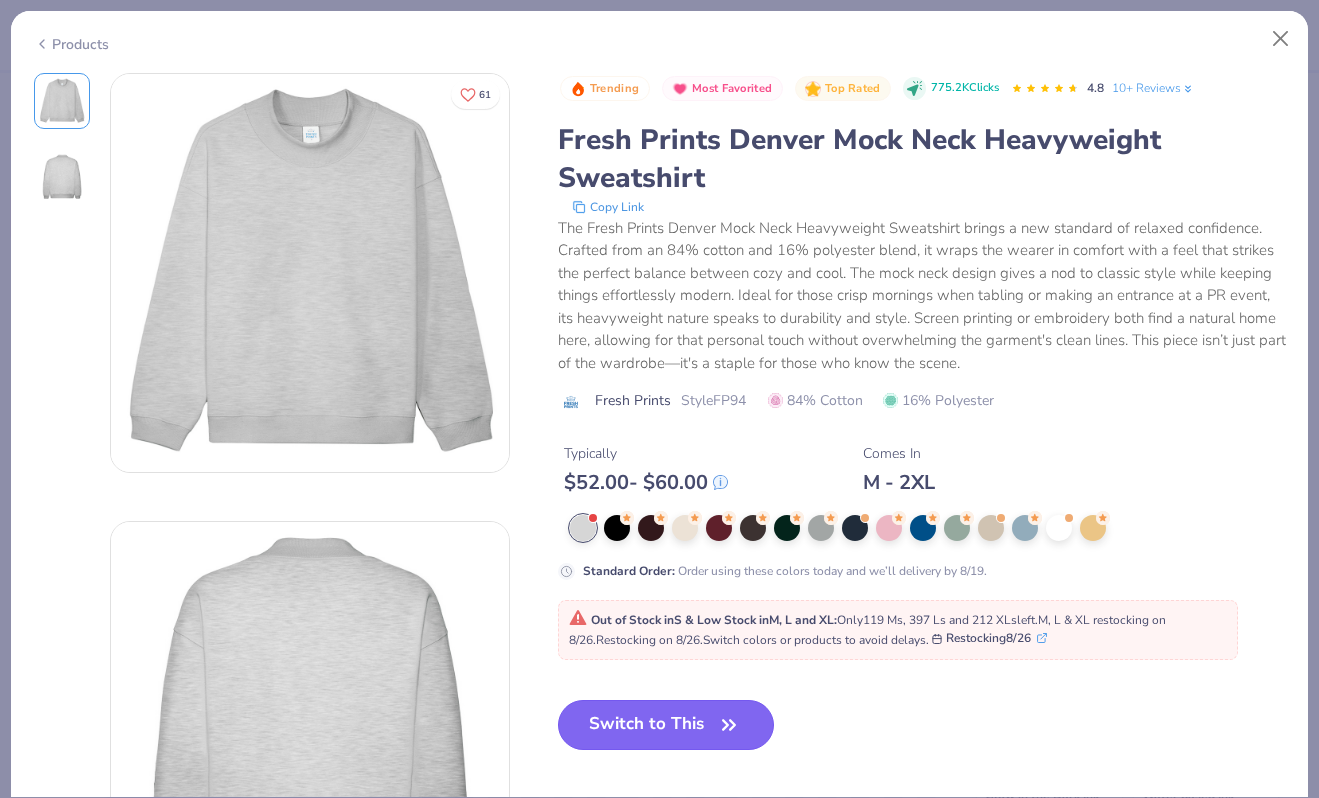 click on "Switch to This" at bounding box center [666, 725] 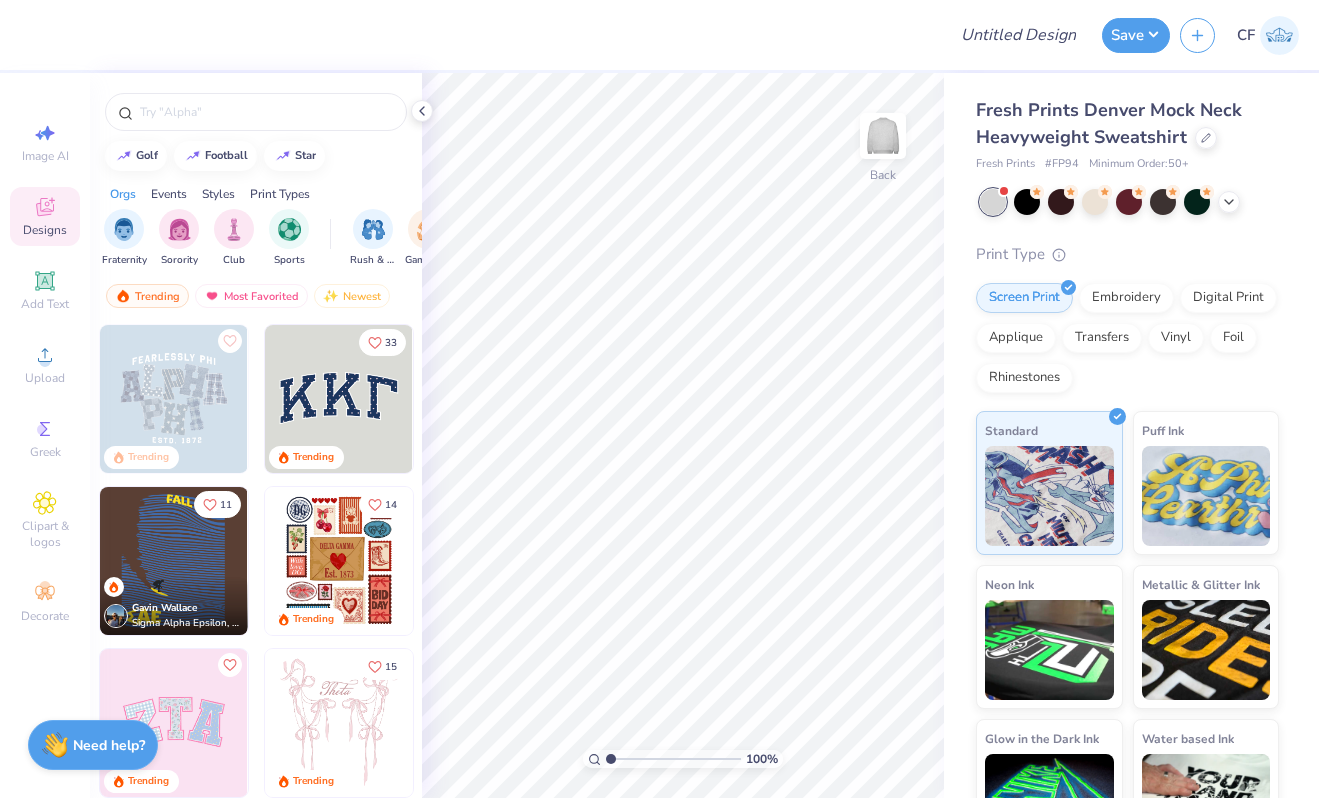 click at bounding box center (339, 399) 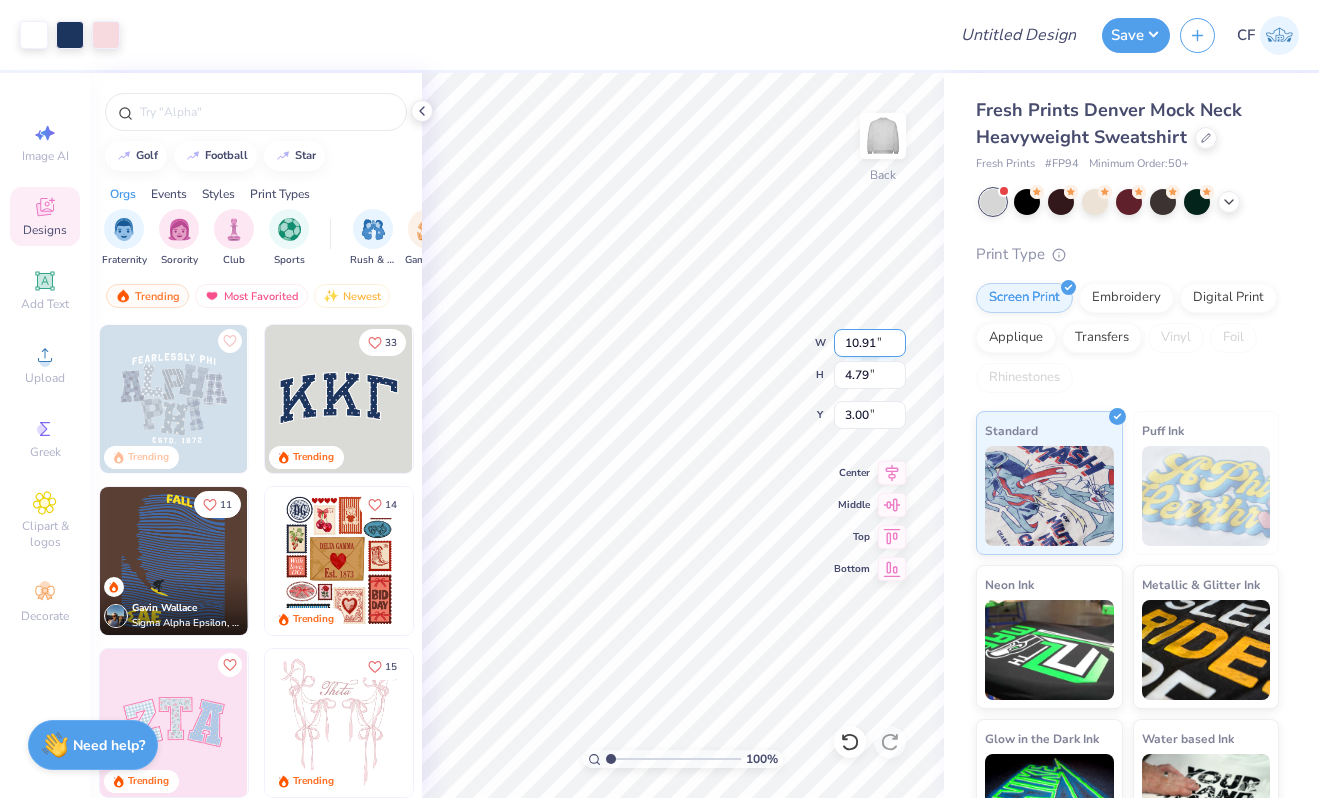 click on "10.91" at bounding box center [870, 343] 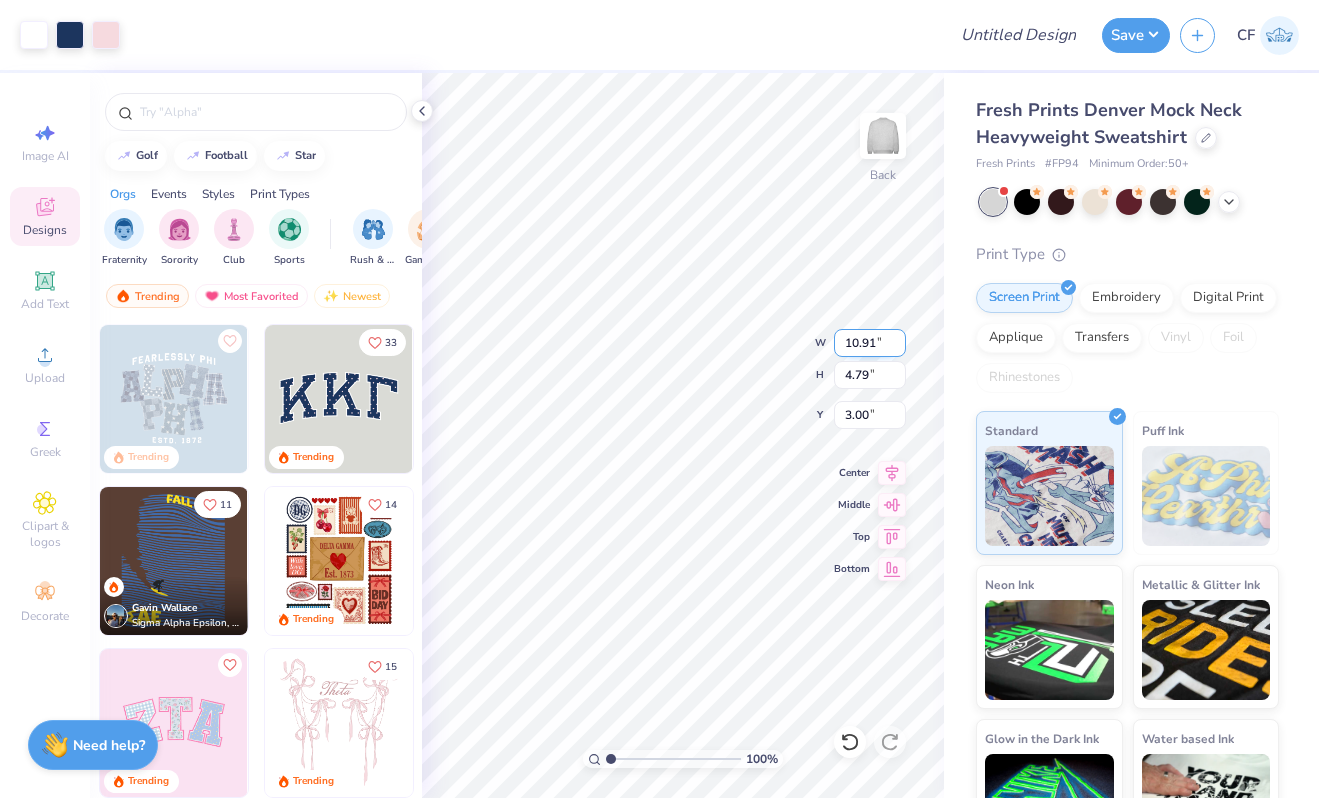 click on "10.91" at bounding box center (870, 343) 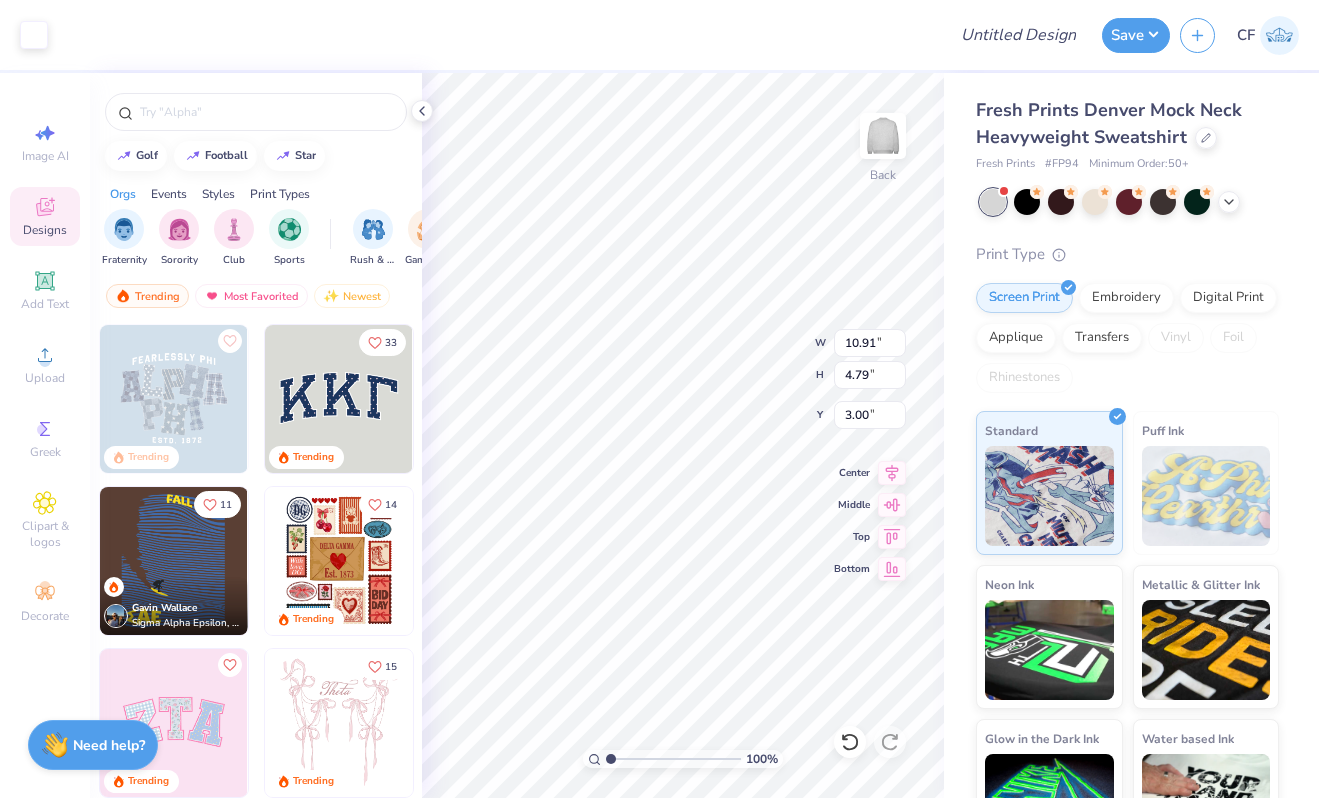 type on "10.91" 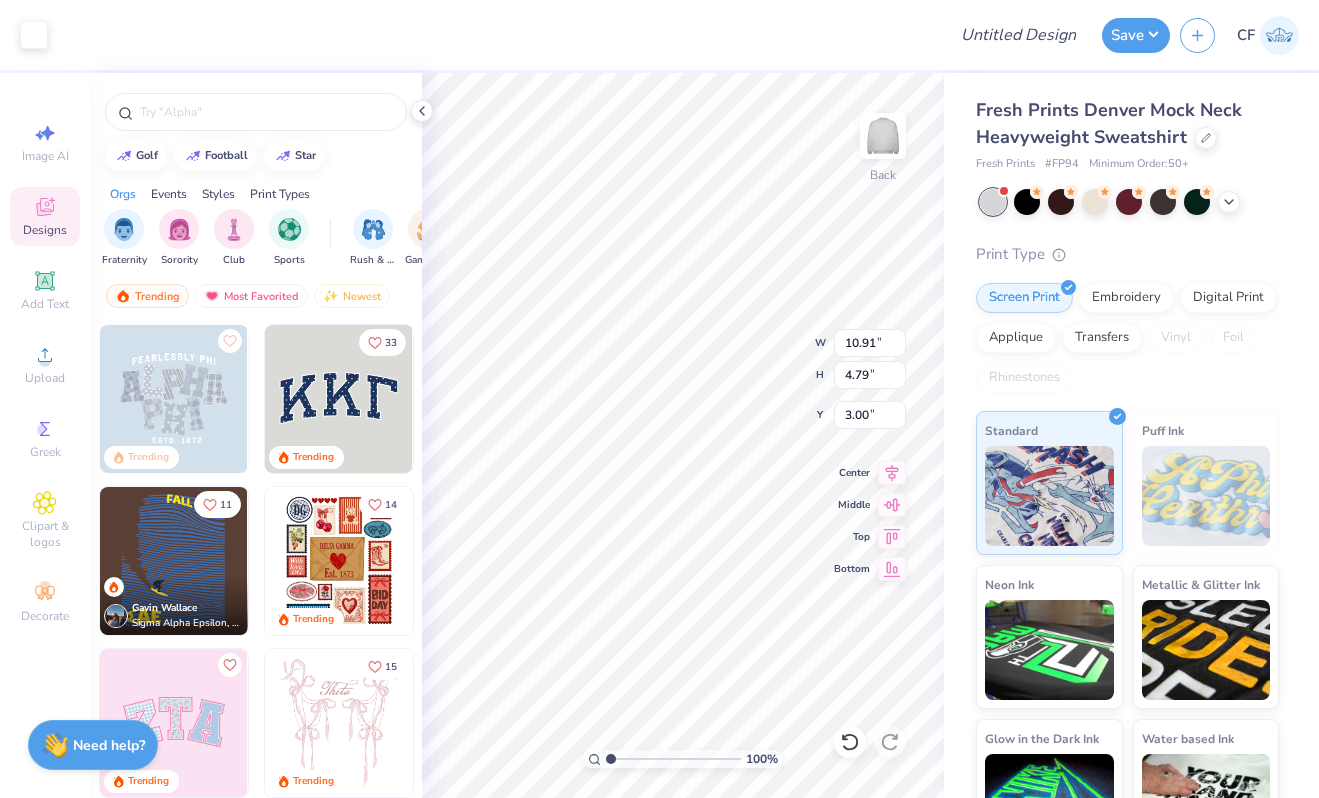 type on "4.79" 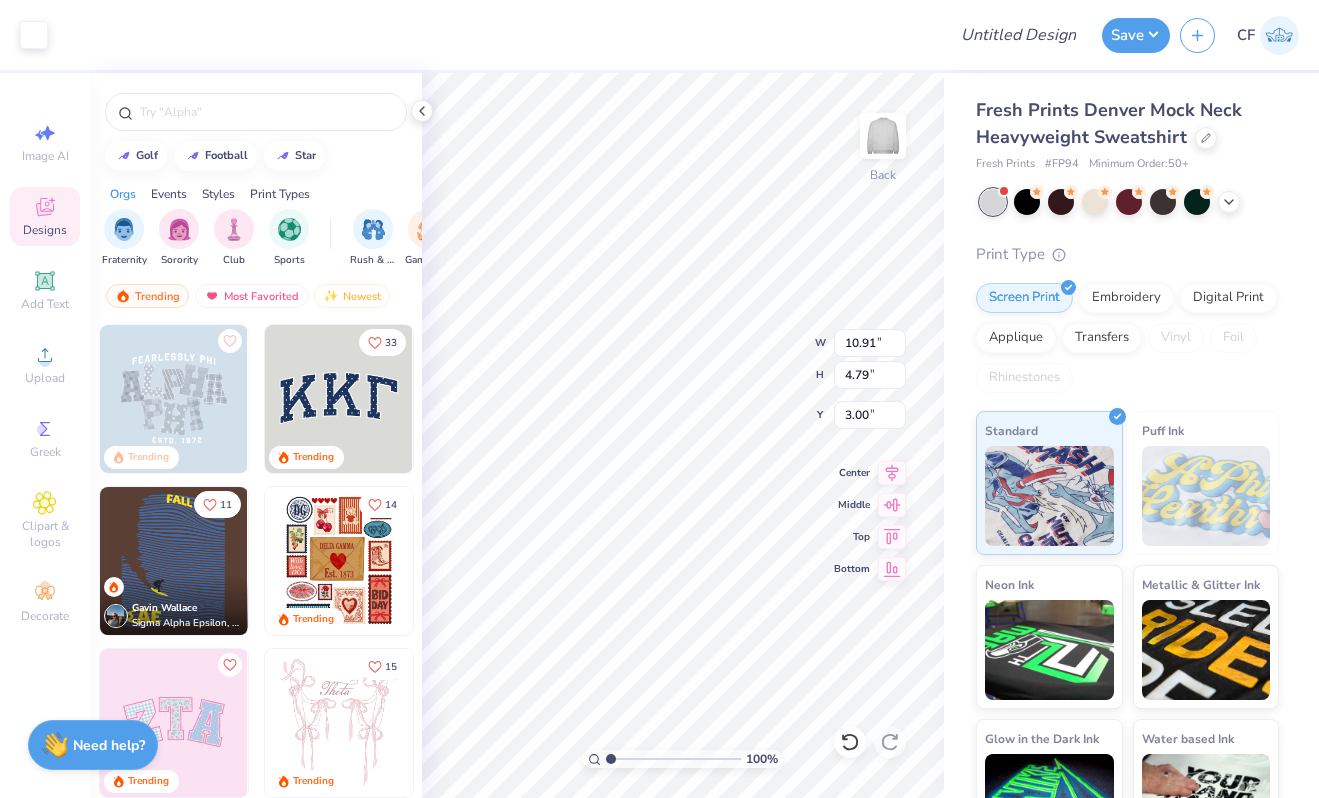 type on "3.00" 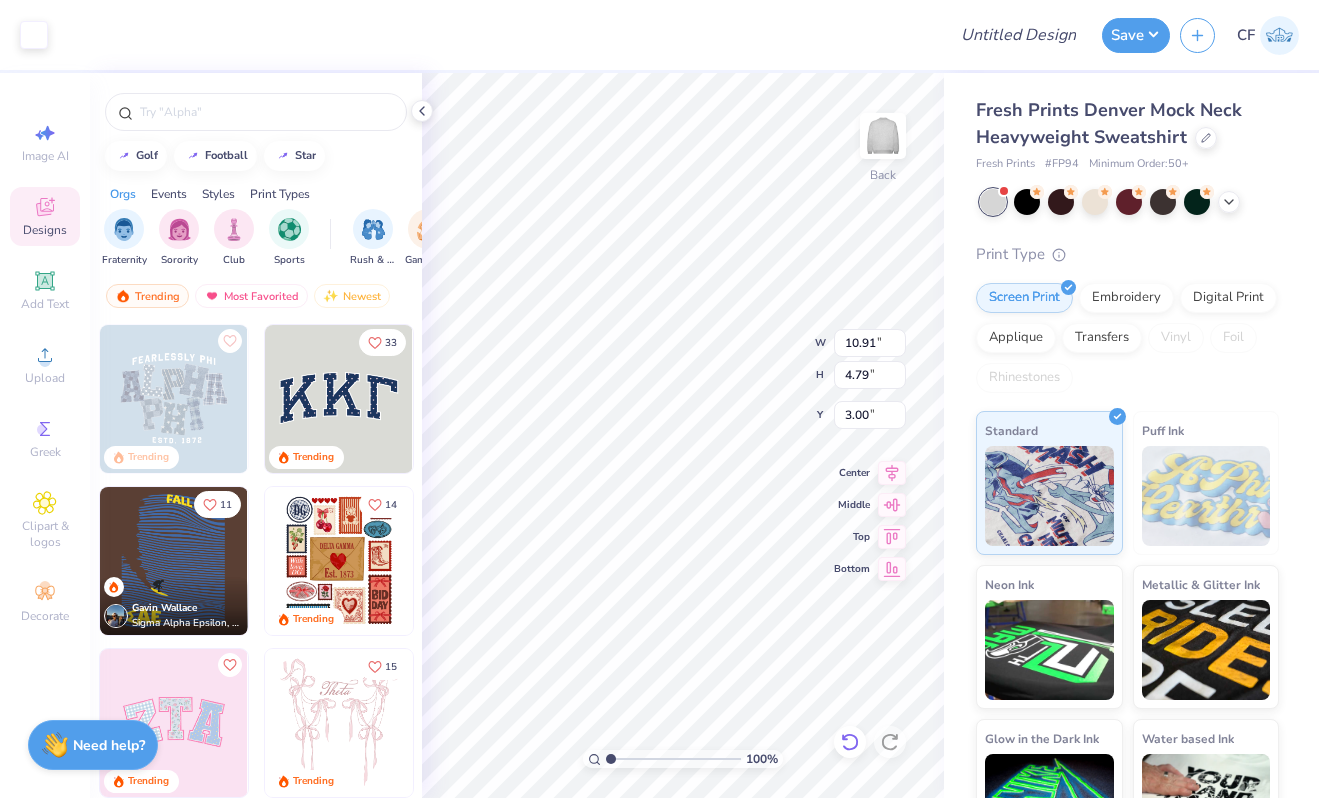 click 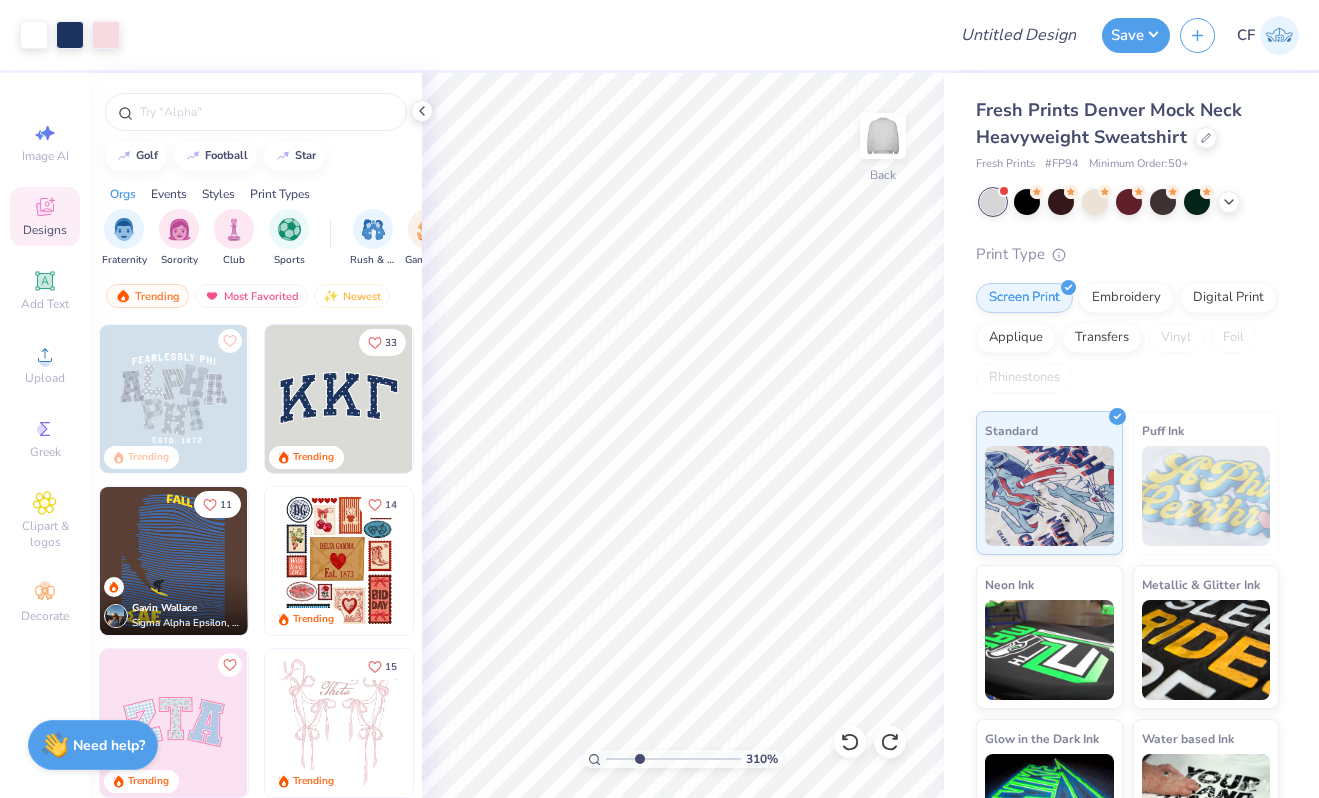 drag, startPoint x: 608, startPoint y: 756, endPoint x: 639, endPoint y: 757, distance: 31.016125 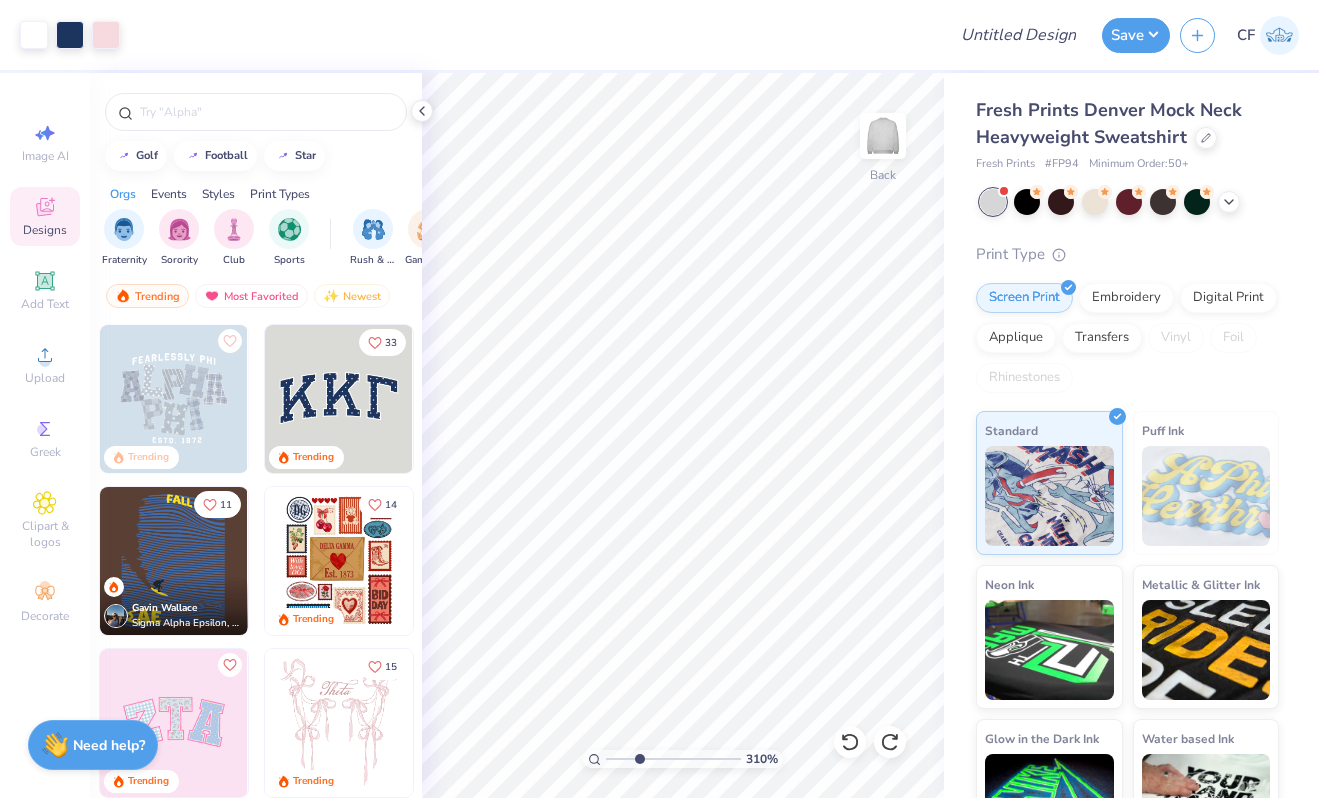 click at bounding box center [673, 759] 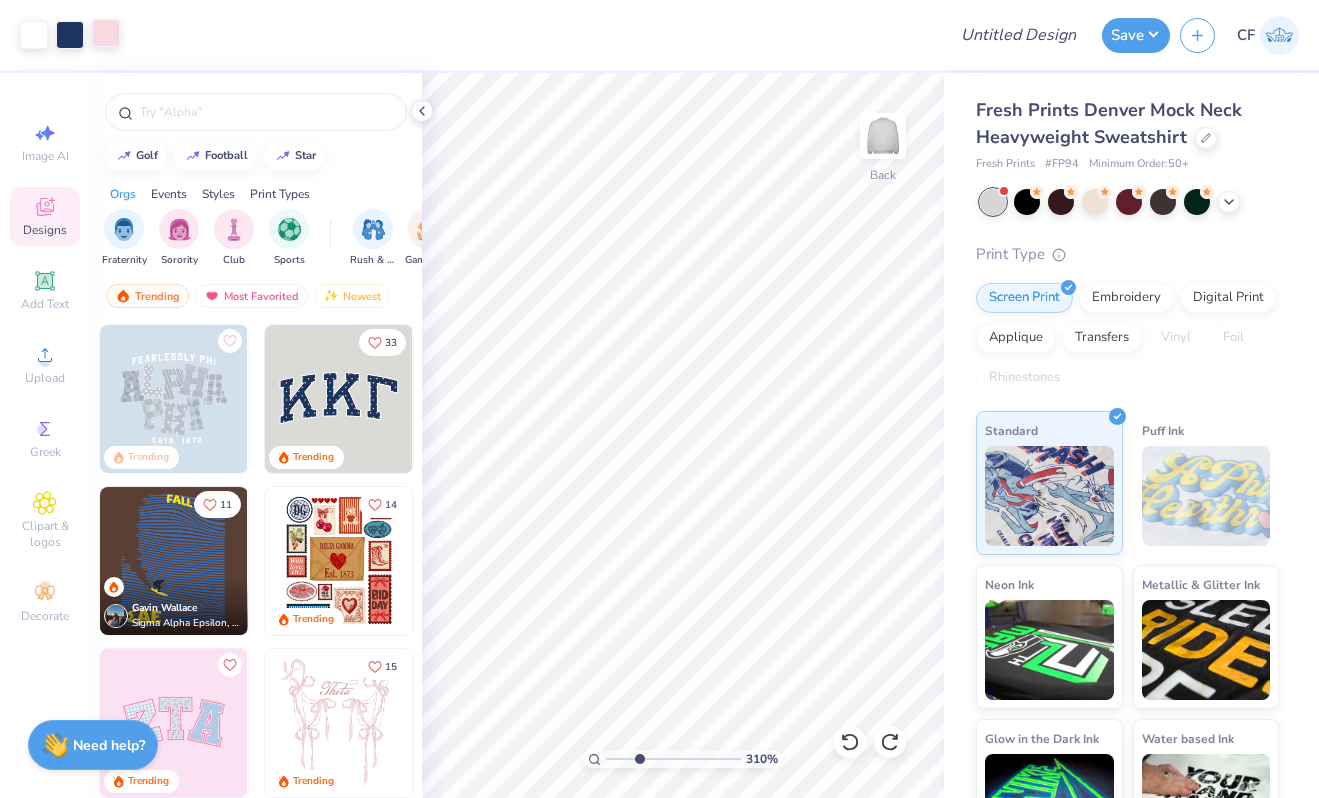 click at bounding box center [106, 33] 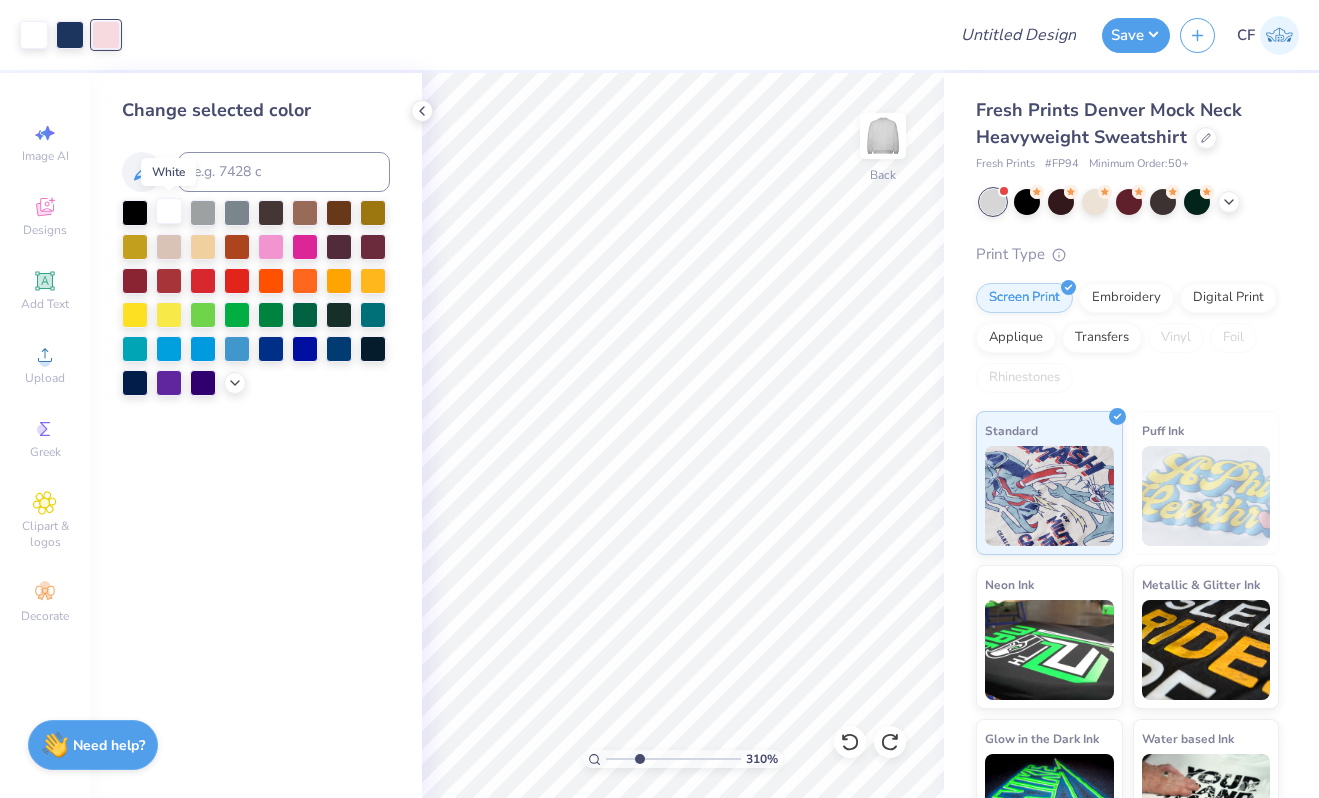 click at bounding box center (169, 211) 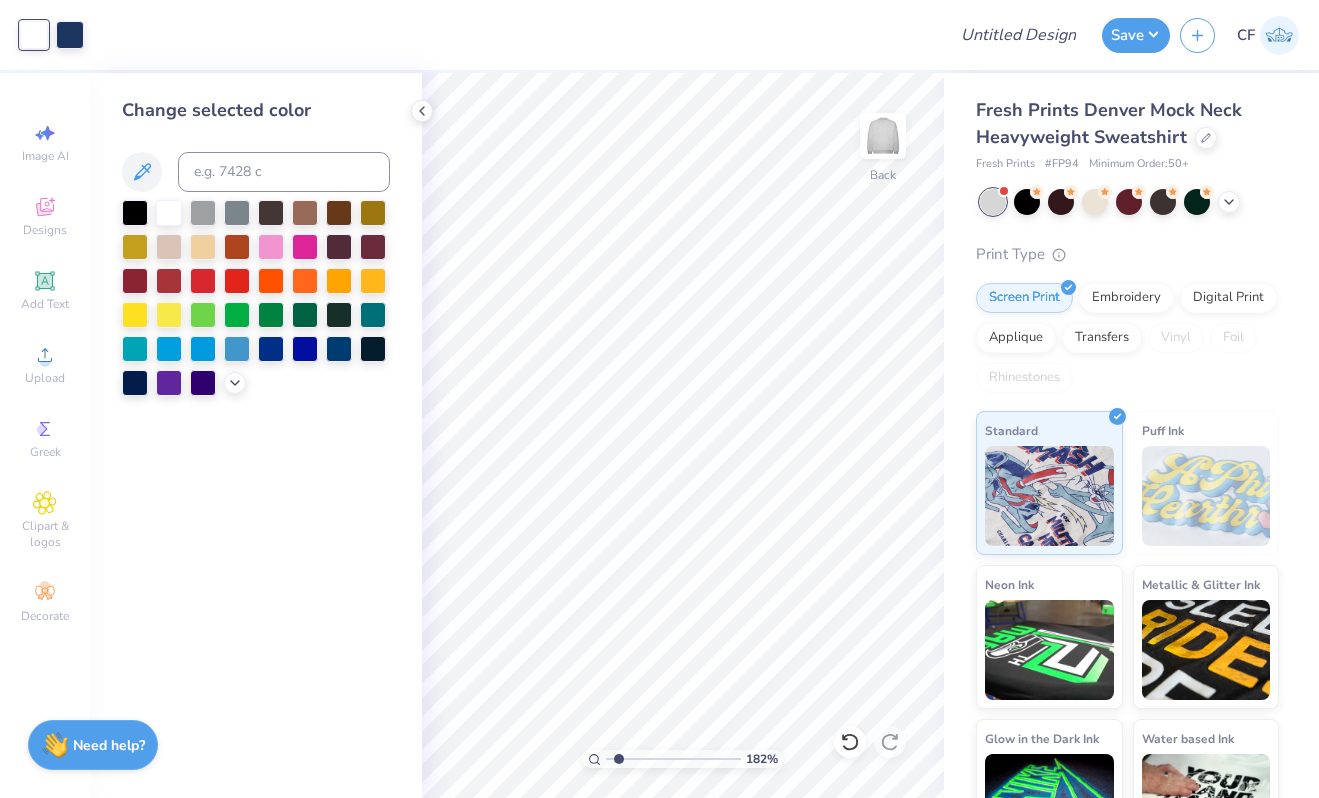 drag, startPoint x: 638, startPoint y: 759, endPoint x: 618, endPoint y: 758, distance: 20.024984 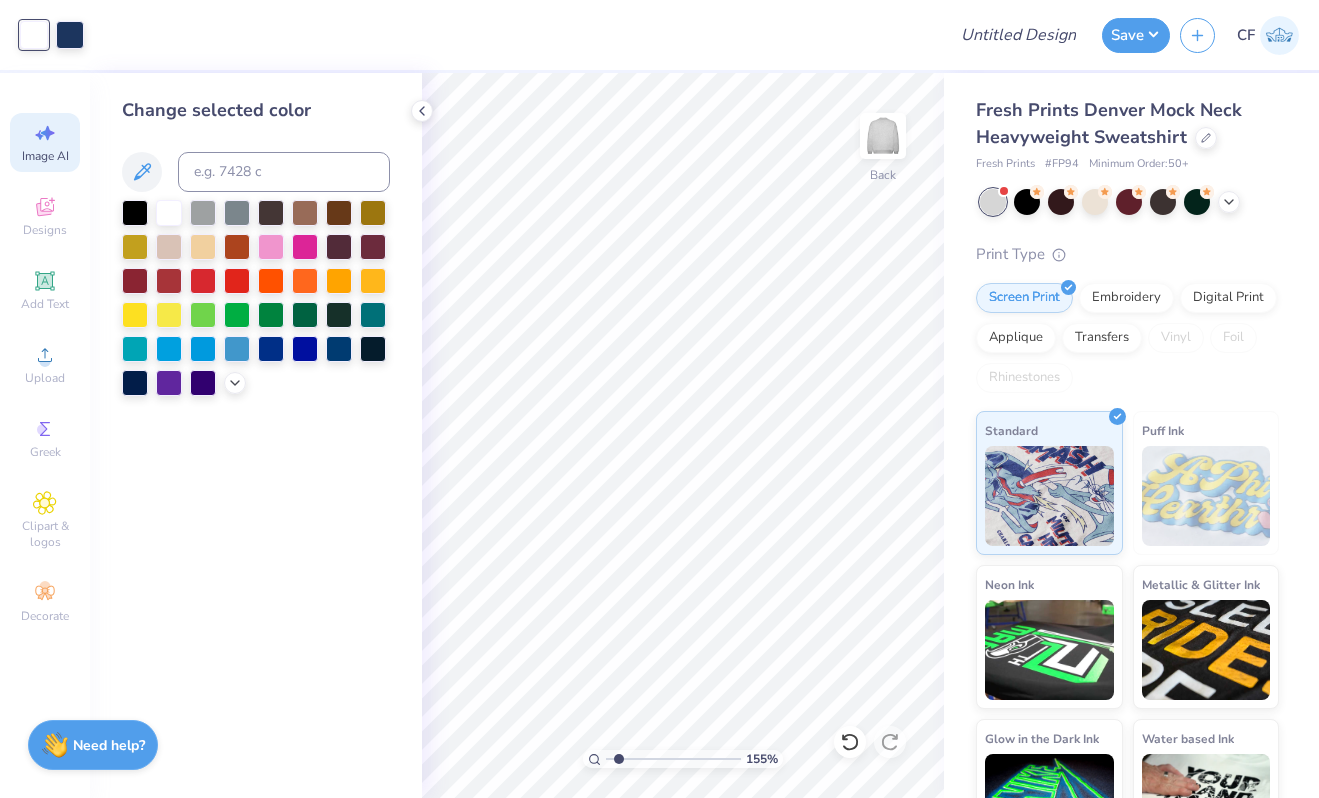 click on "Image AI" at bounding box center [45, 142] 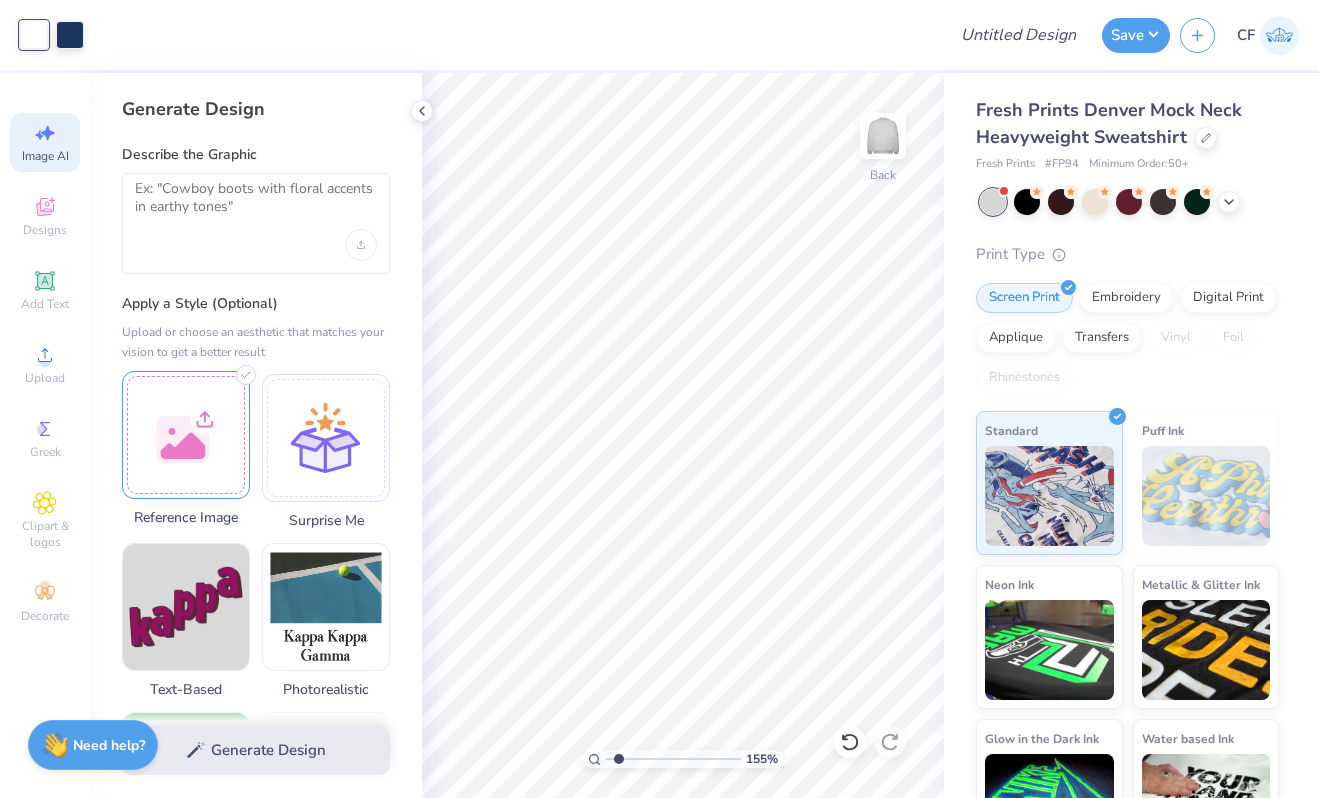 click at bounding box center (186, 435) 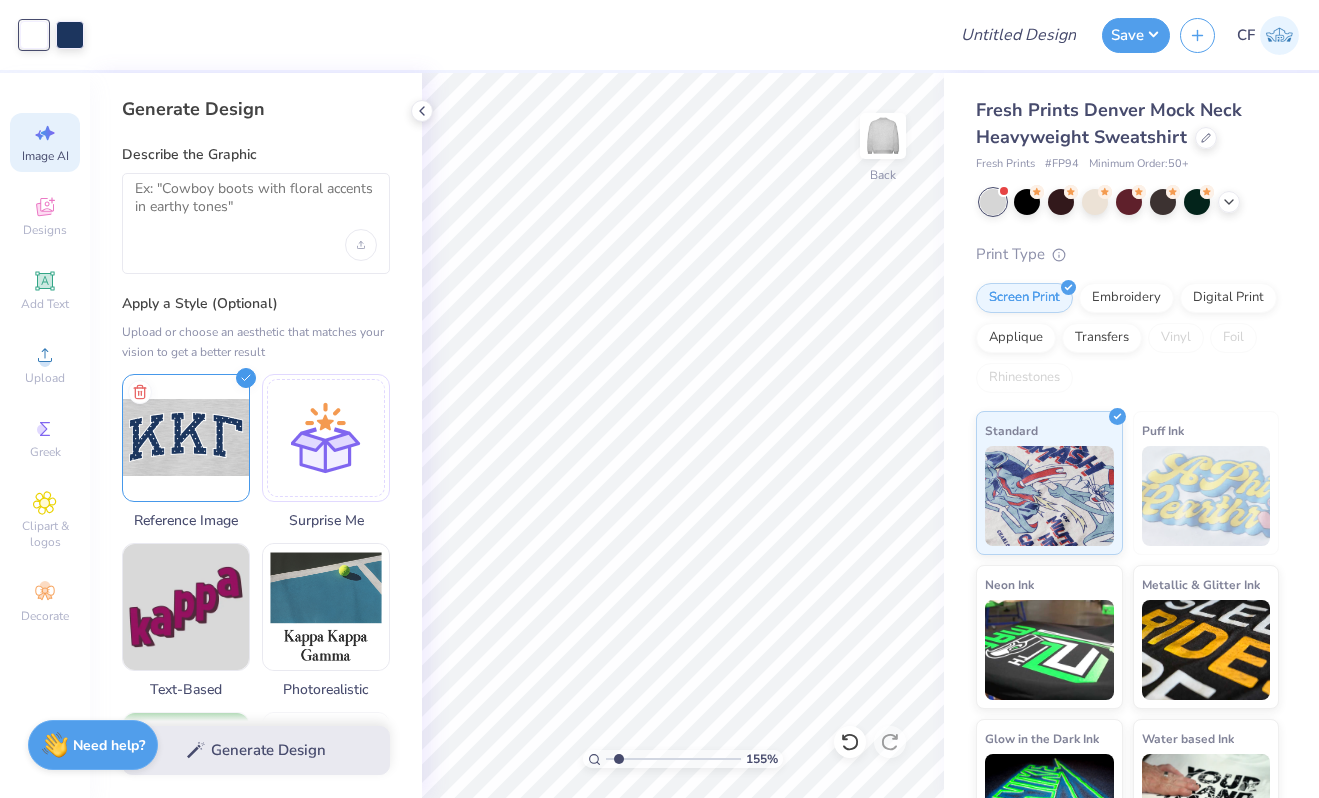click at bounding box center (256, 223) 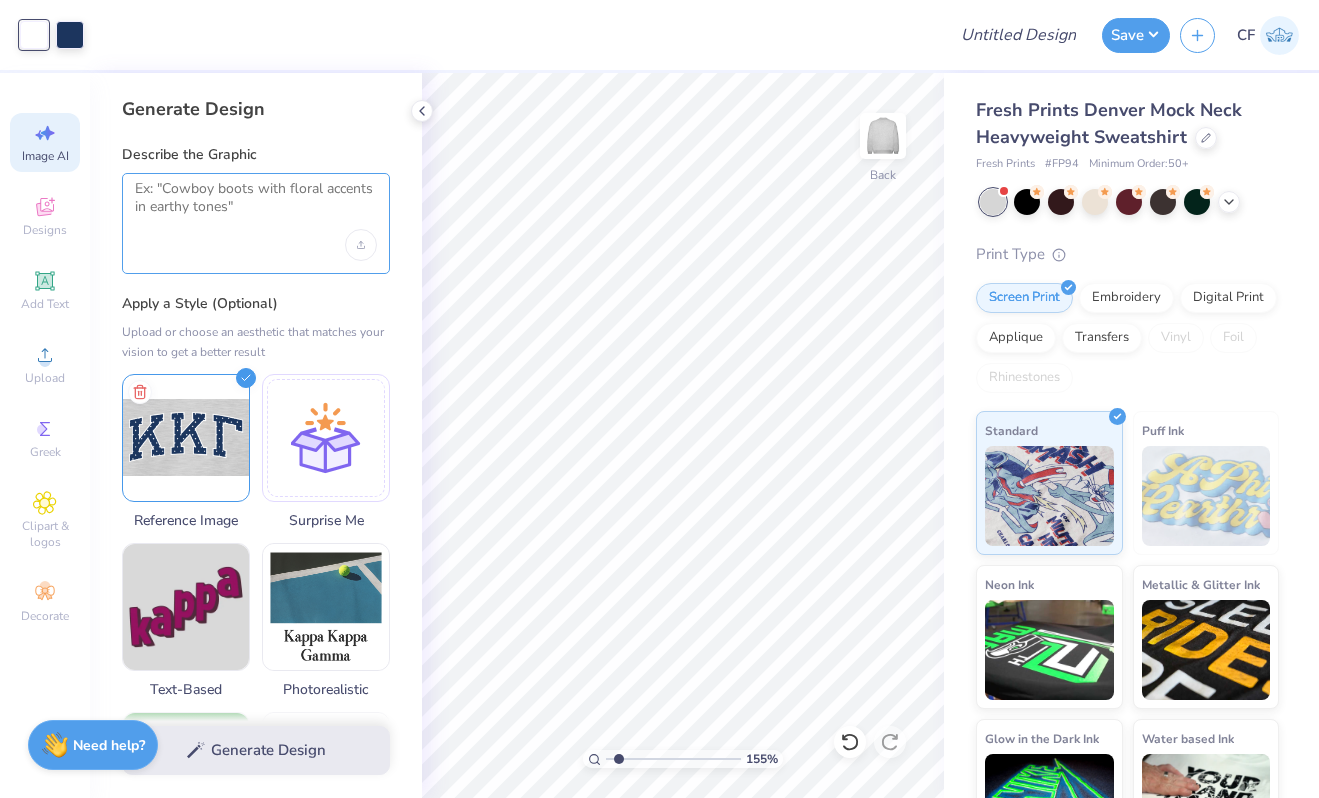 click at bounding box center [256, 205] 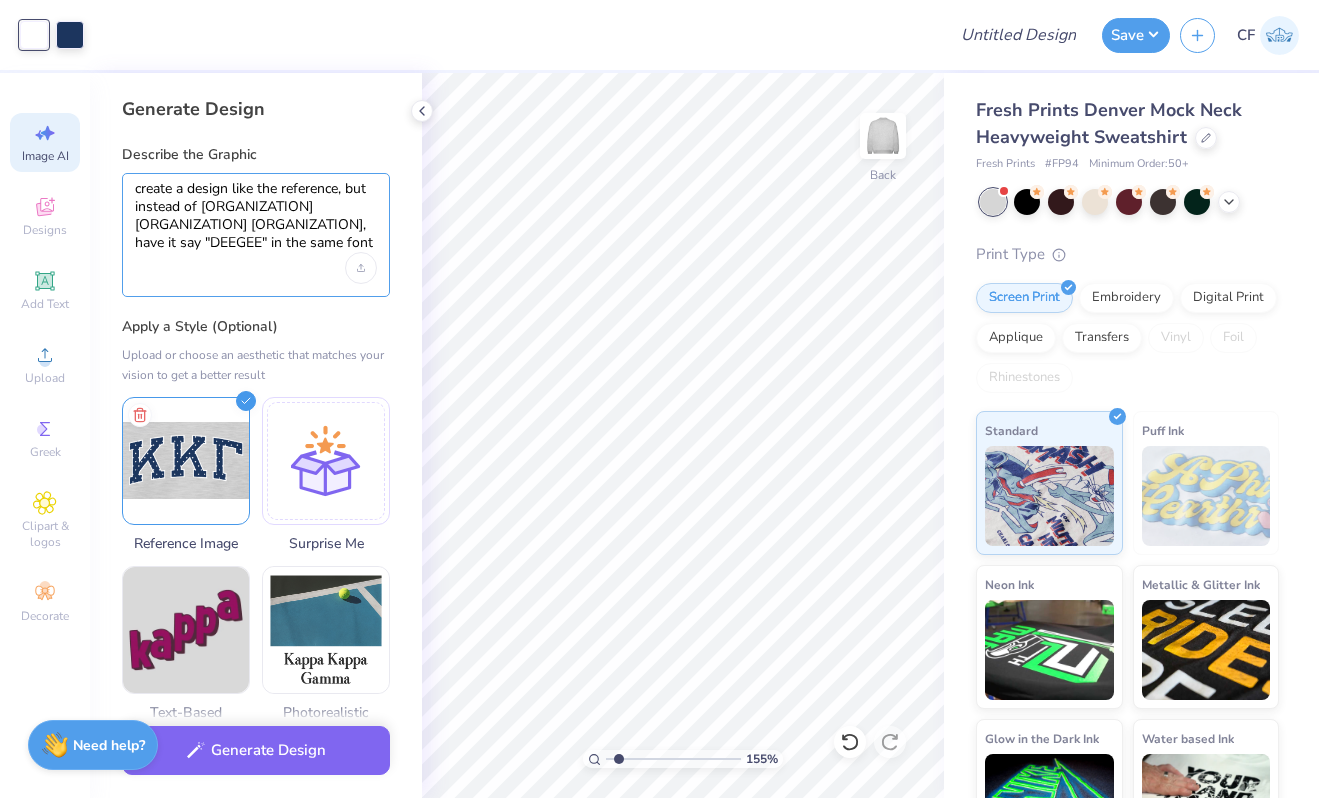 click on "create a design like the reference, but instead of kappa kappa gamma, have it say "DEEGEE" in the same font and style" at bounding box center [256, 216] 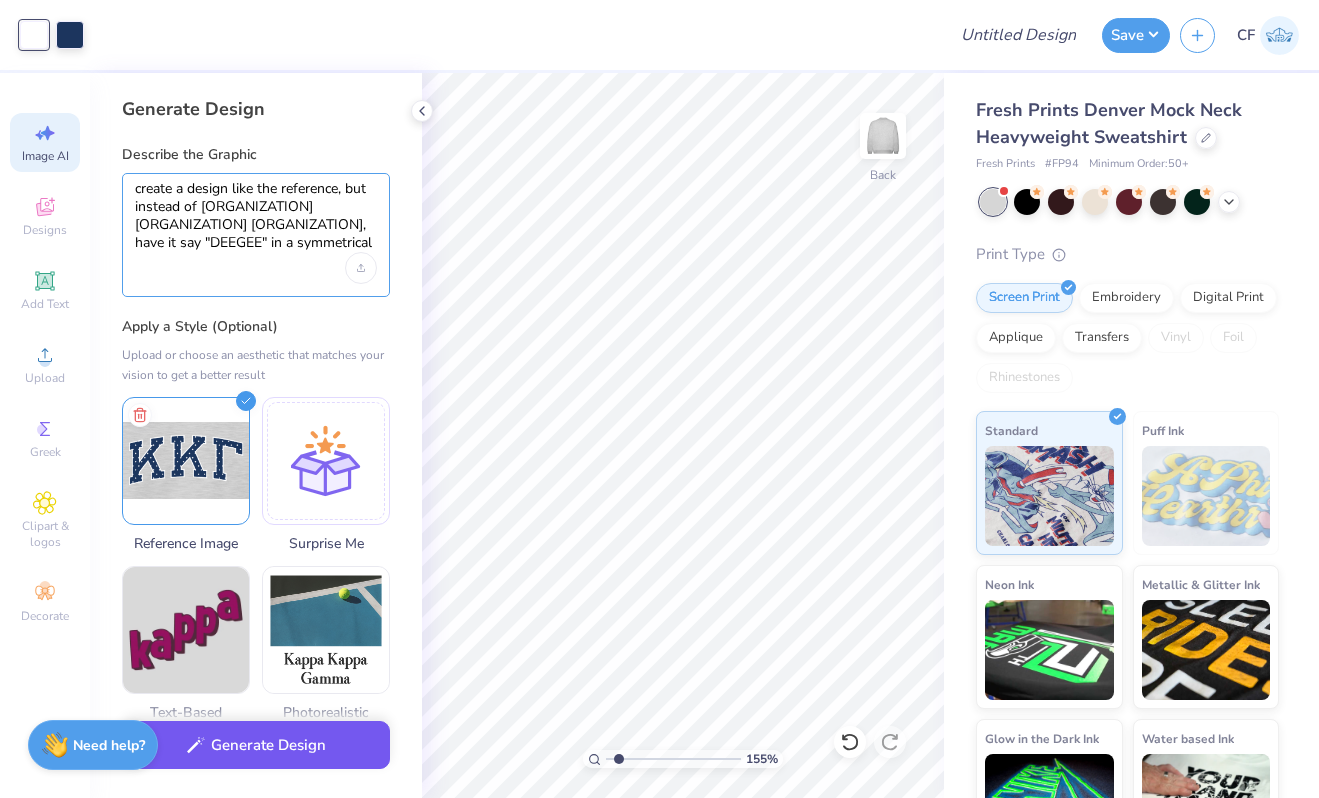 type on "create a design like the reference, but instead of kappa kappa gamma, have it say "DEEGEE" in a symmetrical arch in the same font and style" 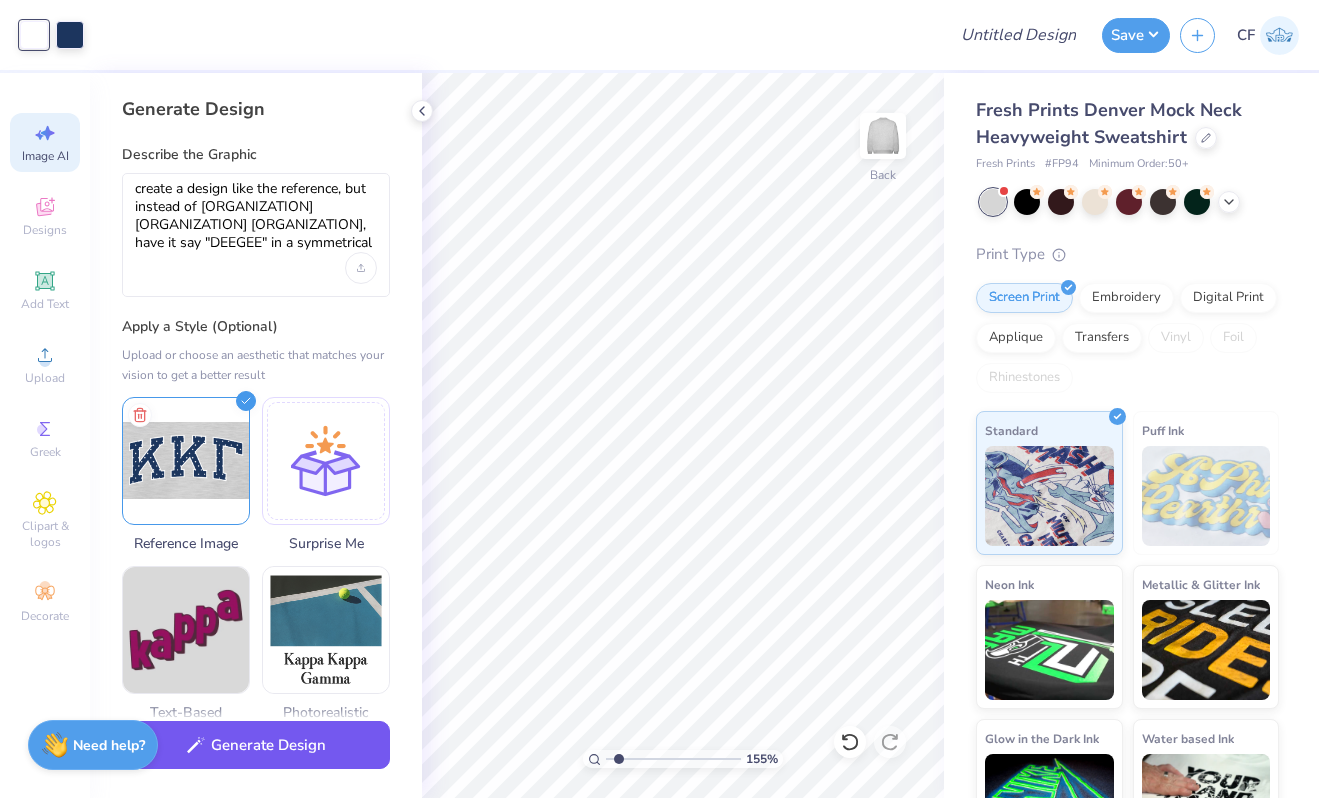 click on "Generate Design" at bounding box center (256, 745) 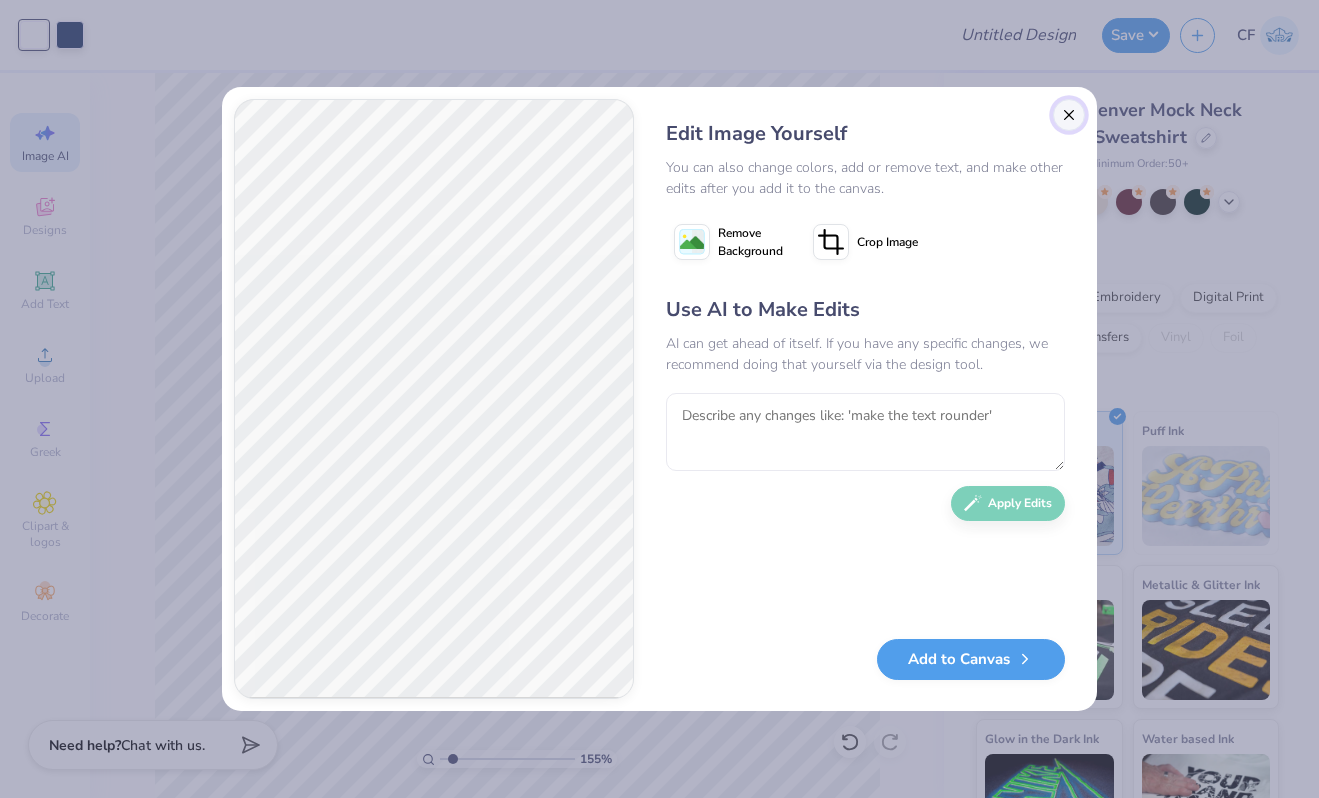 click at bounding box center [1069, 115] 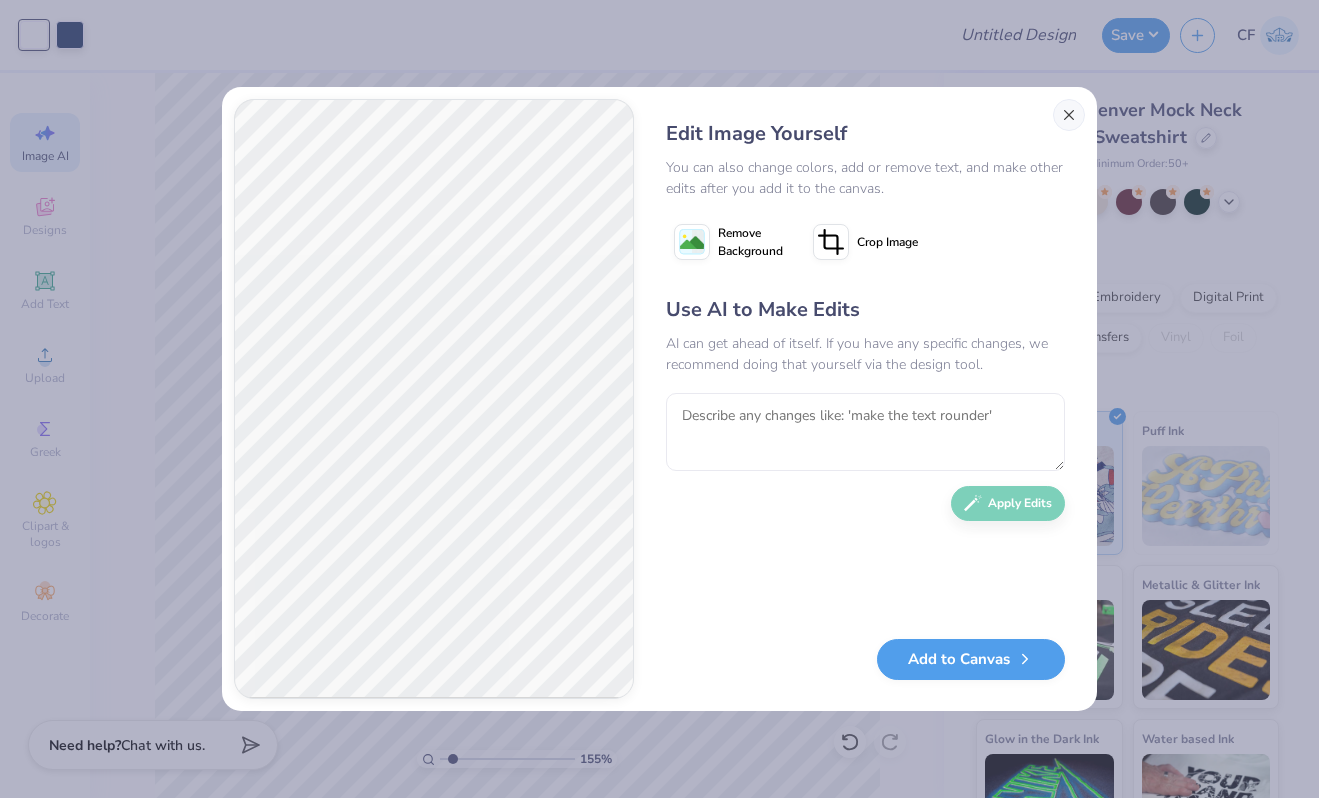 scroll, scrollTop: 0, scrollLeft: 45, axis: horizontal 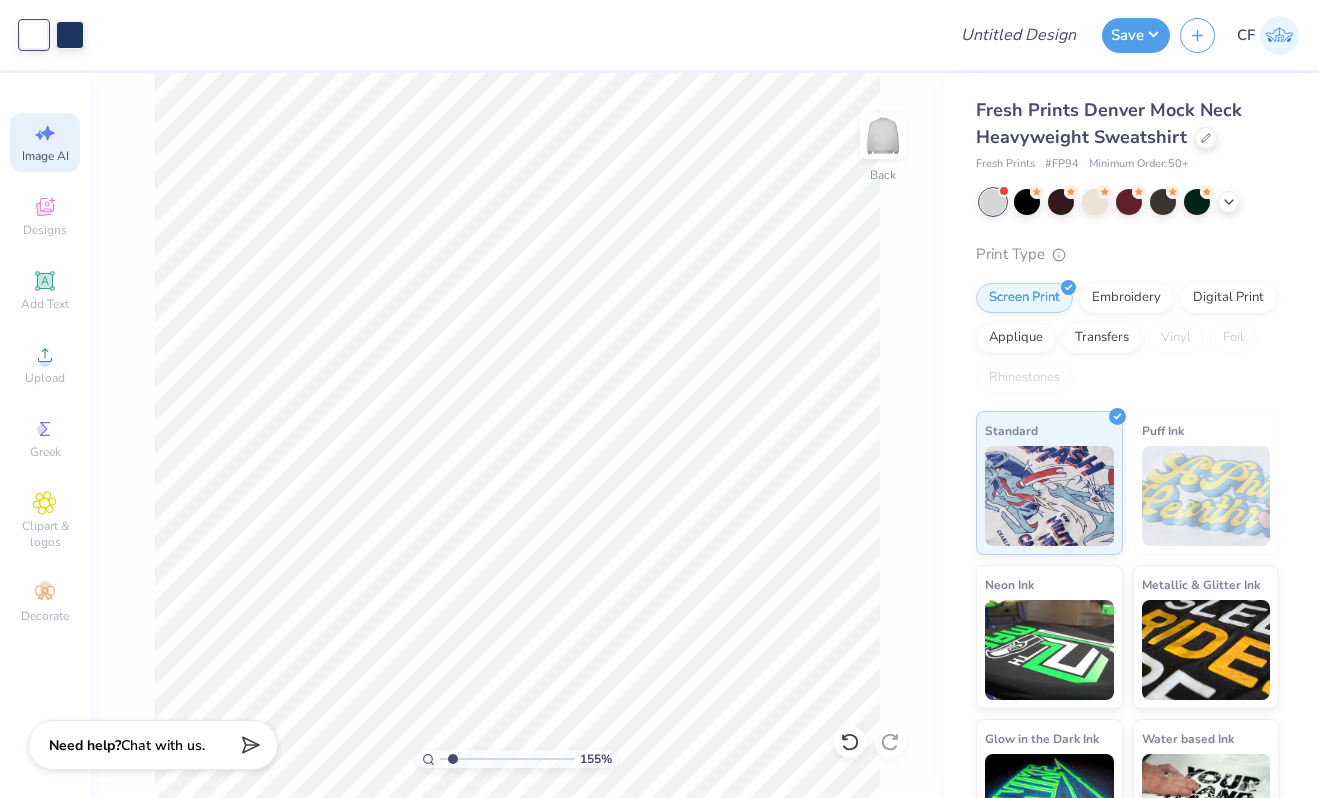 type 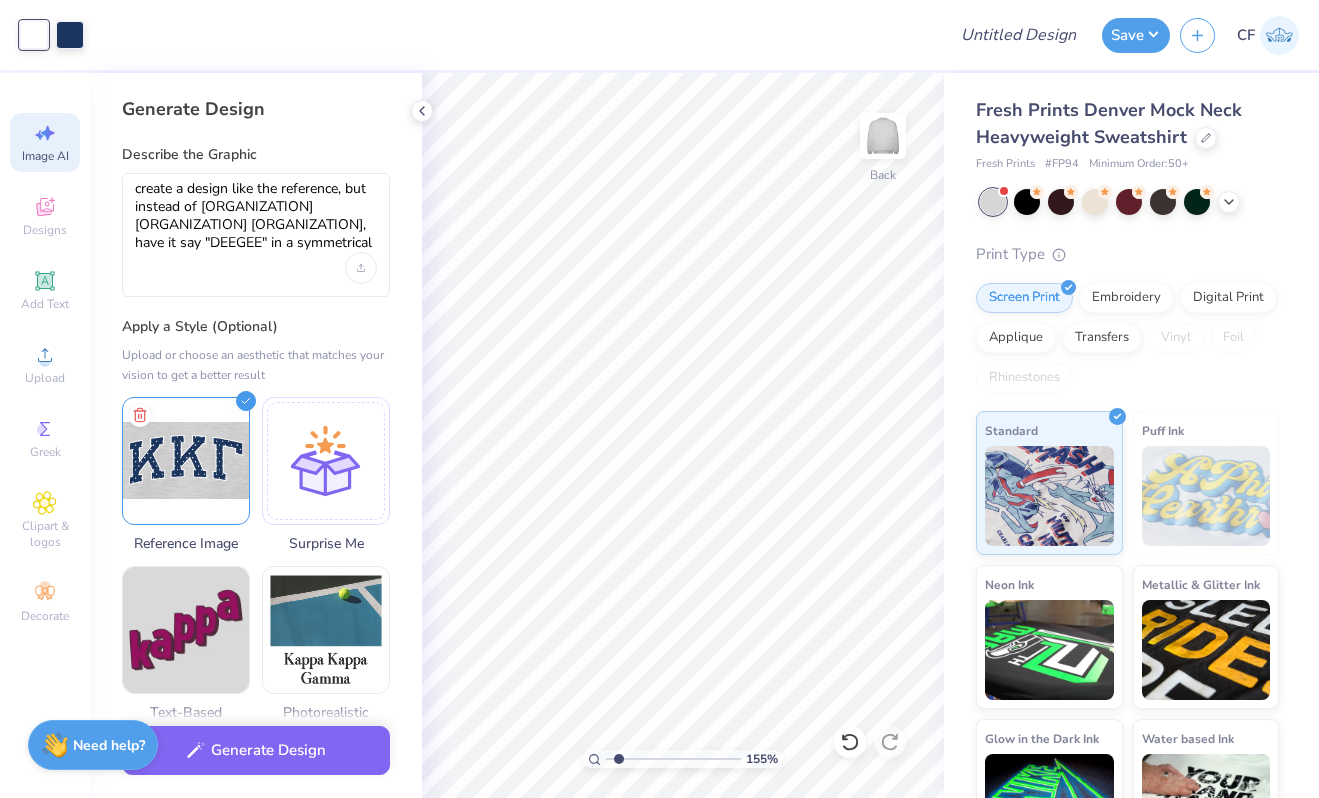 scroll, scrollTop: 0, scrollLeft: 0, axis: both 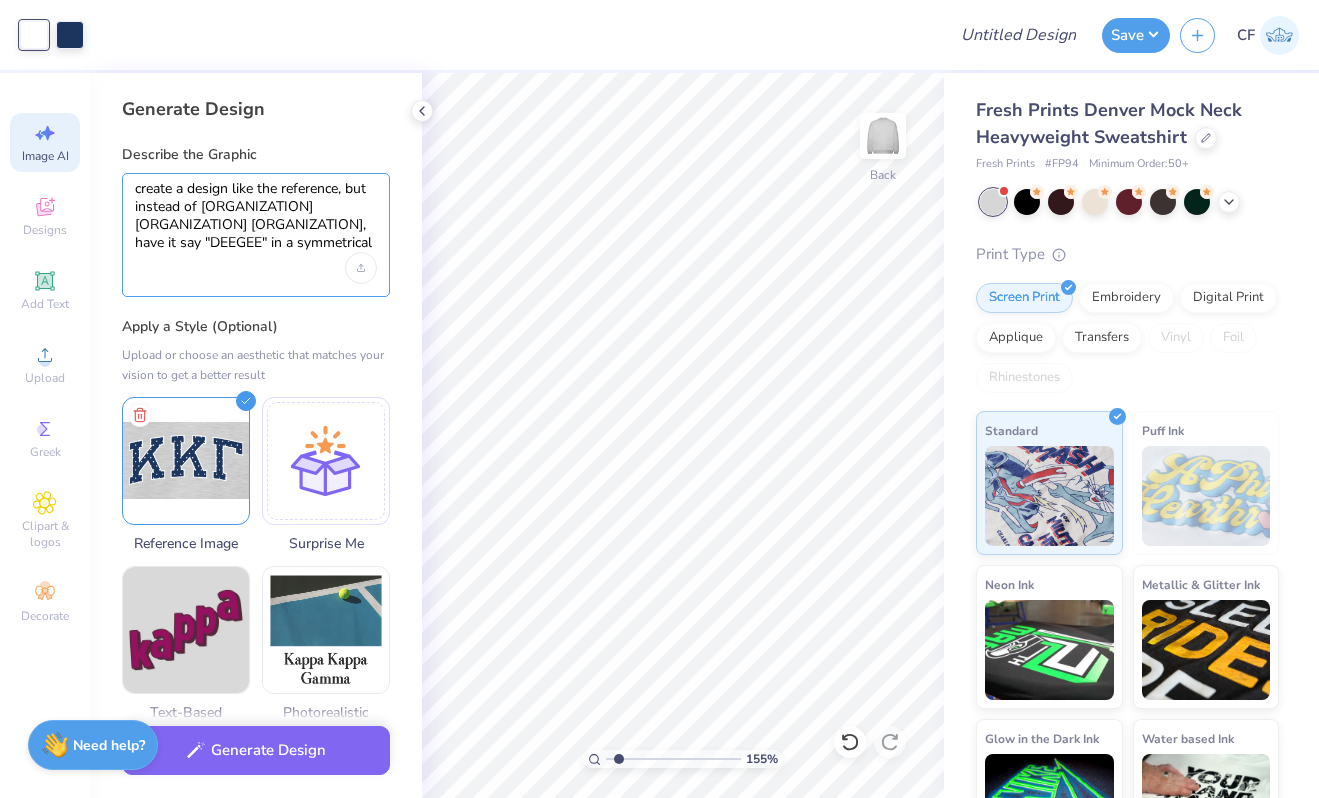 click on "create a design like the reference, but instead of kappa kappa gamma, have it say "DEEGEE" in a symmetrical arch in the same font and style" at bounding box center (256, 216) 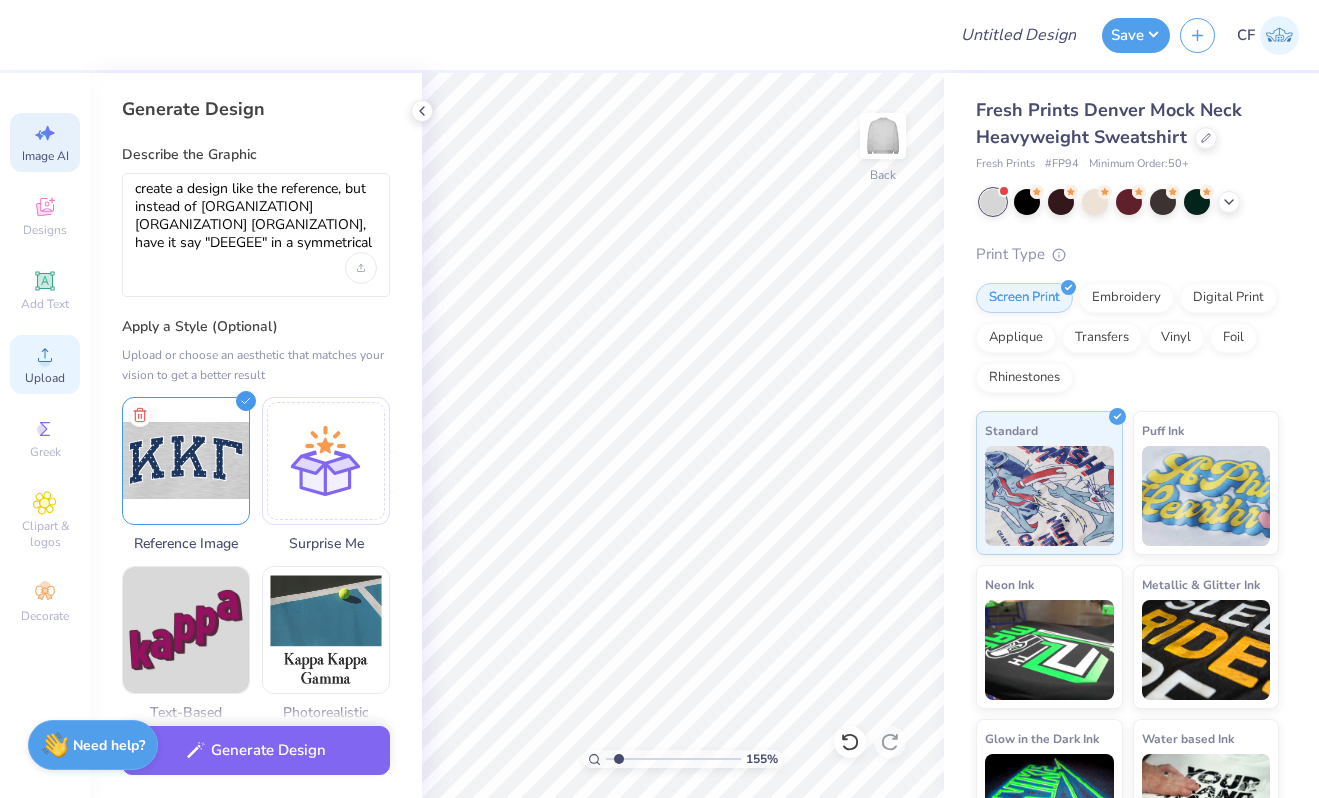 click 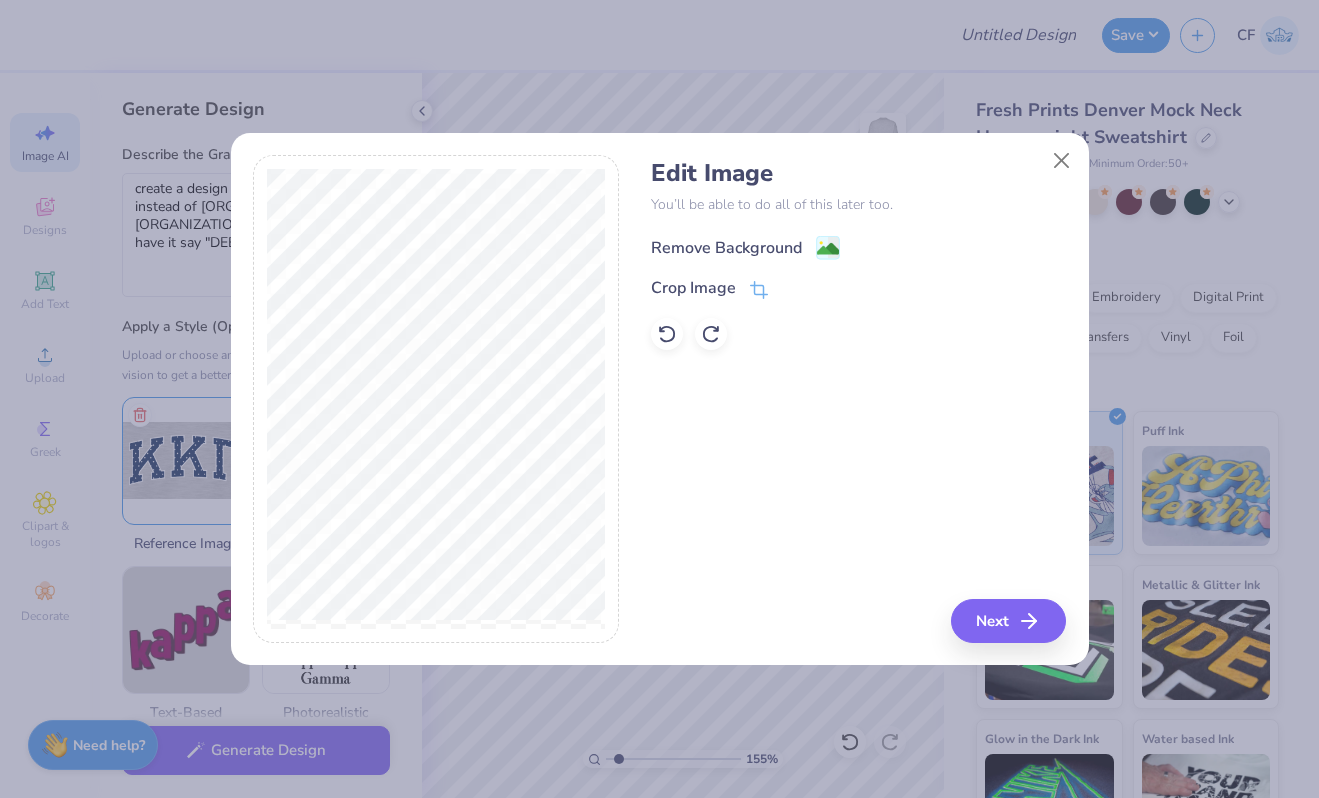 click on "Remove Background" at bounding box center [726, 248] 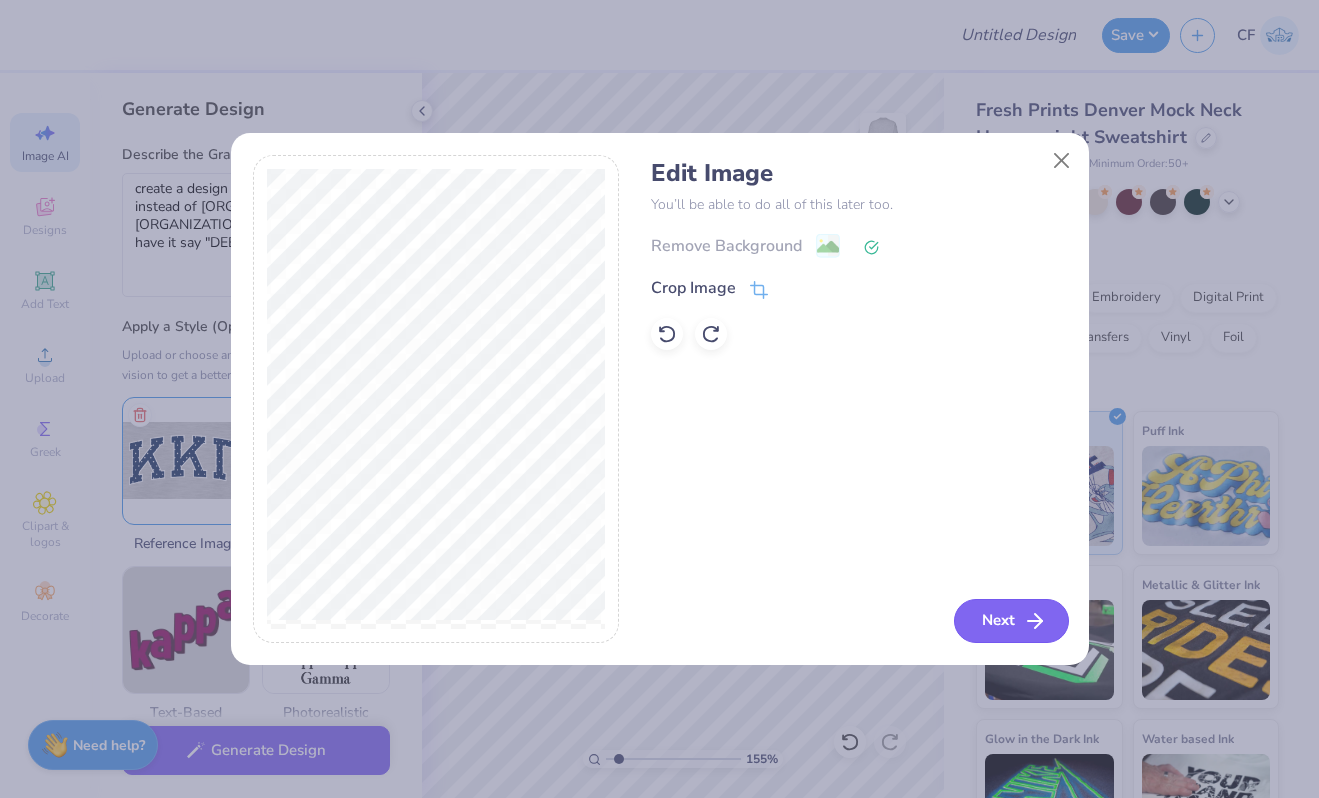 click 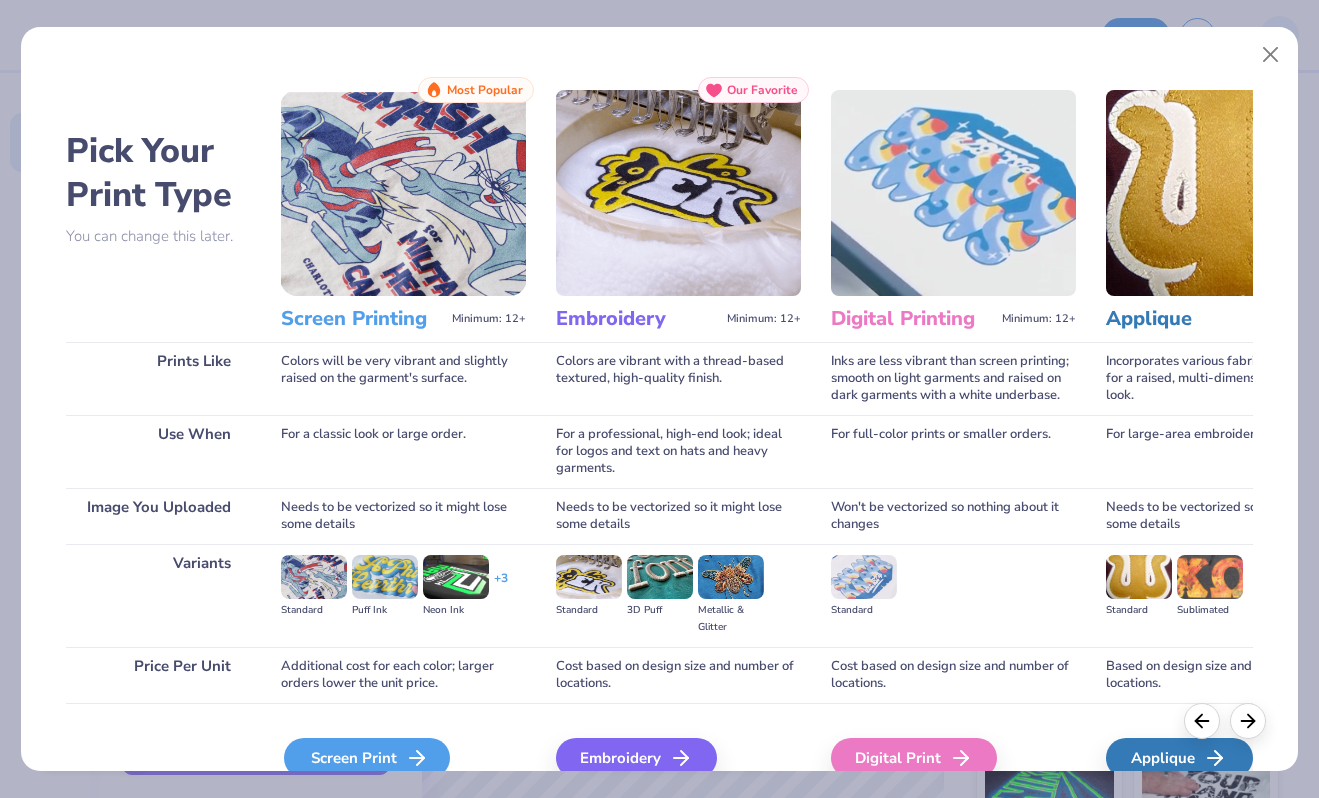 click on "Screen Print" at bounding box center [367, 758] 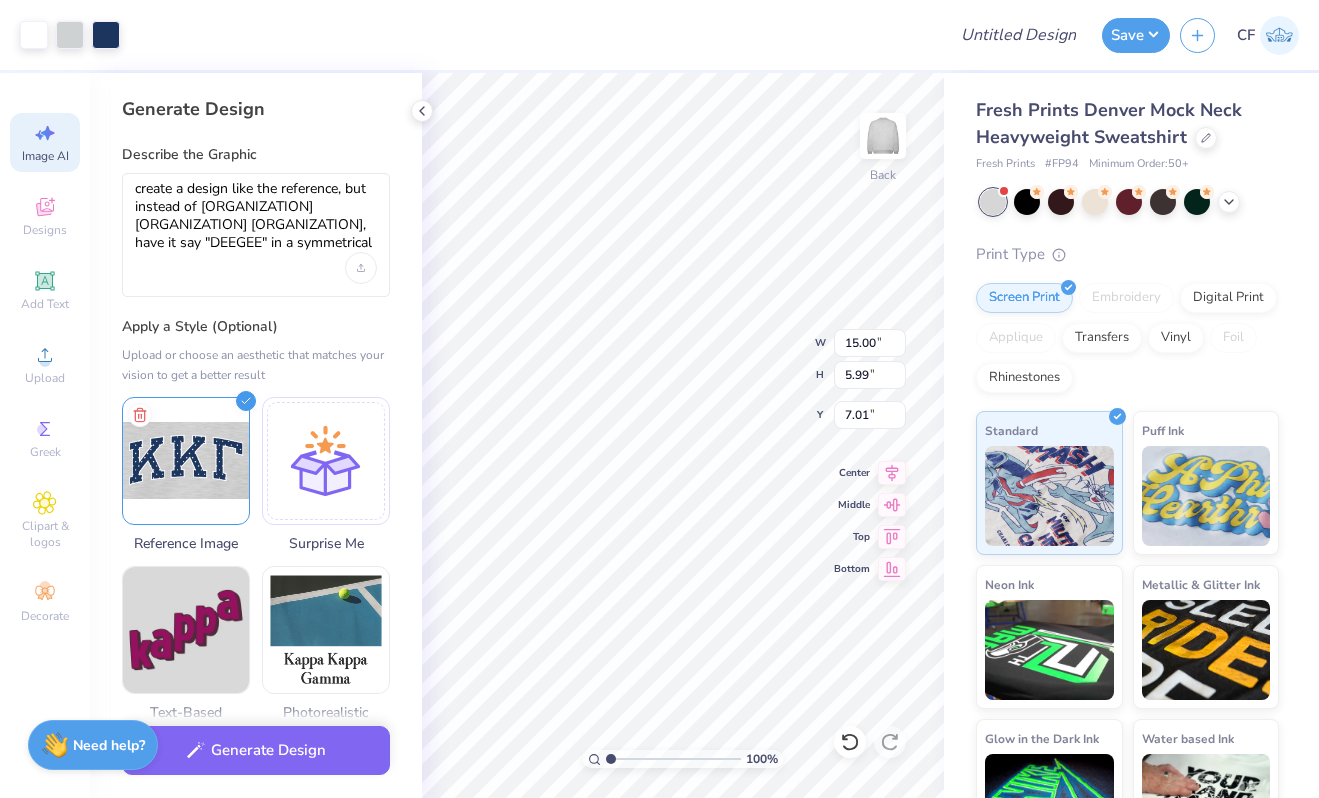 drag, startPoint x: 620, startPoint y: 760, endPoint x: 594, endPoint y: 760, distance: 26 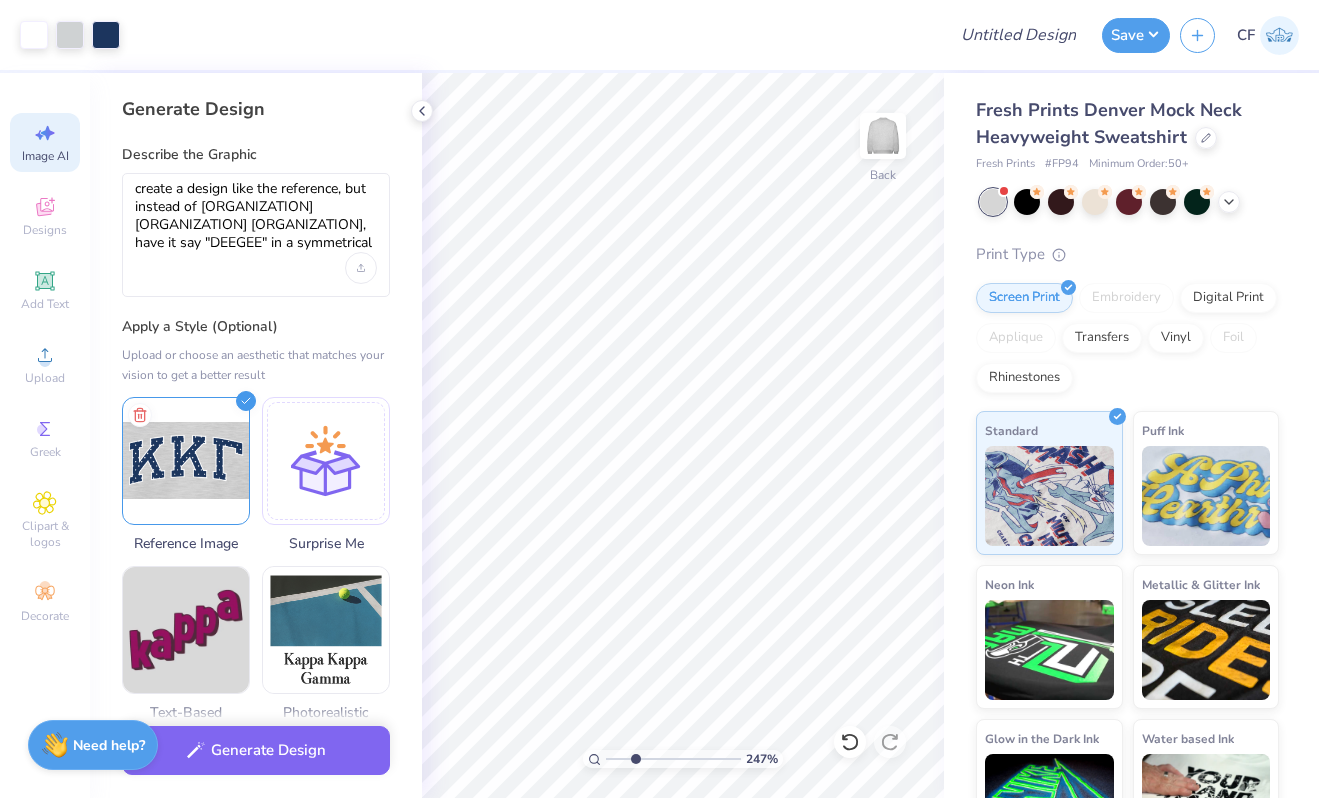drag, startPoint x: 612, startPoint y: 758, endPoint x: 629, endPoint y: 751, distance: 18.384777 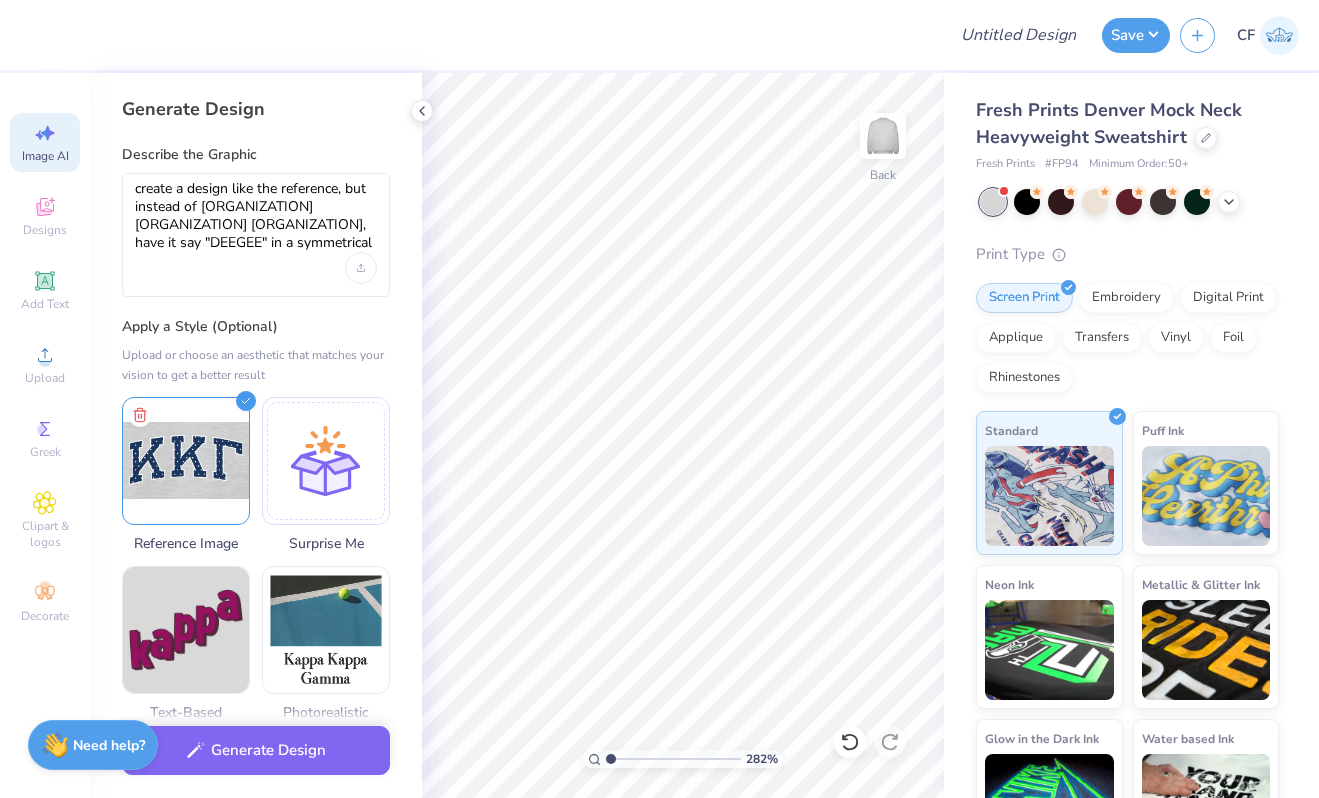 type on "1" 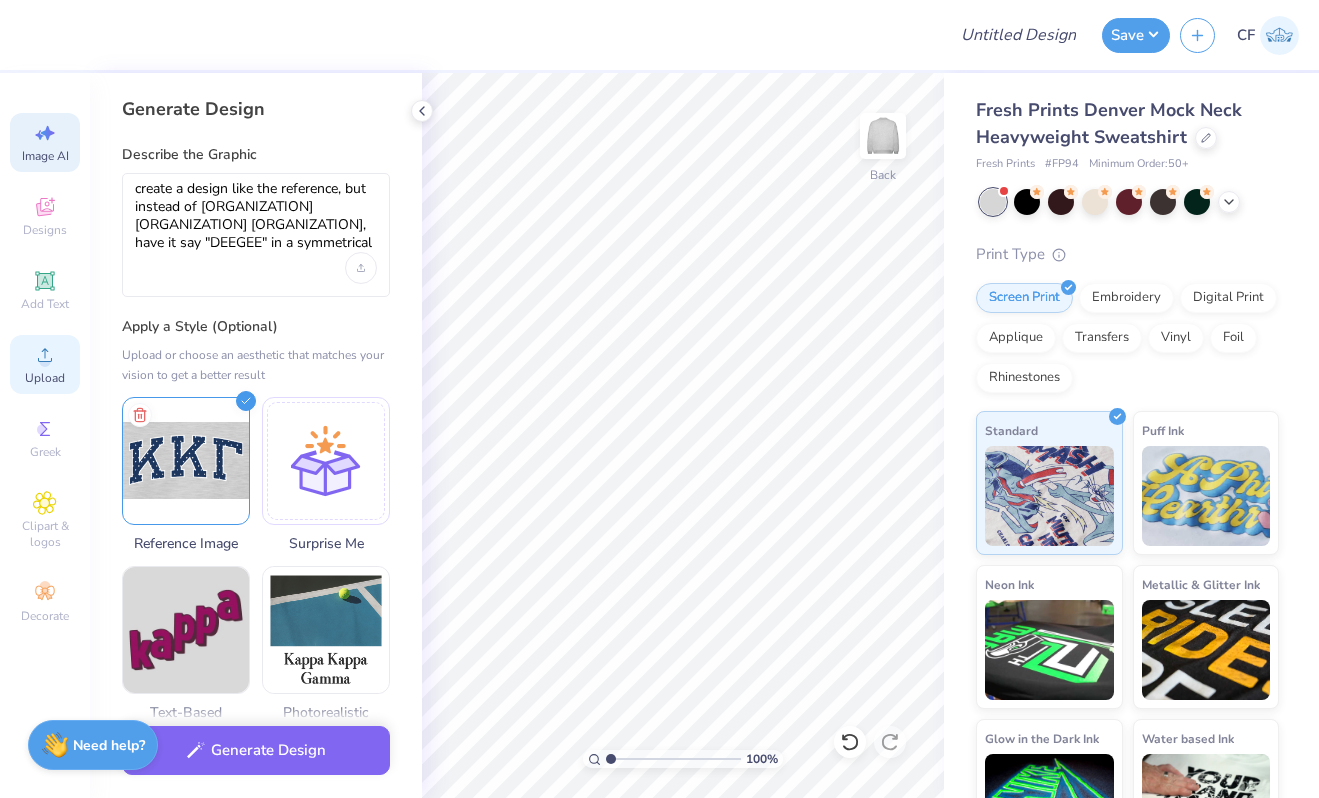 click 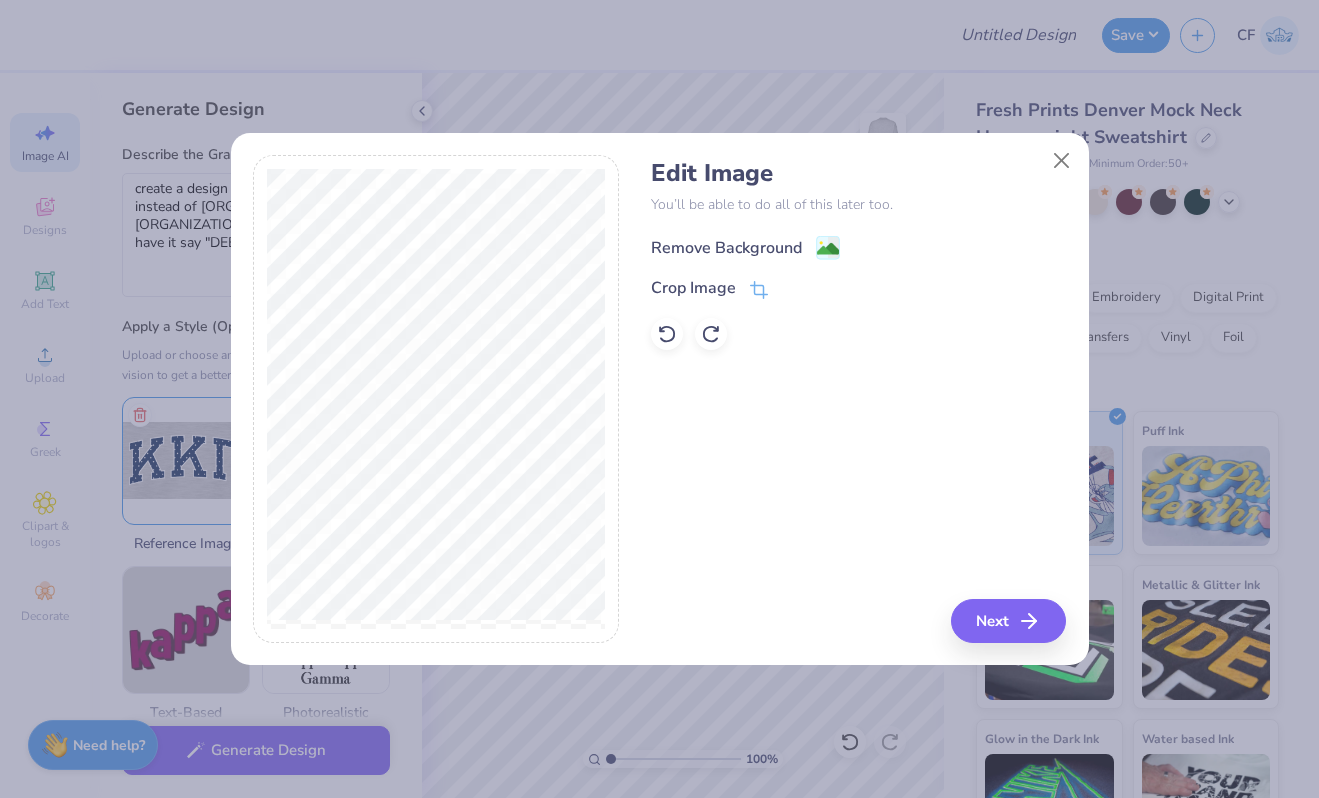 click on "Remove Background" at bounding box center (726, 248) 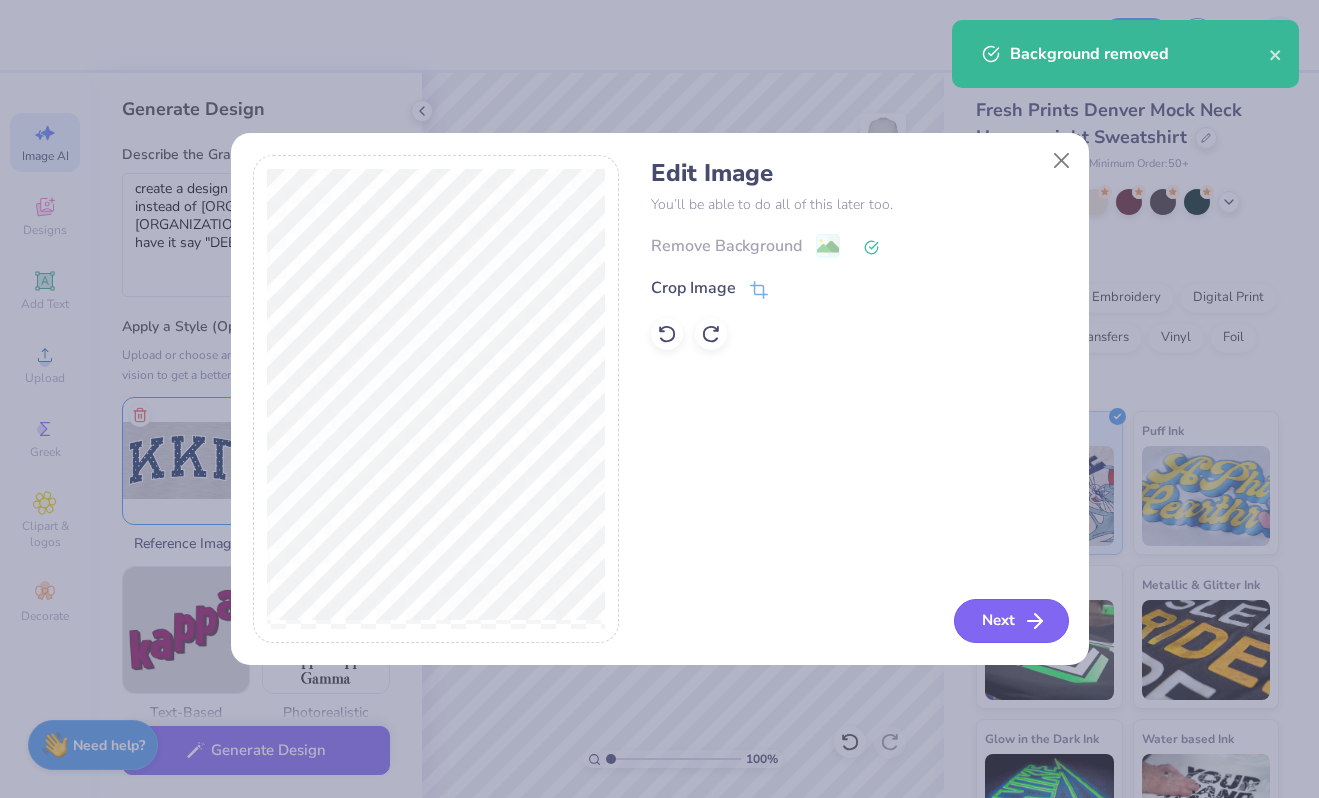 click on "Next" at bounding box center [1011, 621] 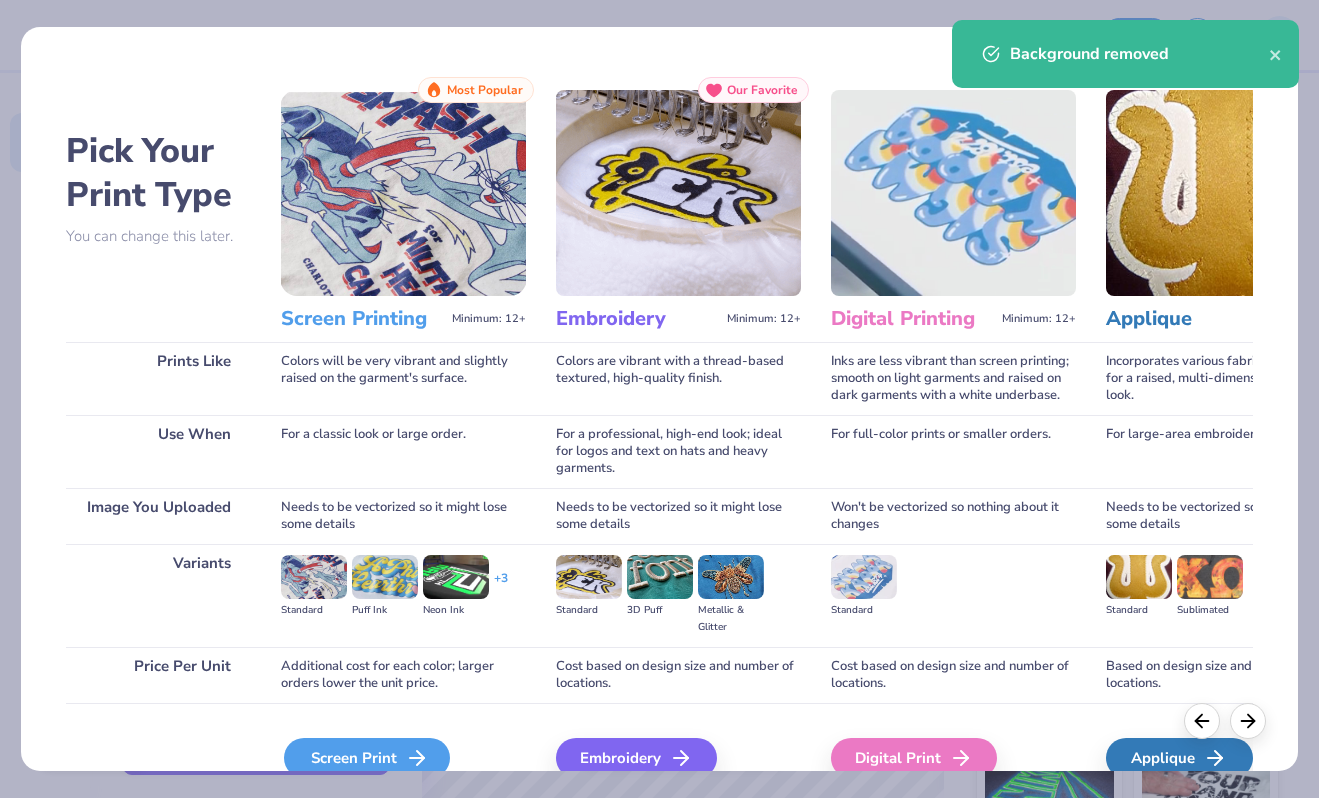 click on "Screen Print" at bounding box center [367, 758] 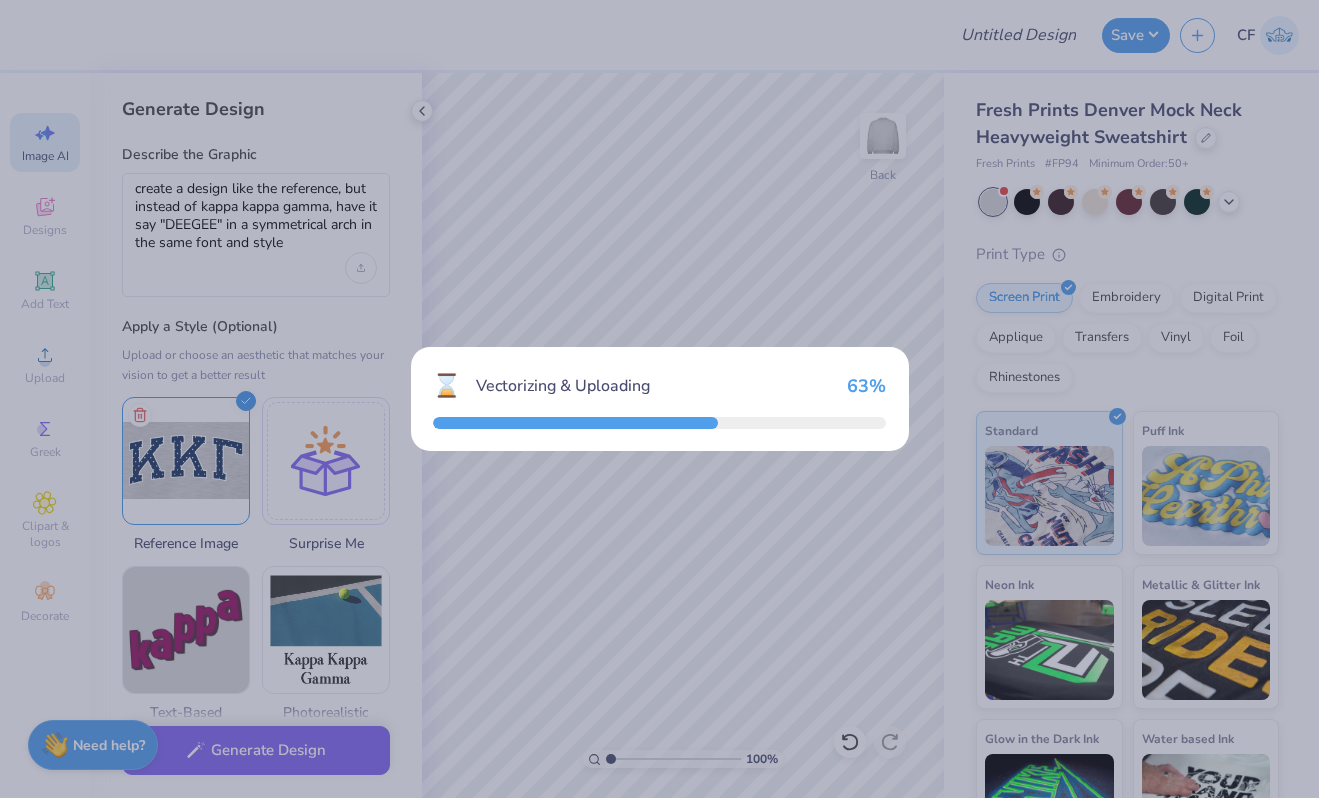select on "4" 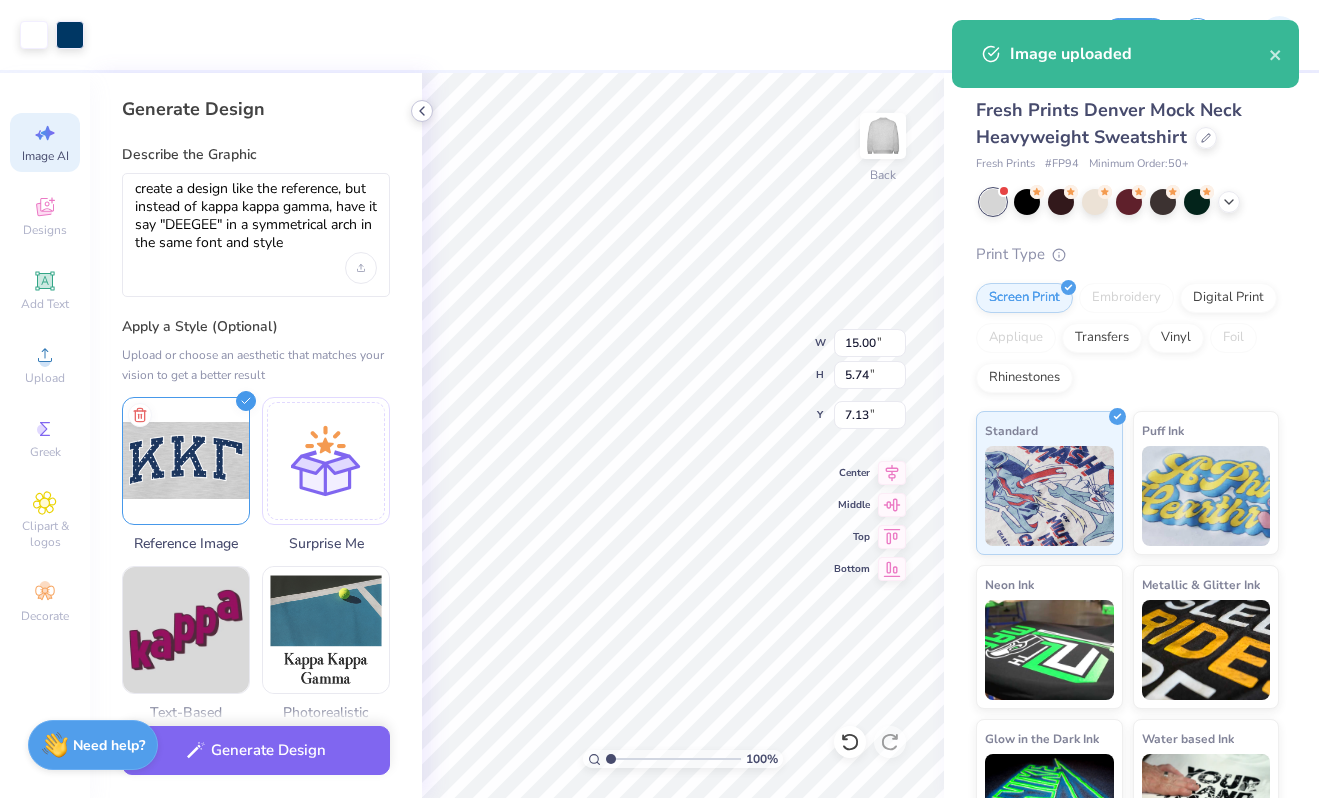 click 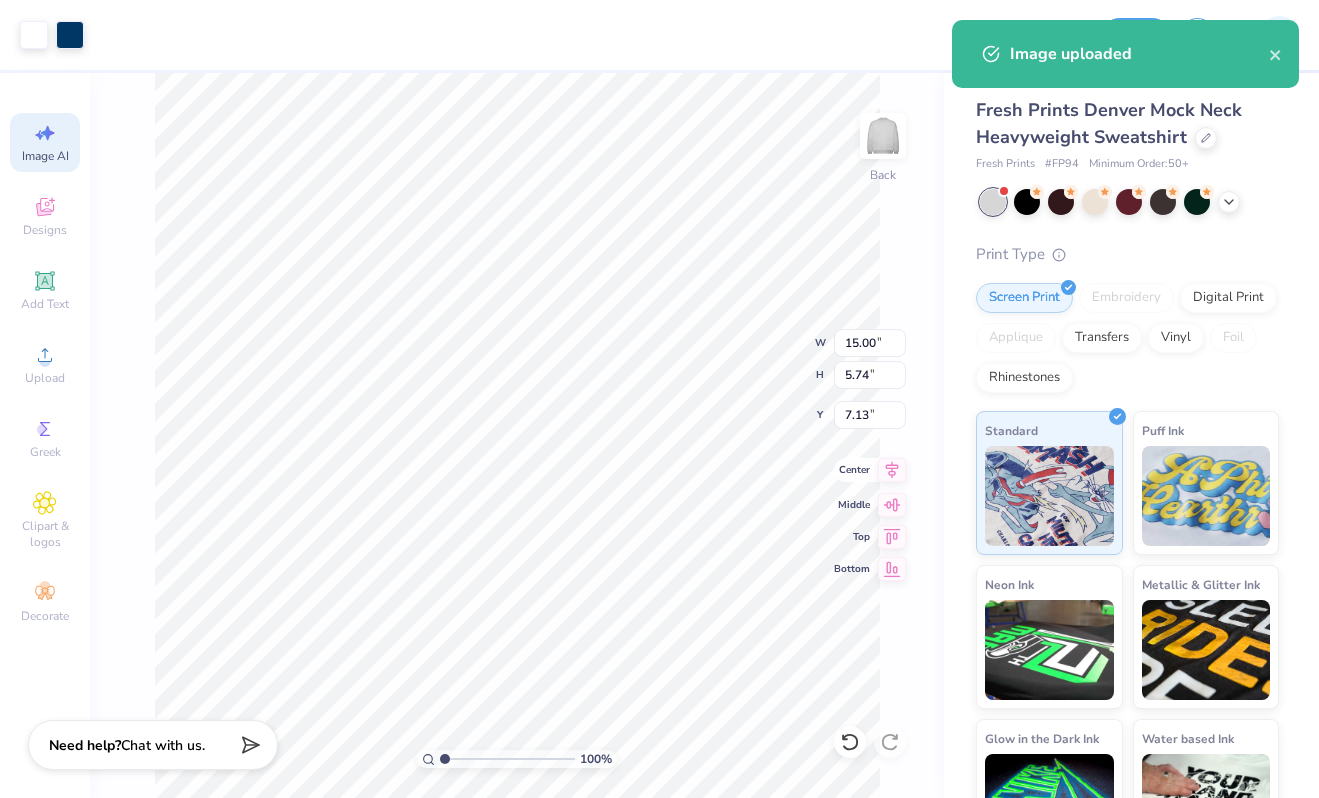 click 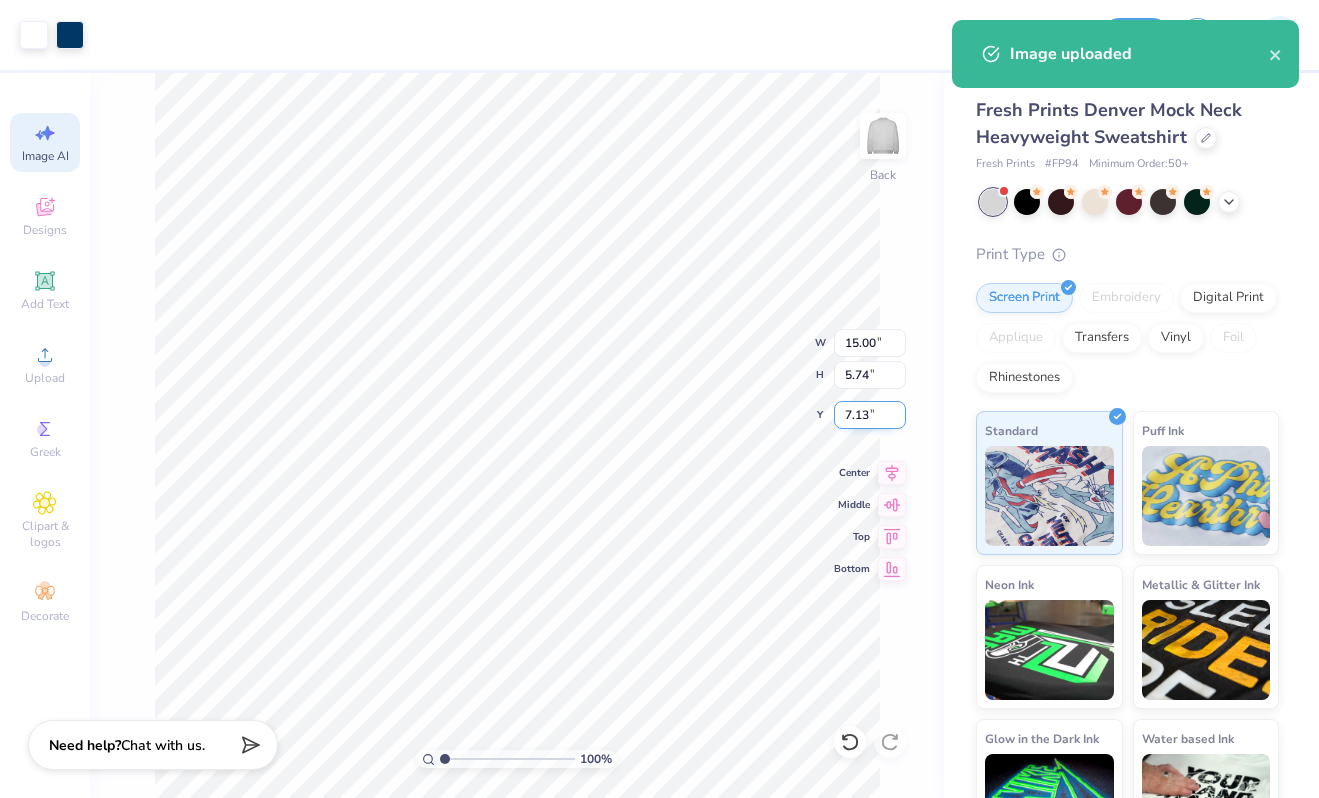 click on "7.13" at bounding box center [870, 415] 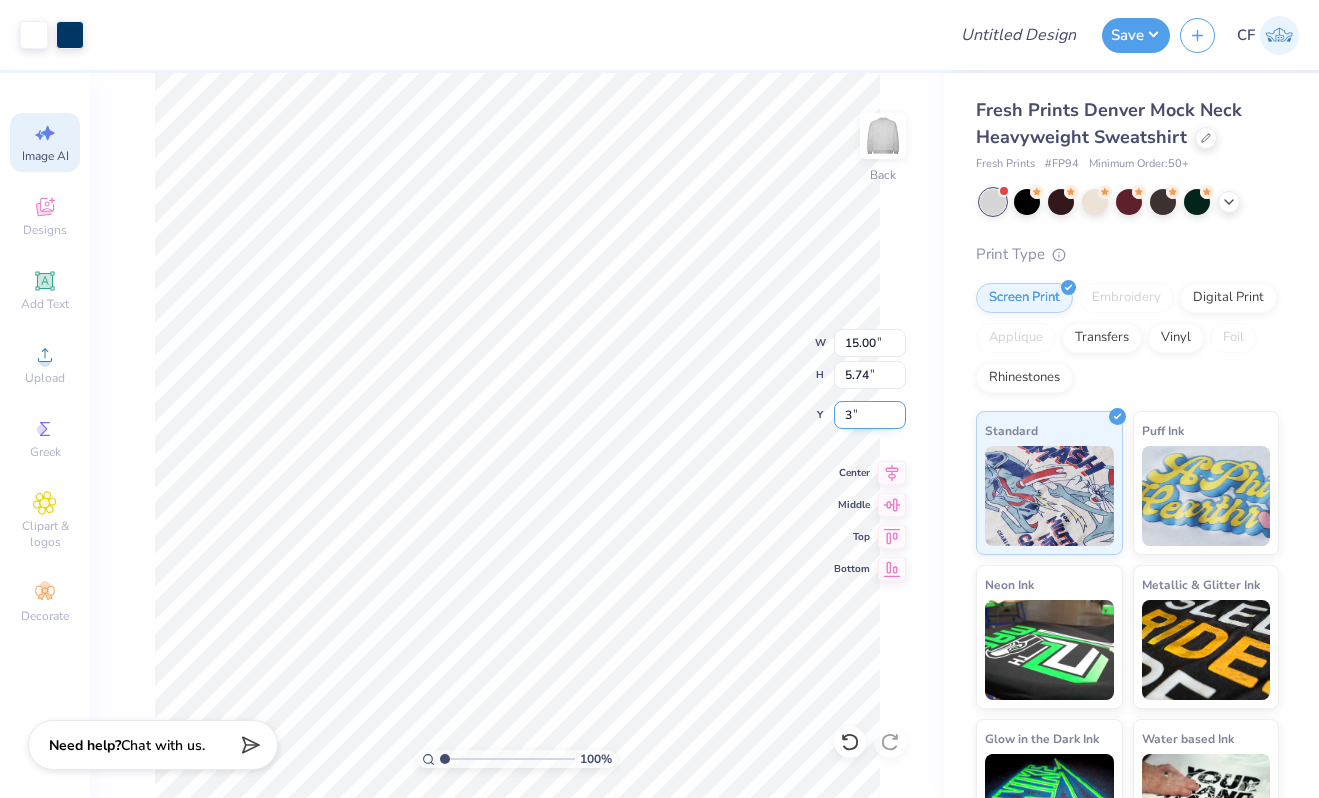 type on "3.00" 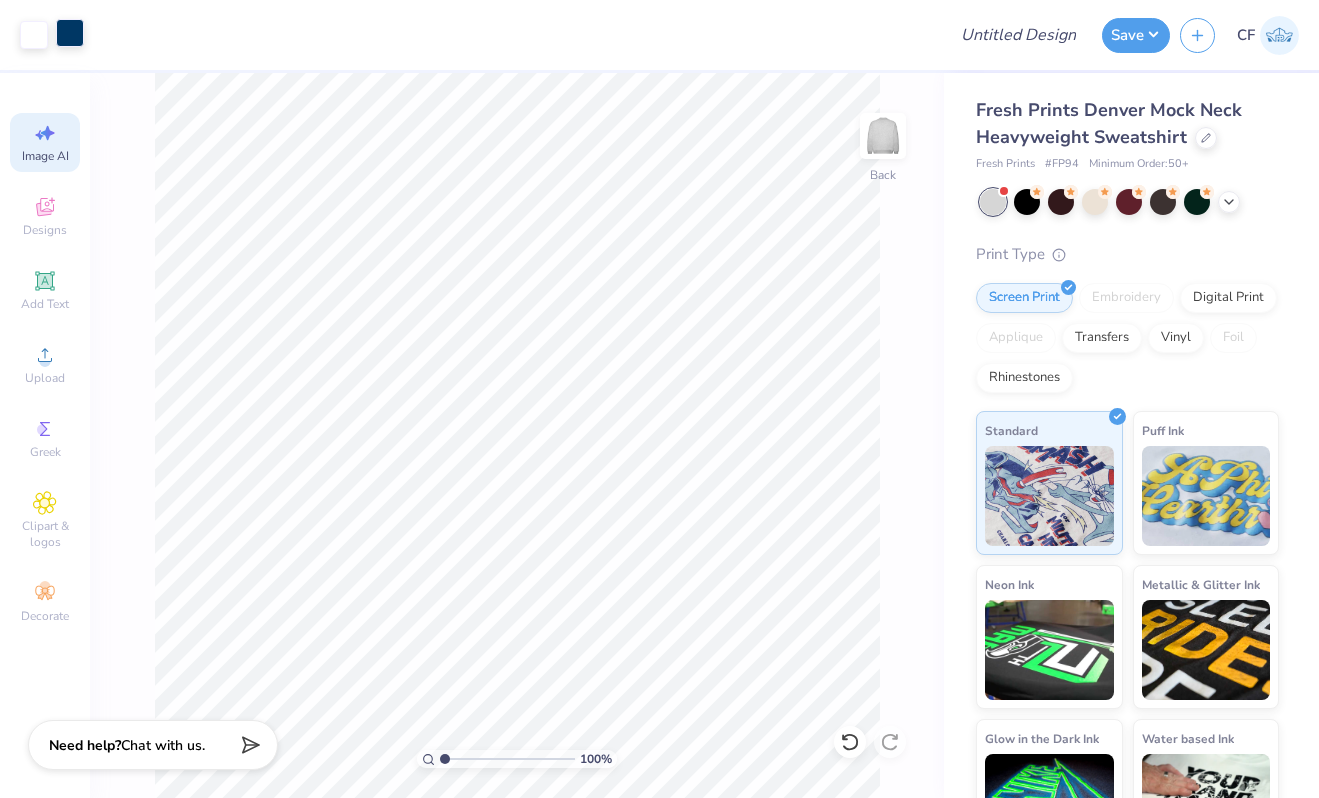 click at bounding box center (70, 33) 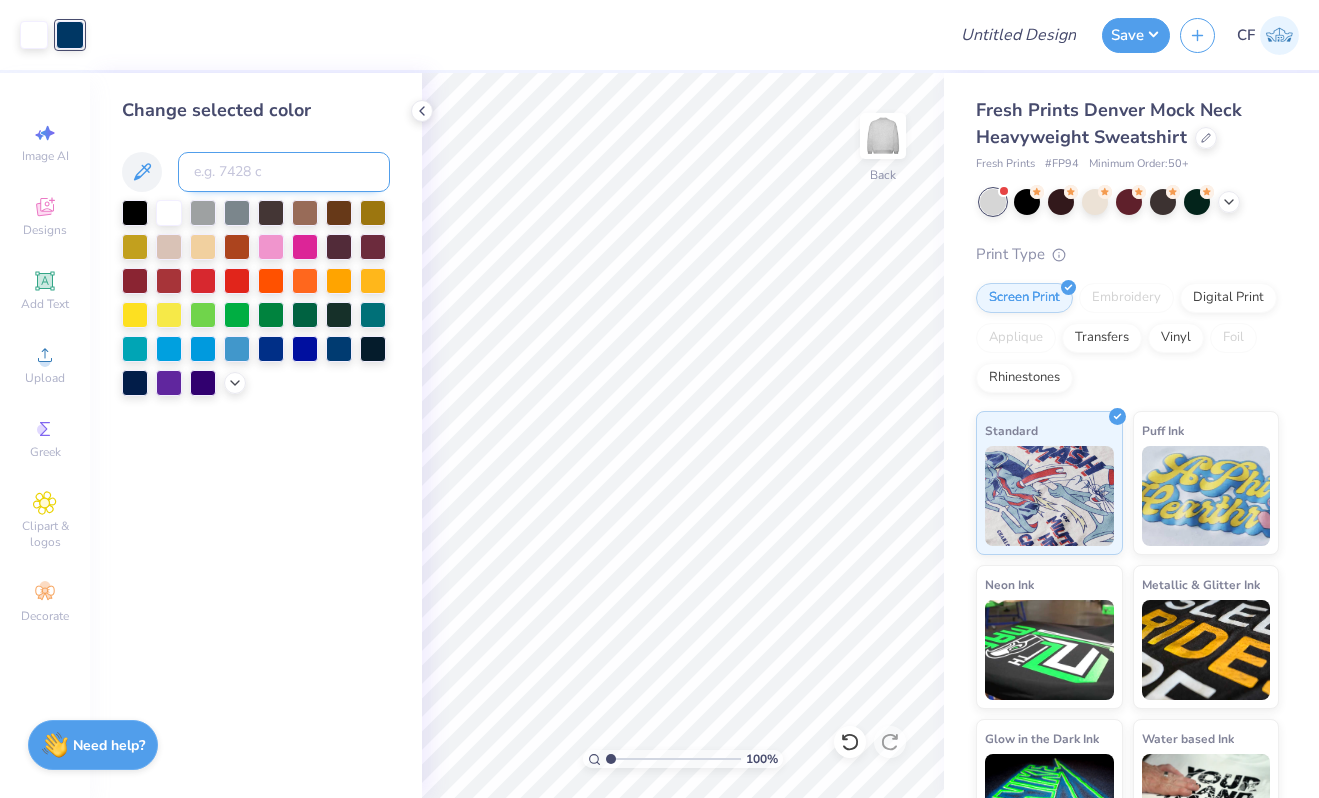 click at bounding box center (284, 172) 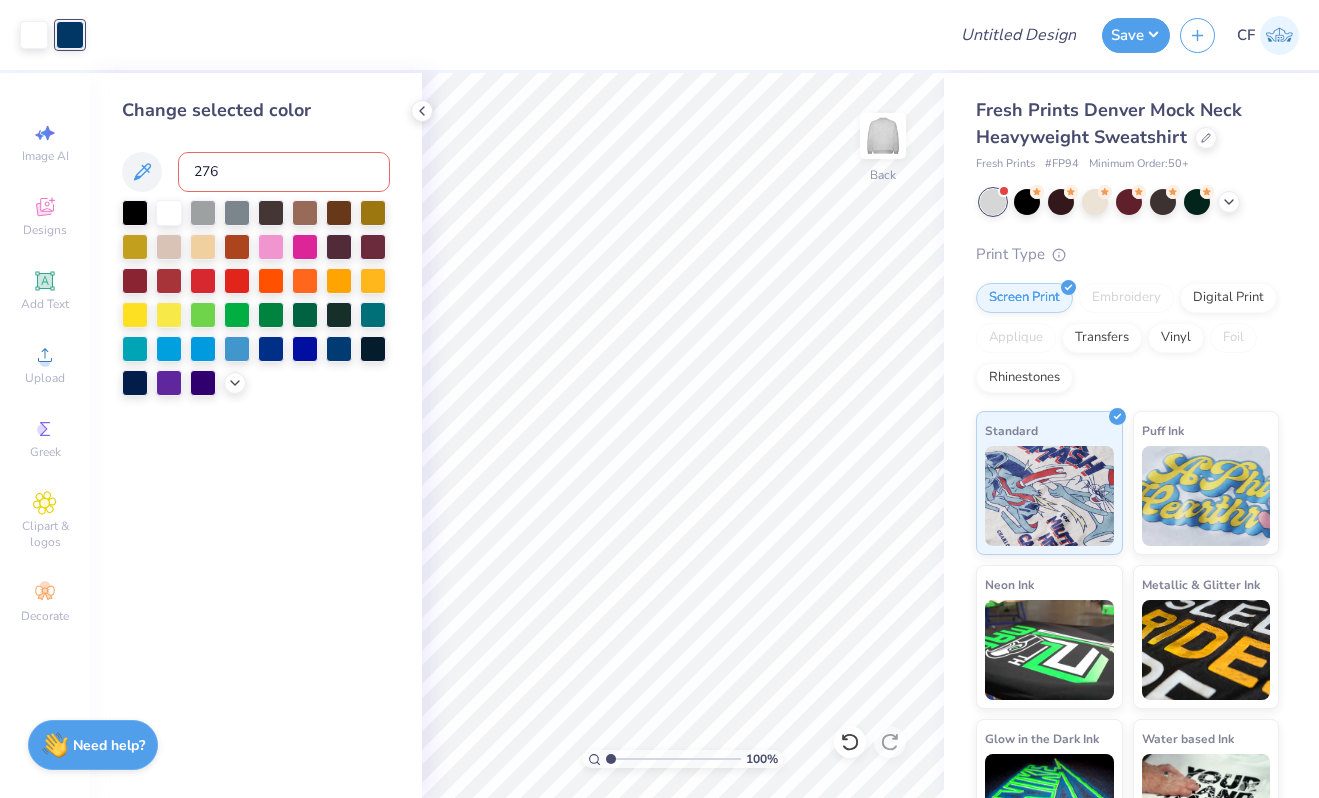 type on "2767" 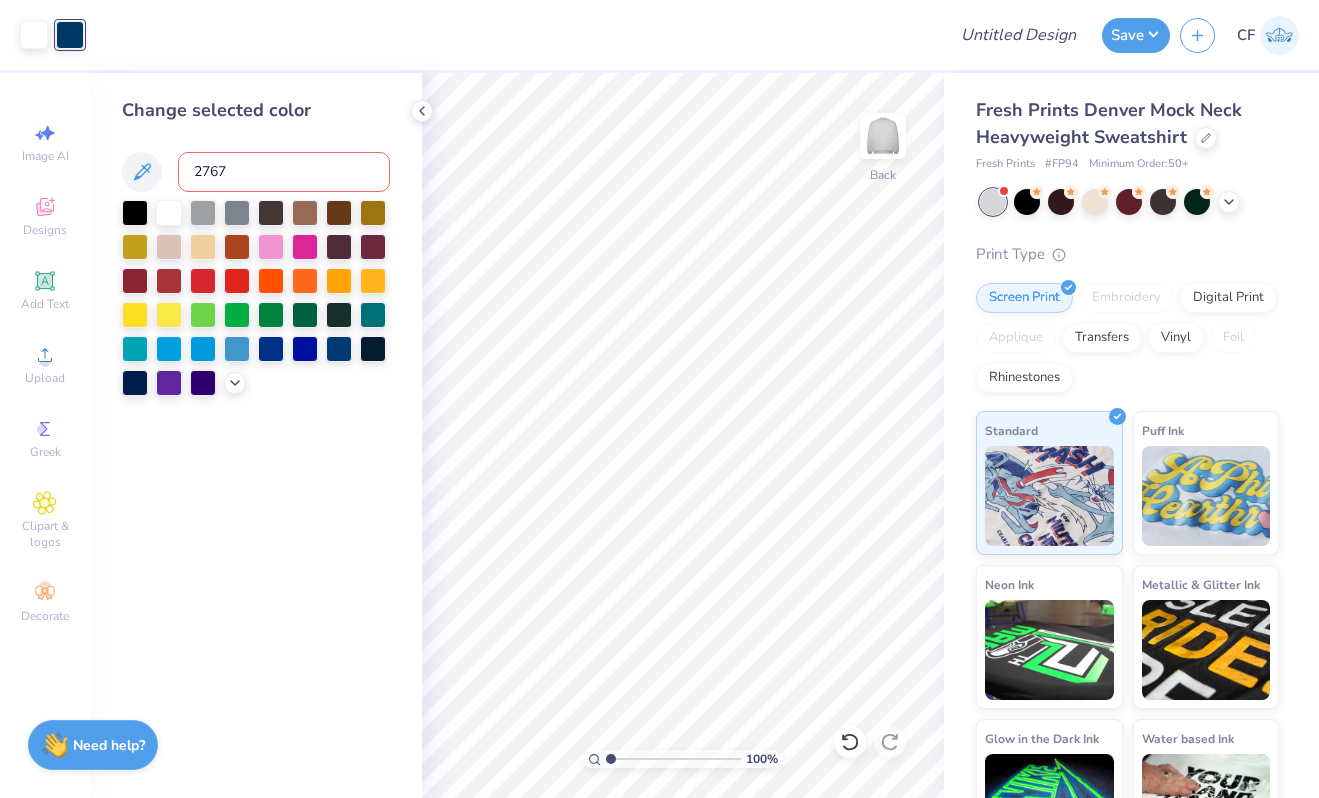type 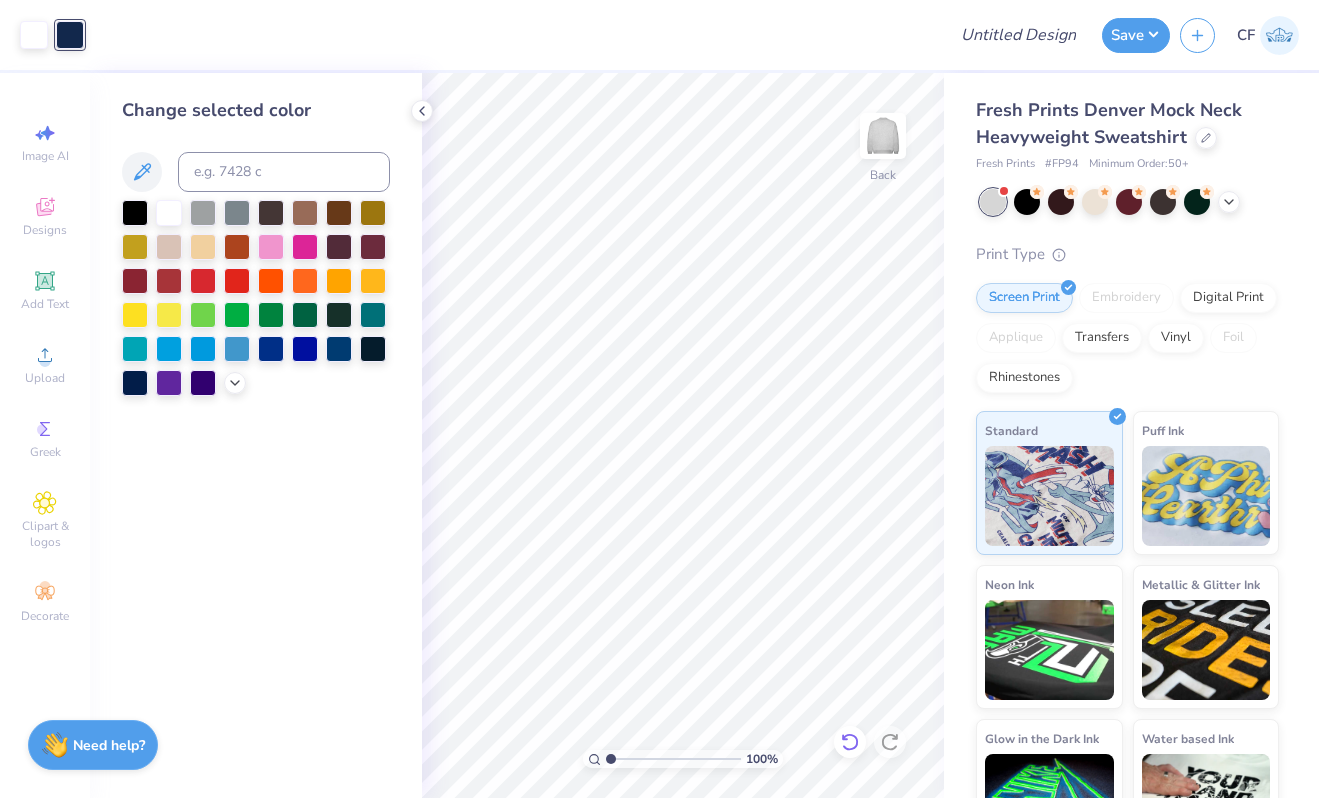 click 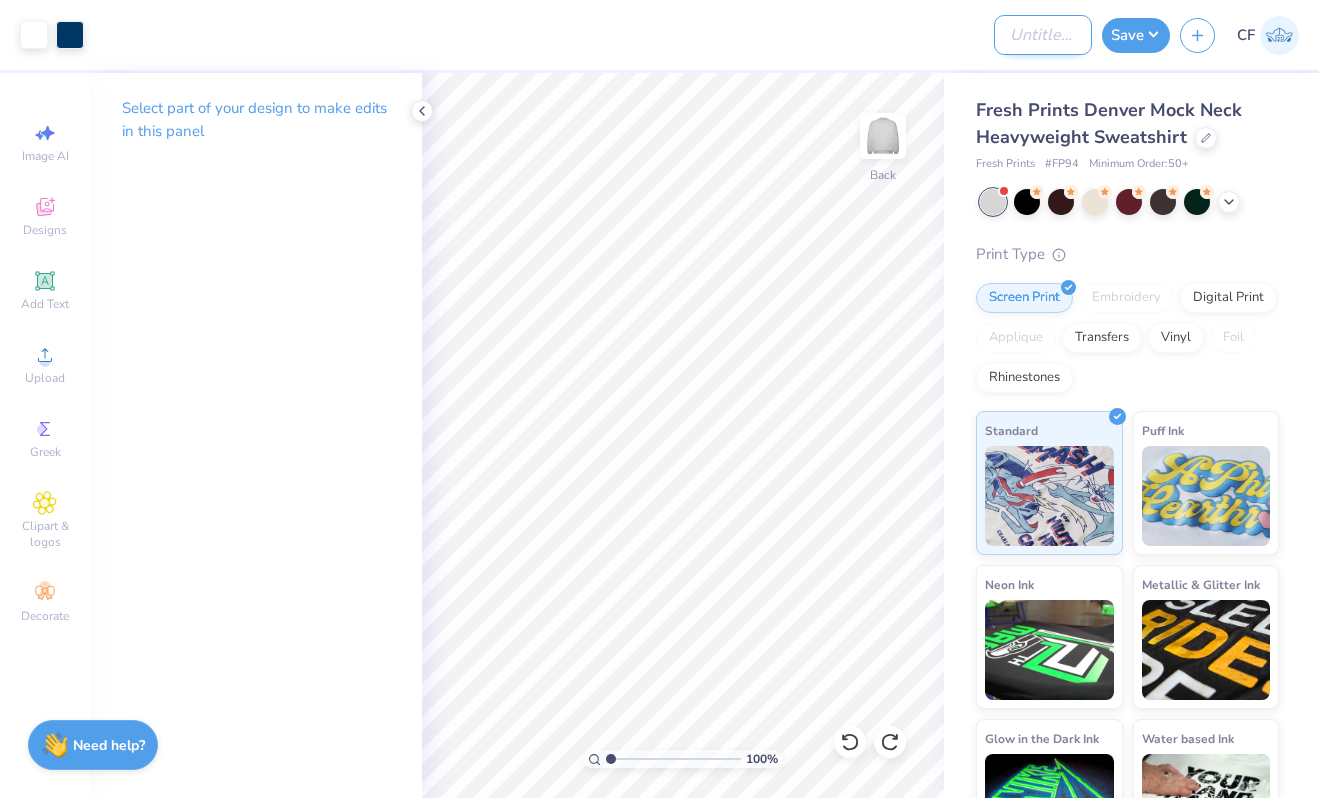 click on "Design Title" at bounding box center [1043, 35] 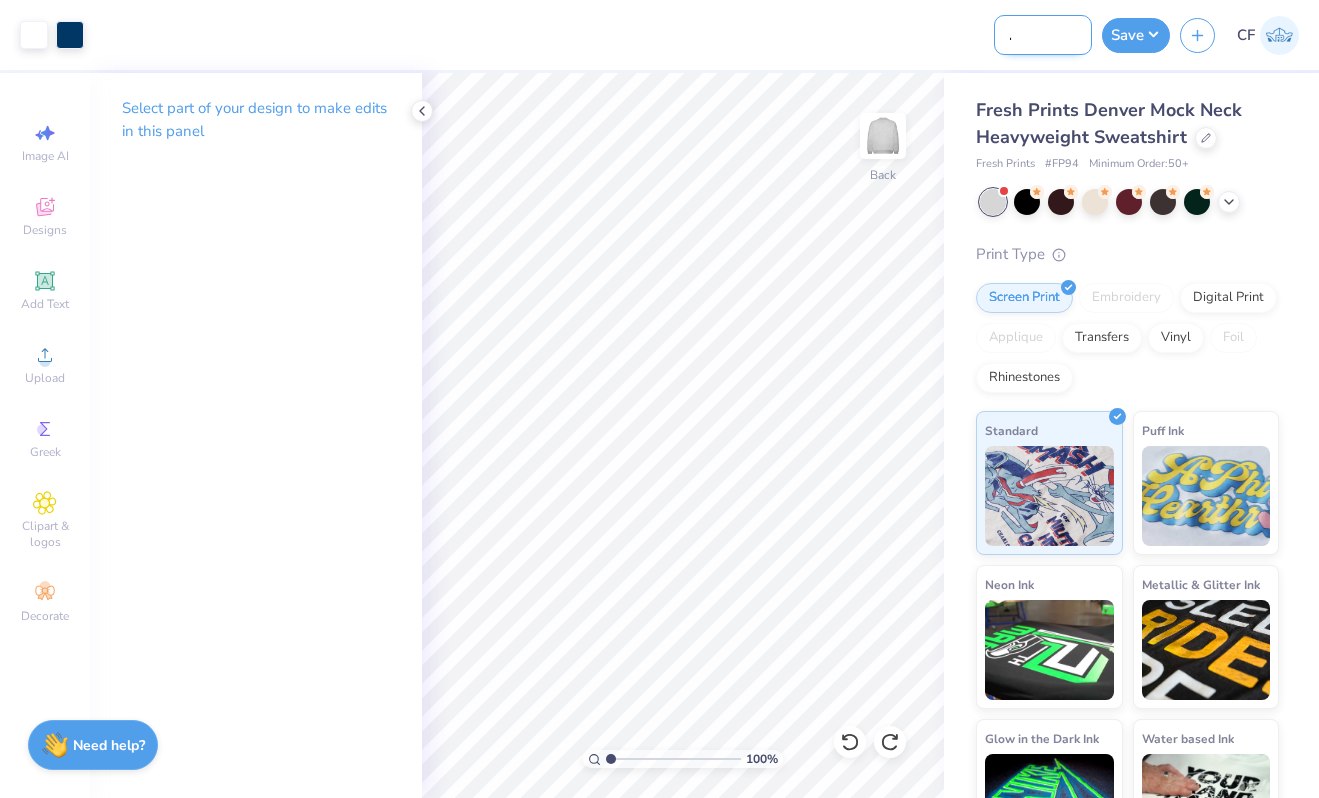 scroll, scrollTop: 0, scrollLeft: 77, axis: horizontal 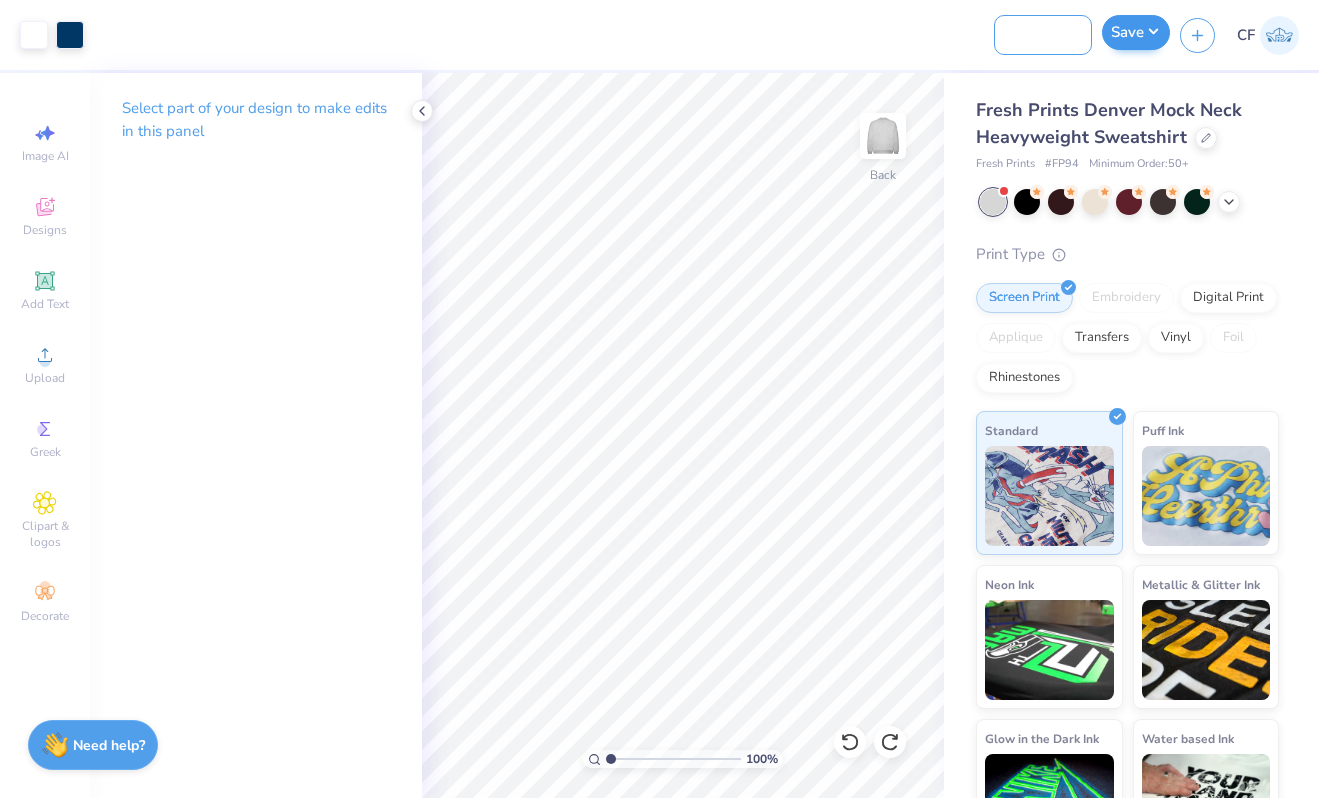 type on "DeeGee Mock Neck" 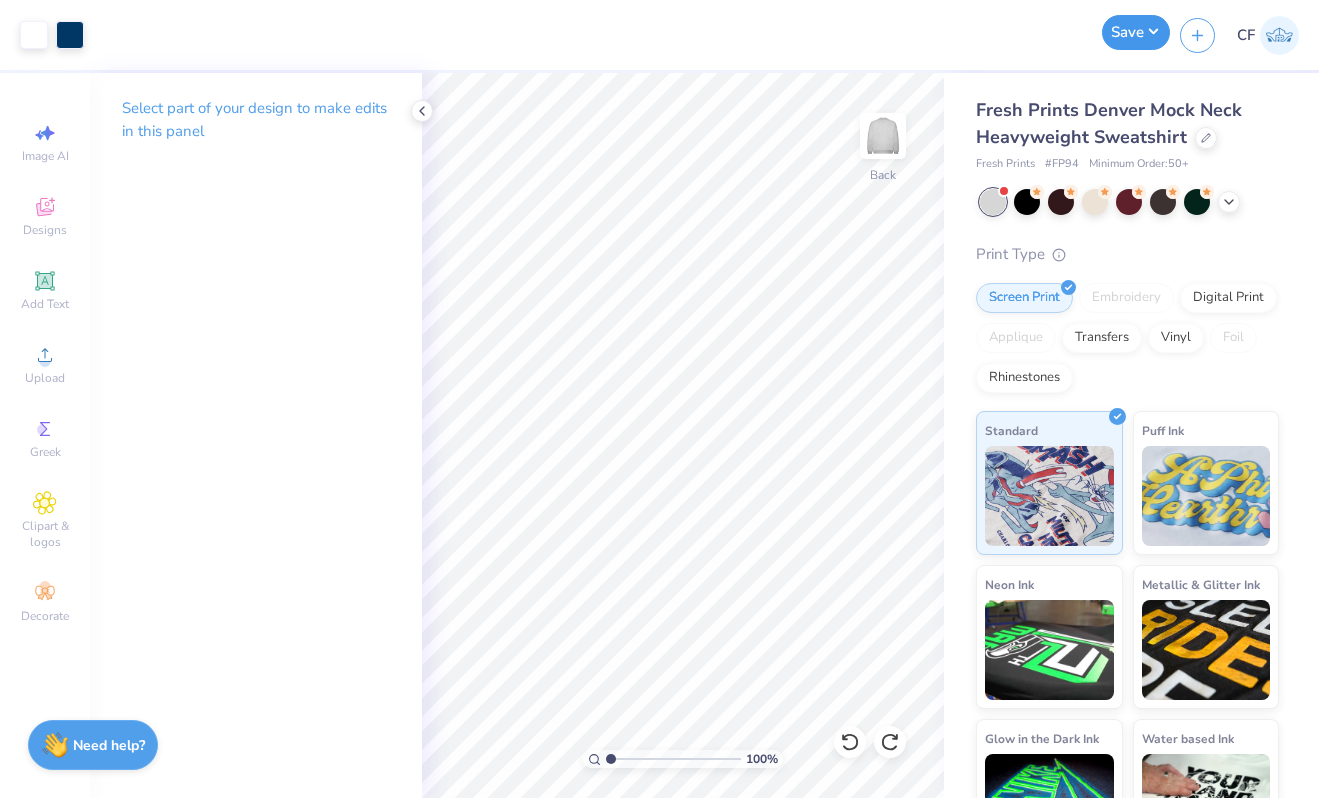 scroll, scrollTop: 0, scrollLeft: 0, axis: both 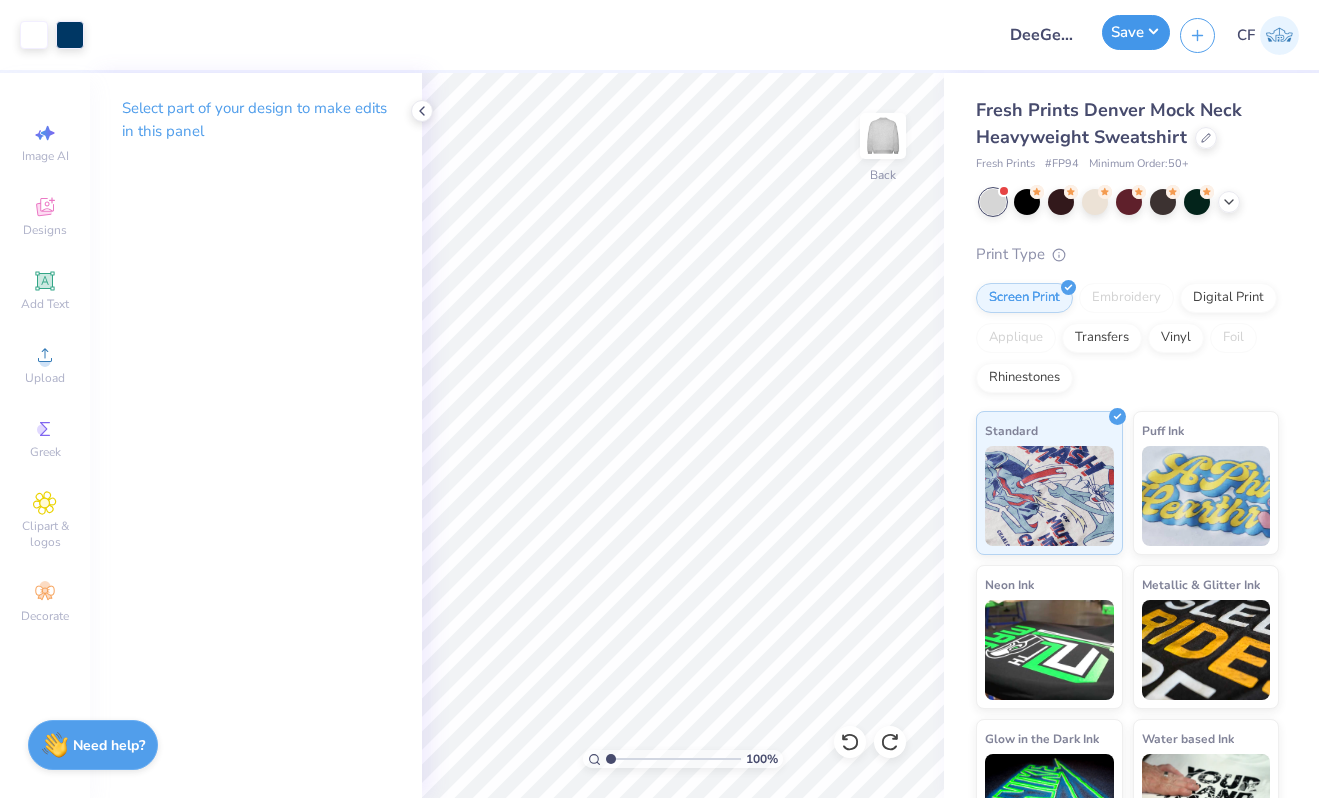 click on "Save" at bounding box center [1136, 32] 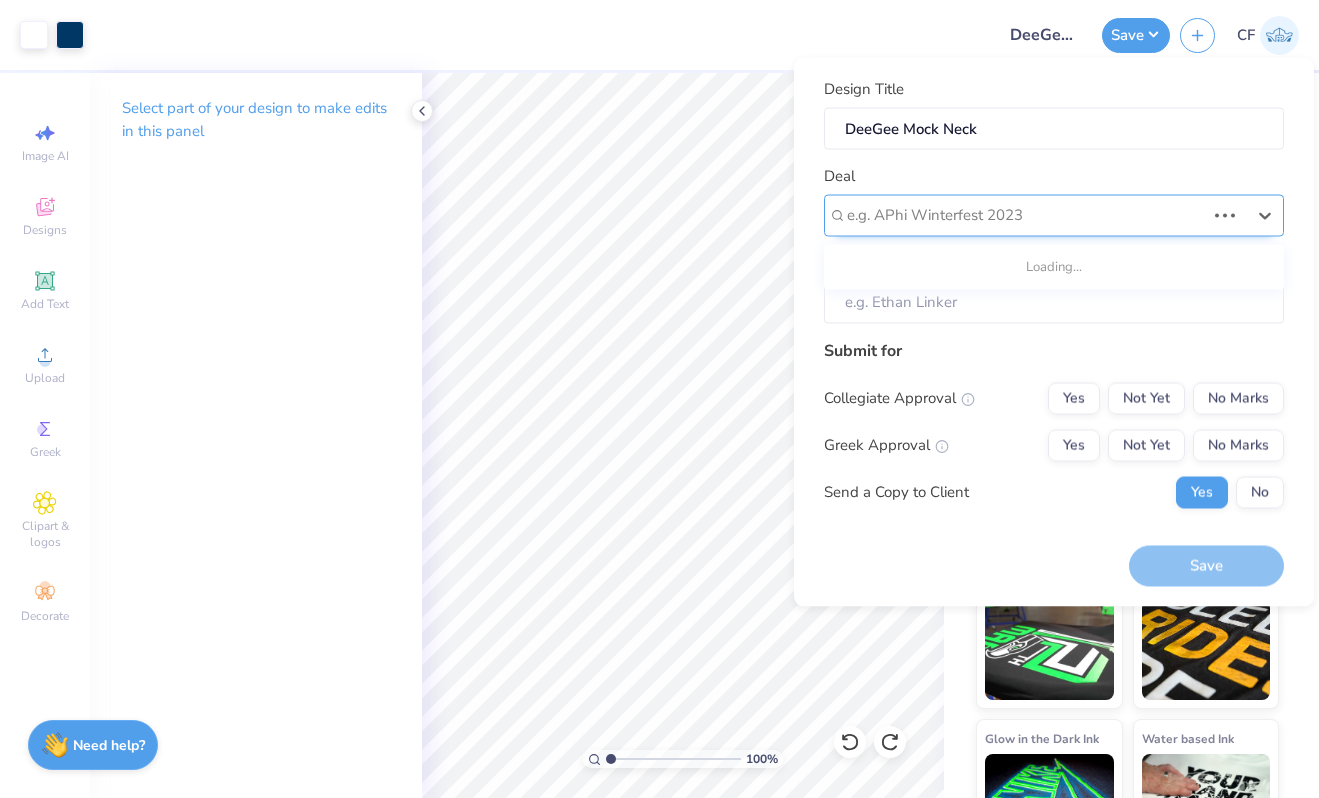 click at bounding box center (1026, 215) 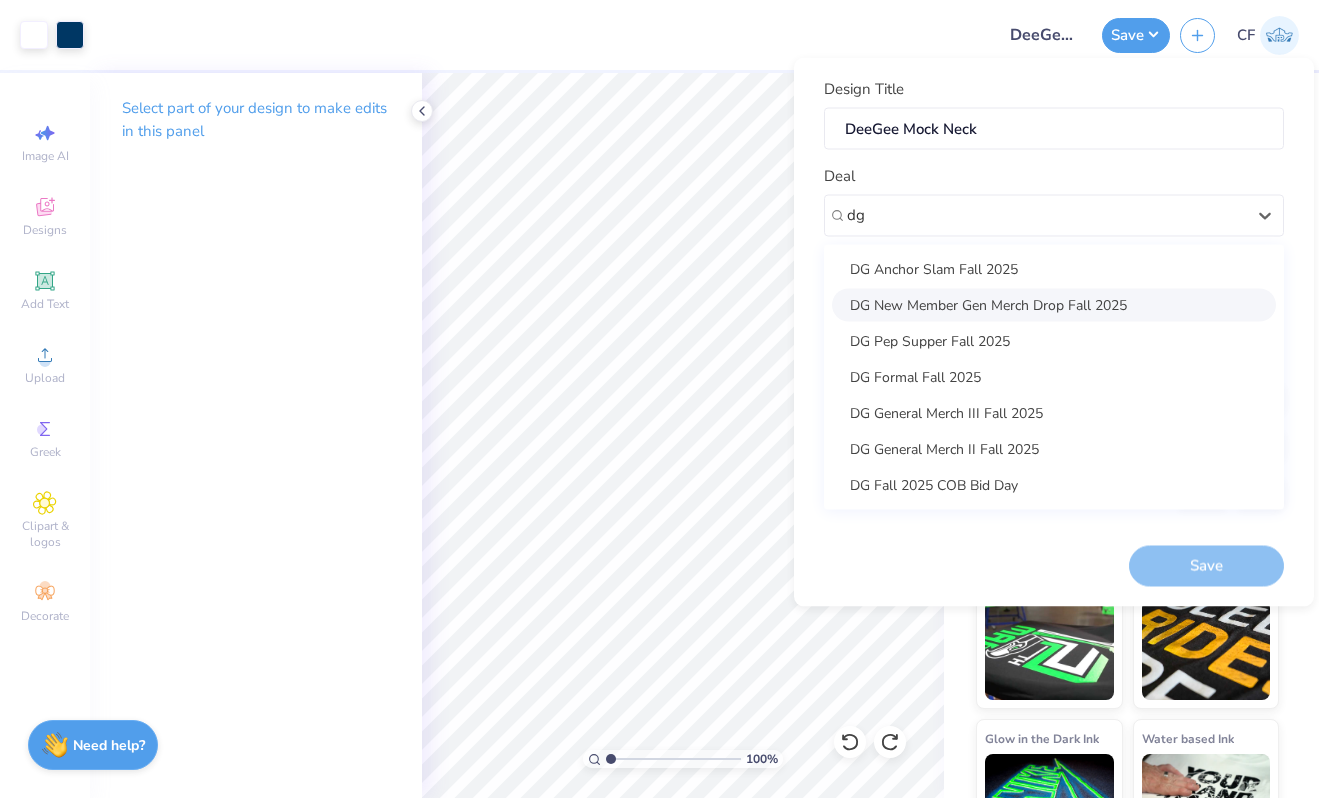 click on "DG New Member Gen Merch Drop Fall 2025" at bounding box center (1054, 304) 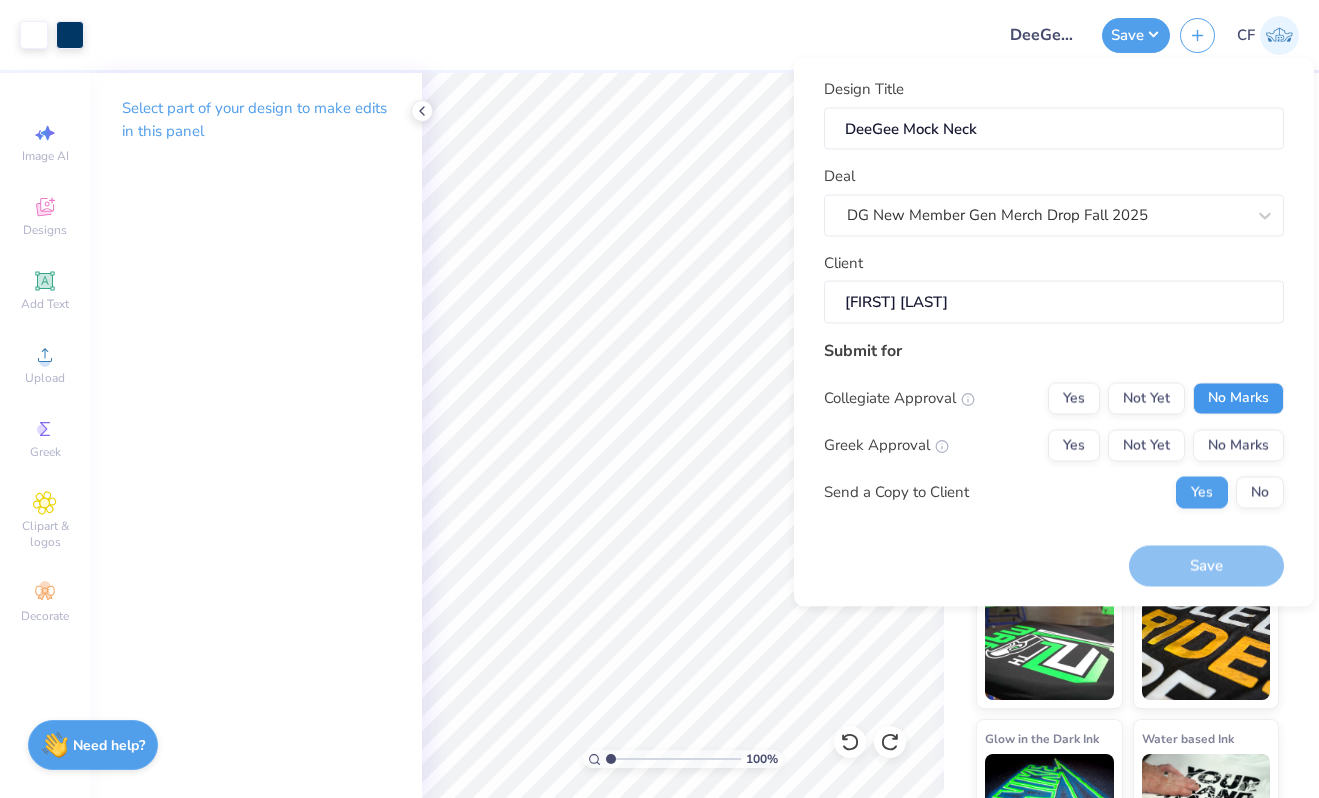 click on "No Marks" at bounding box center (1238, 398) 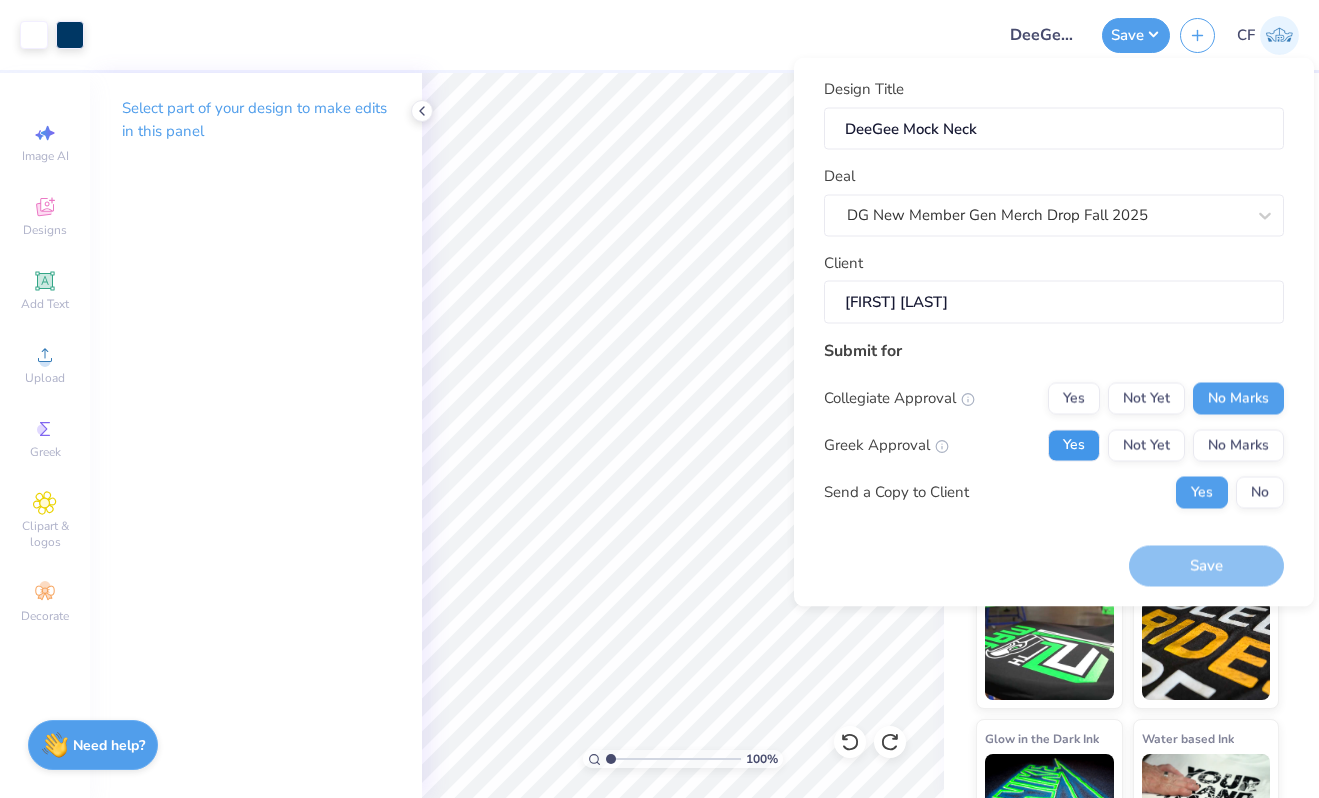 click on "Yes" at bounding box center [1074, 445] 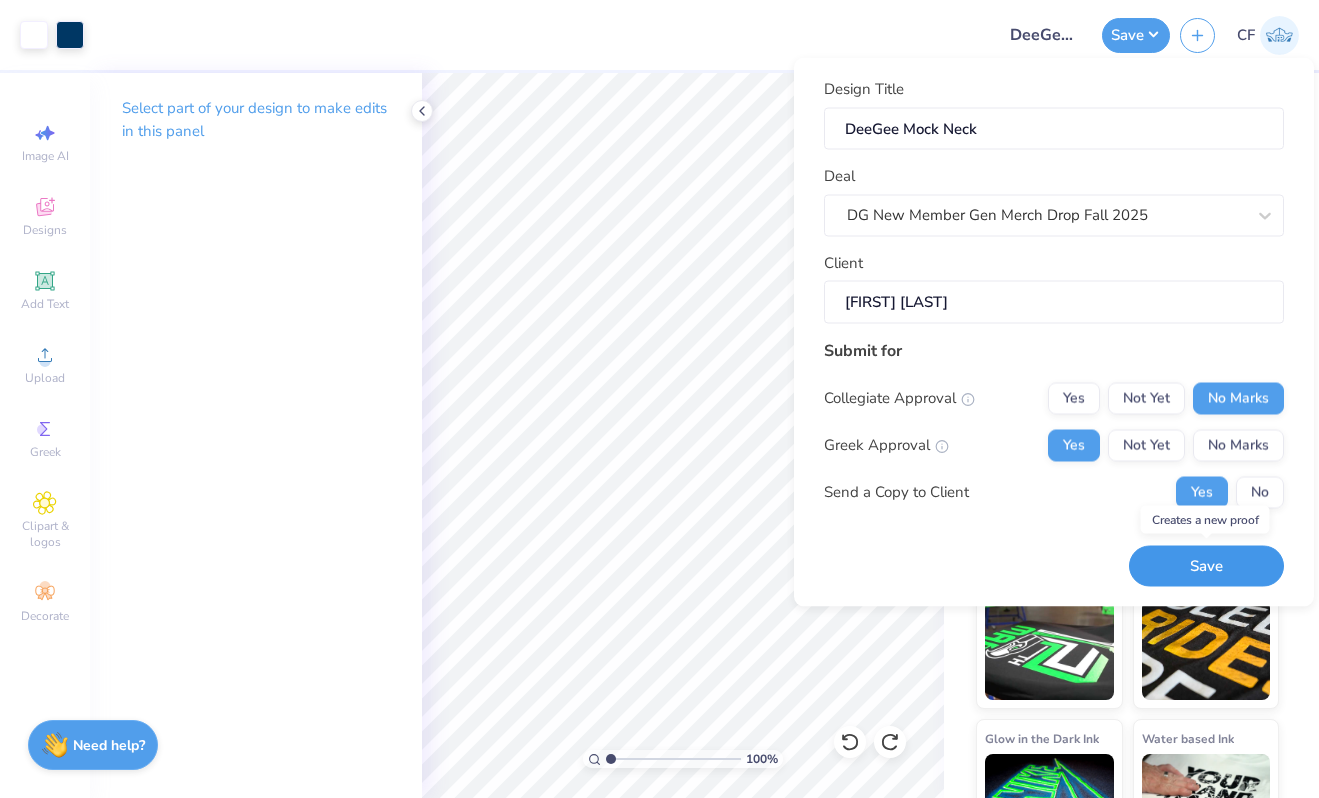 click on "Save" at bounding box center (1206, 566) 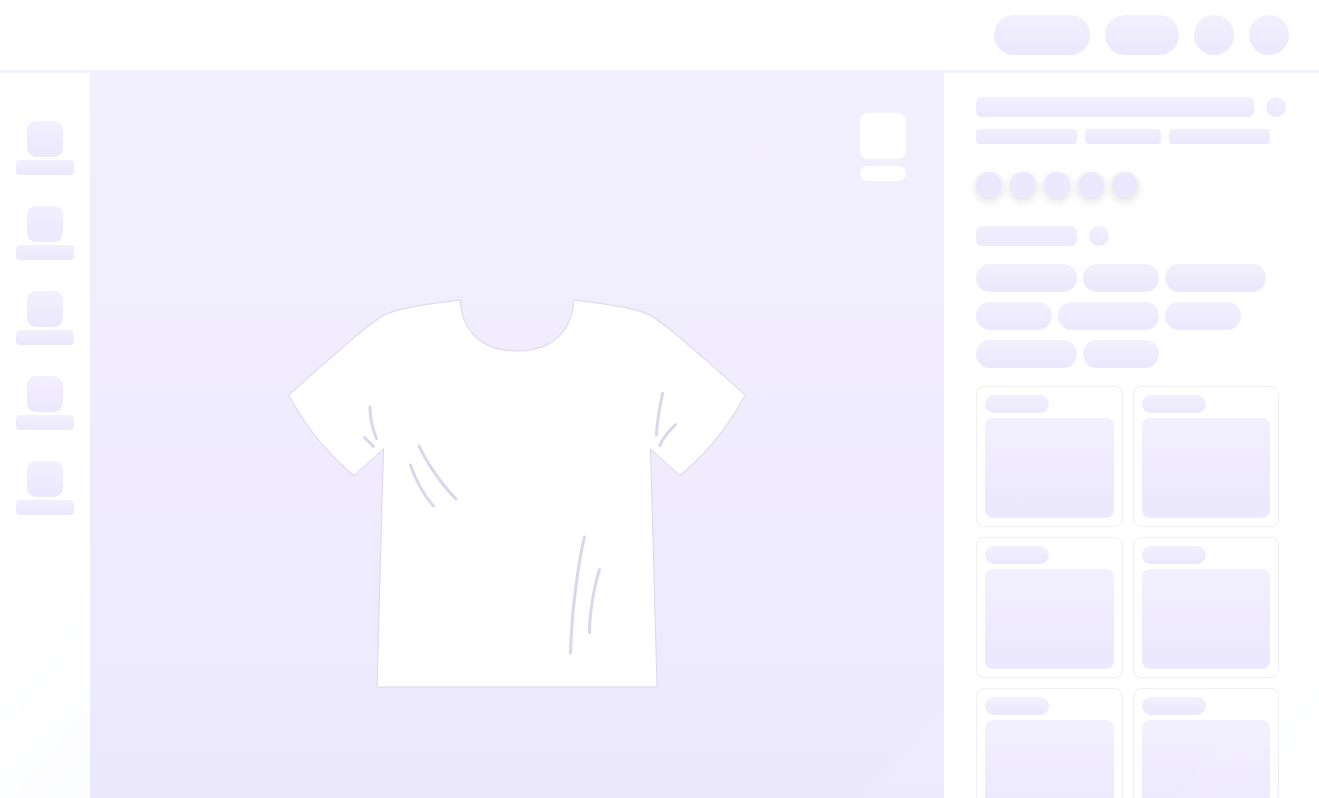 scroll, scrollTop: 0, scrollLeft: 0, axis: both 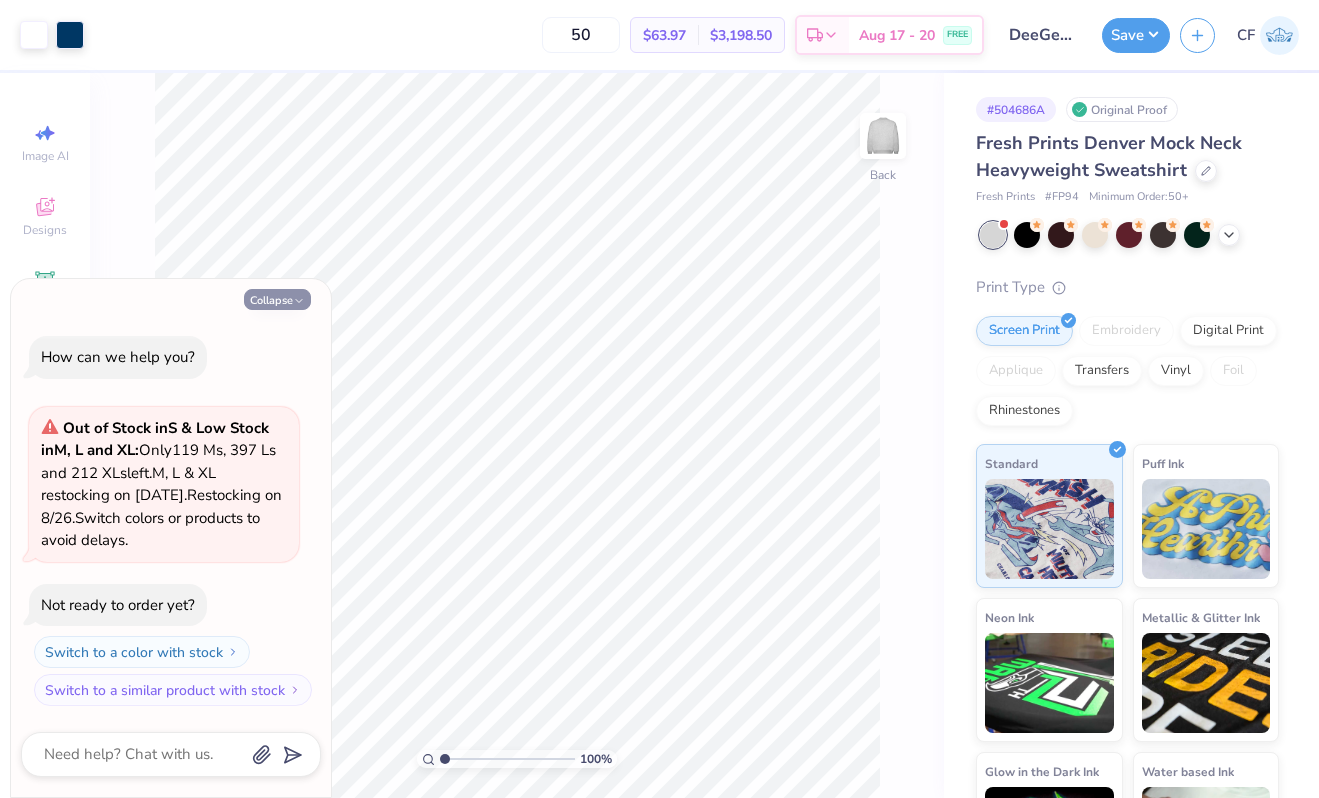 click 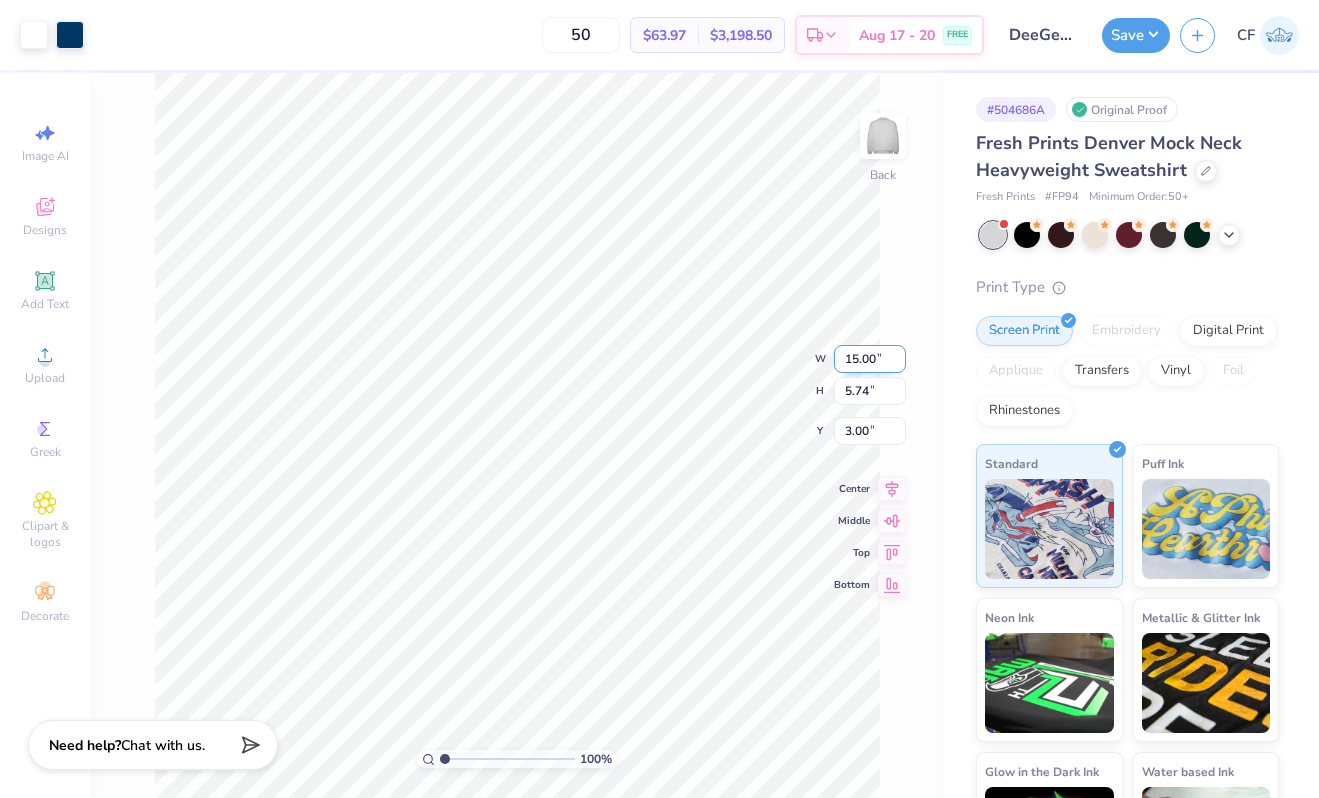 click on "15.00" at bounding box center [870, 359] 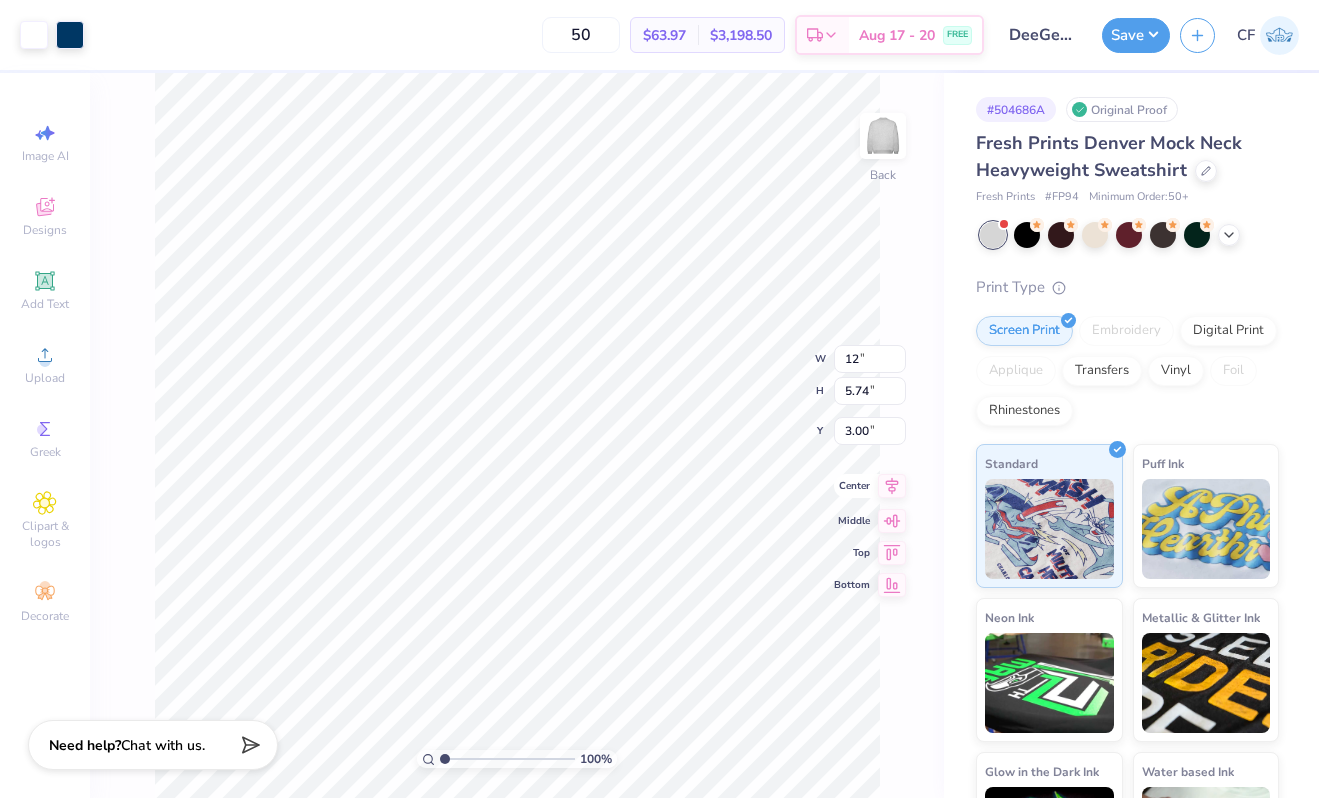 click on "100  % Back W 12 12 " H 5.74 5.74 " Y 3.00 3.00 " Center Middle Top Bottom" at bounding box center (517, 435) 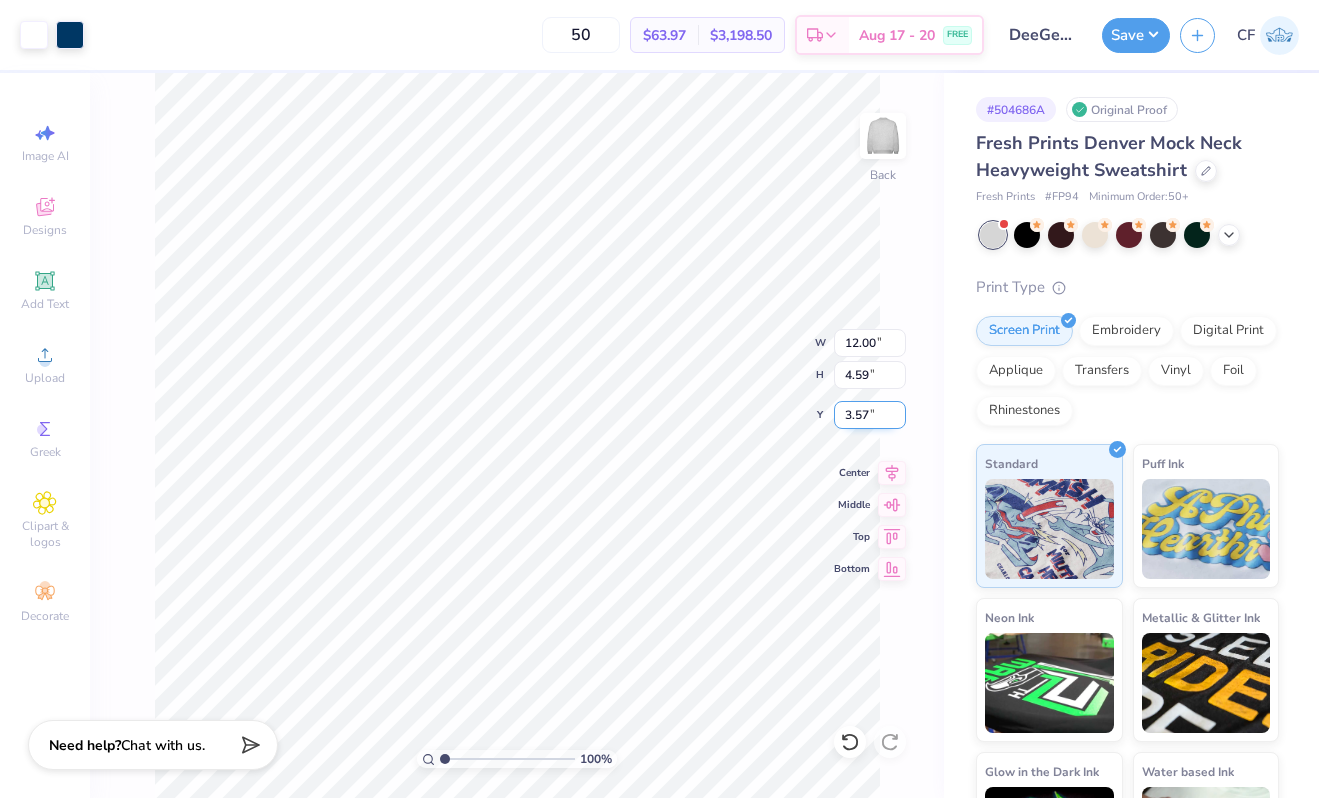click on "3.57" at bounding box center (870, 415) 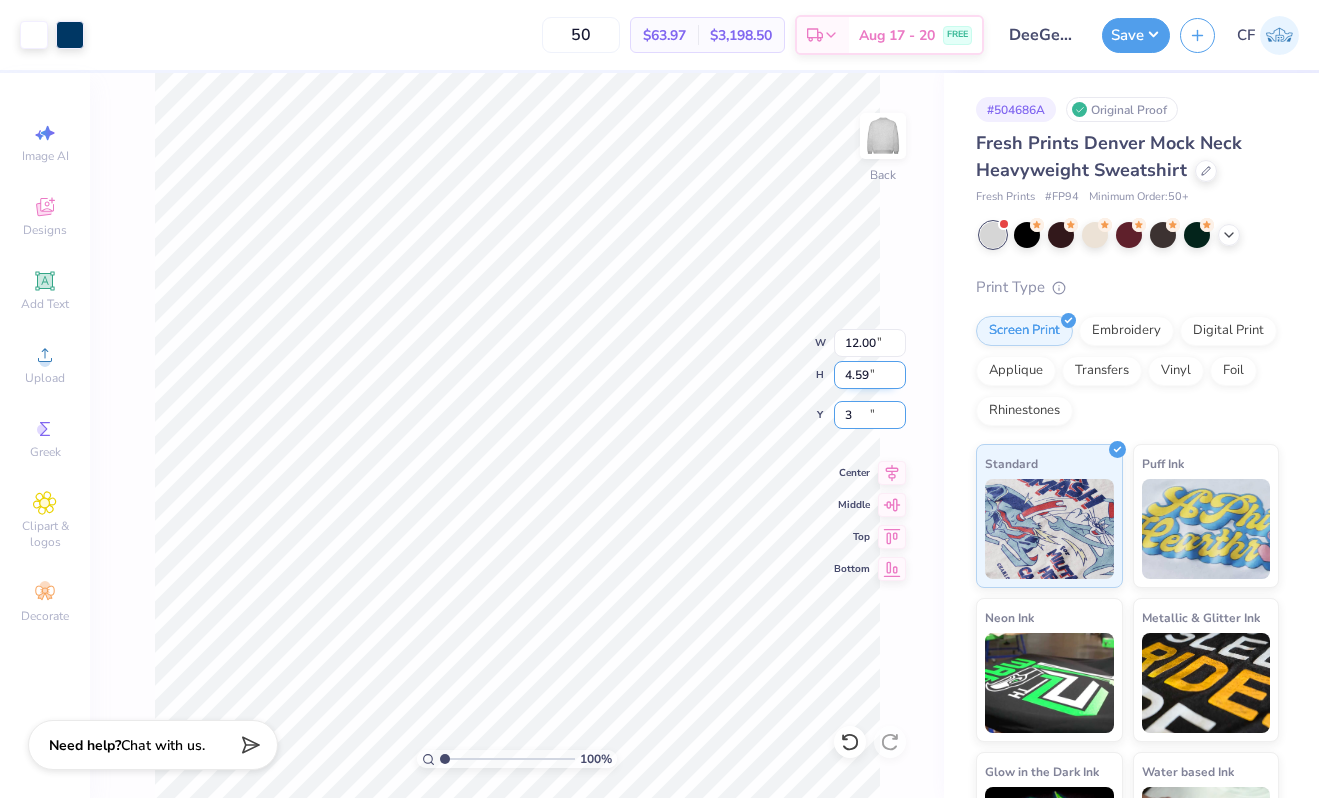 type on "3.00" 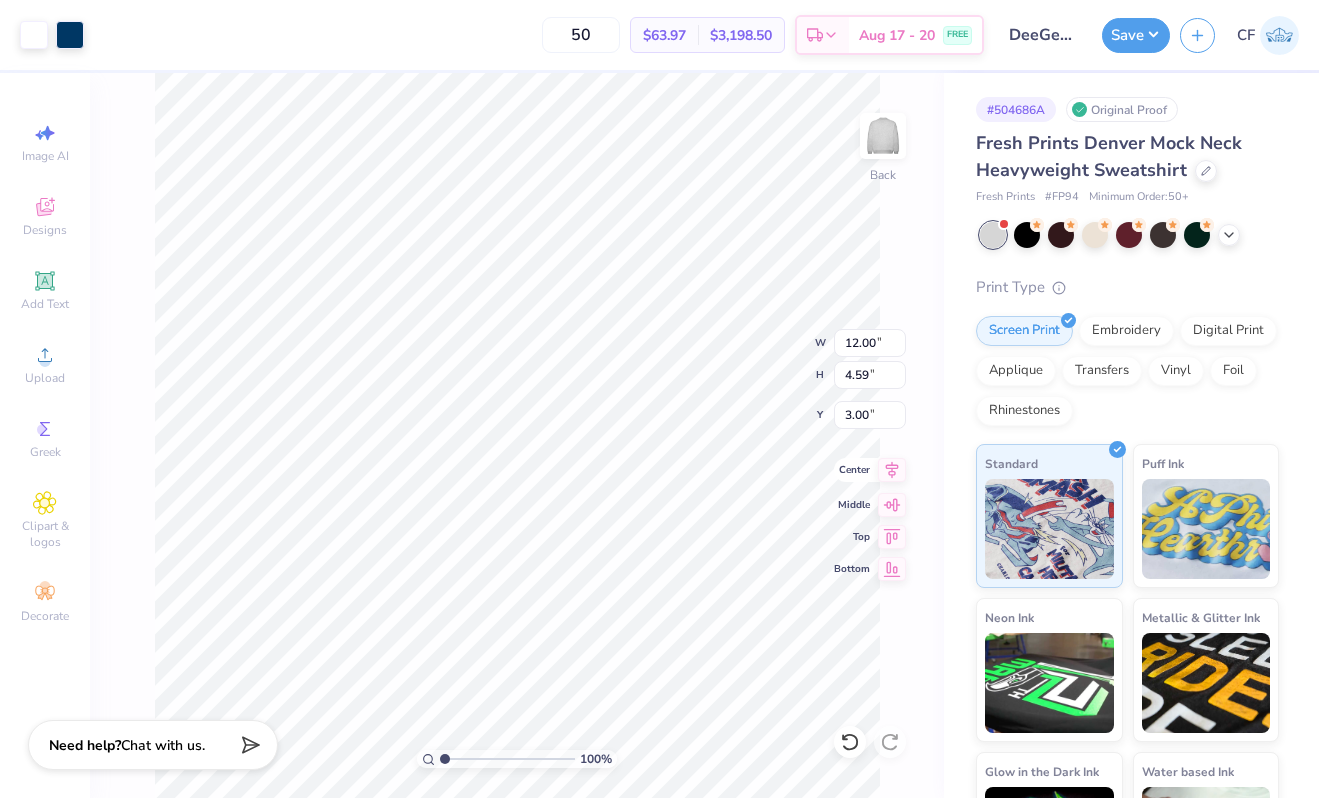 click 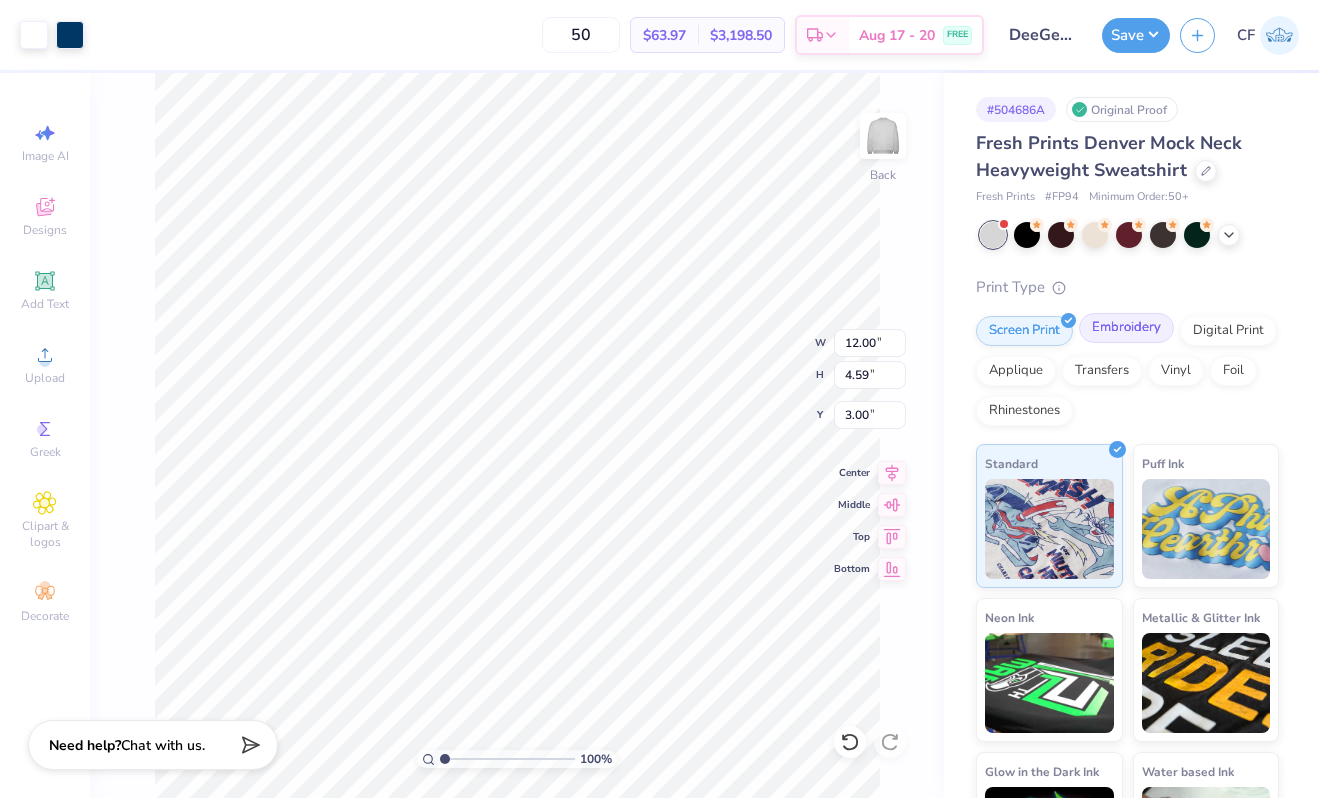 click on "Embroidery" at bounding box center [1126, 328] 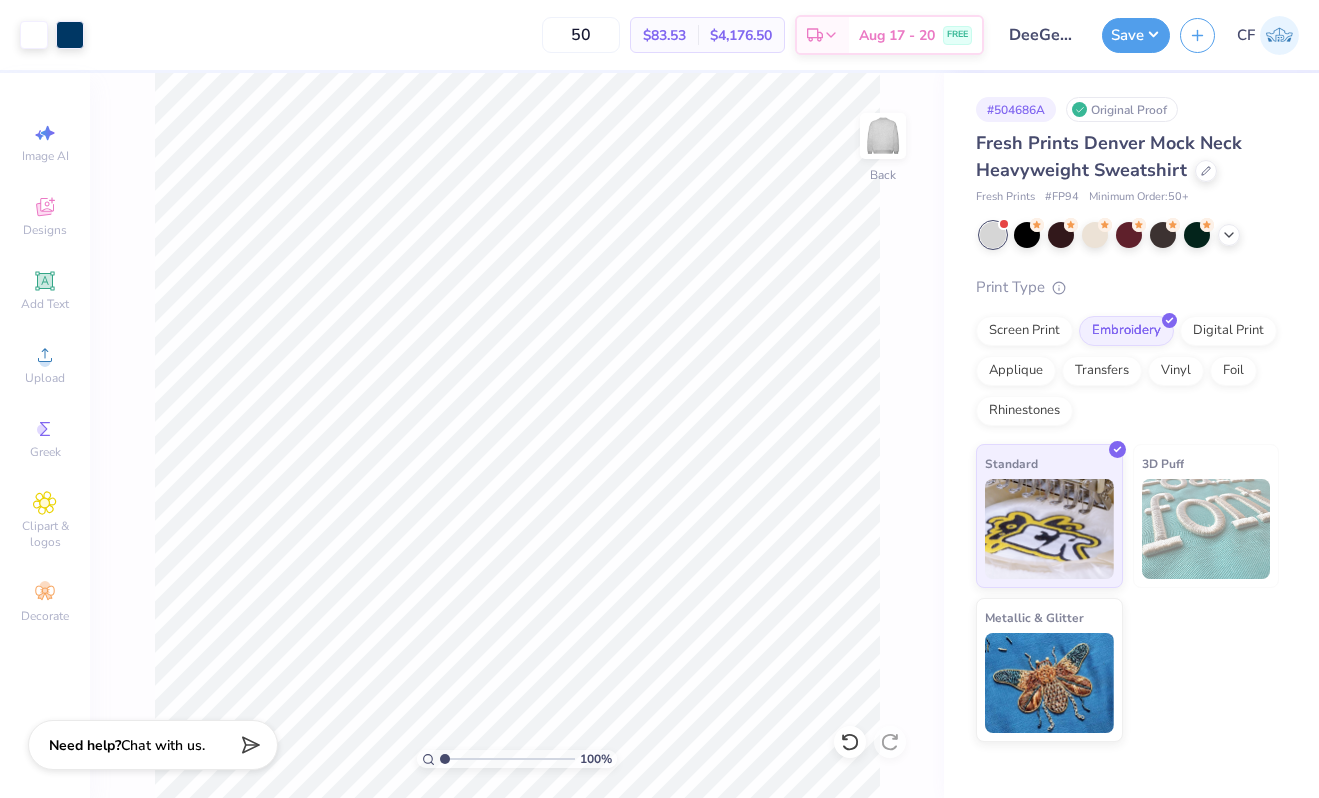 click on "Save CF" at bounding box center (1210, 35) 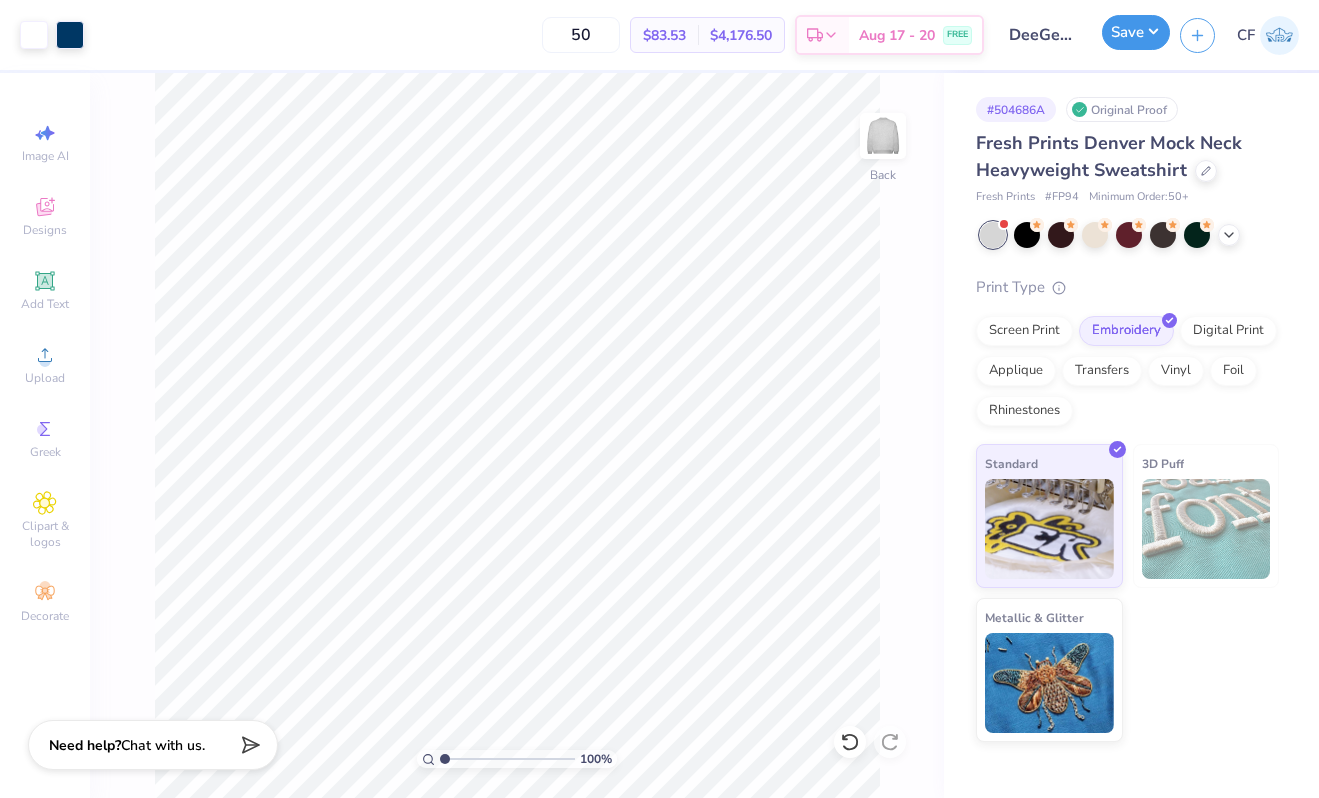 click on "Save" at bounding box center (1136, 32) 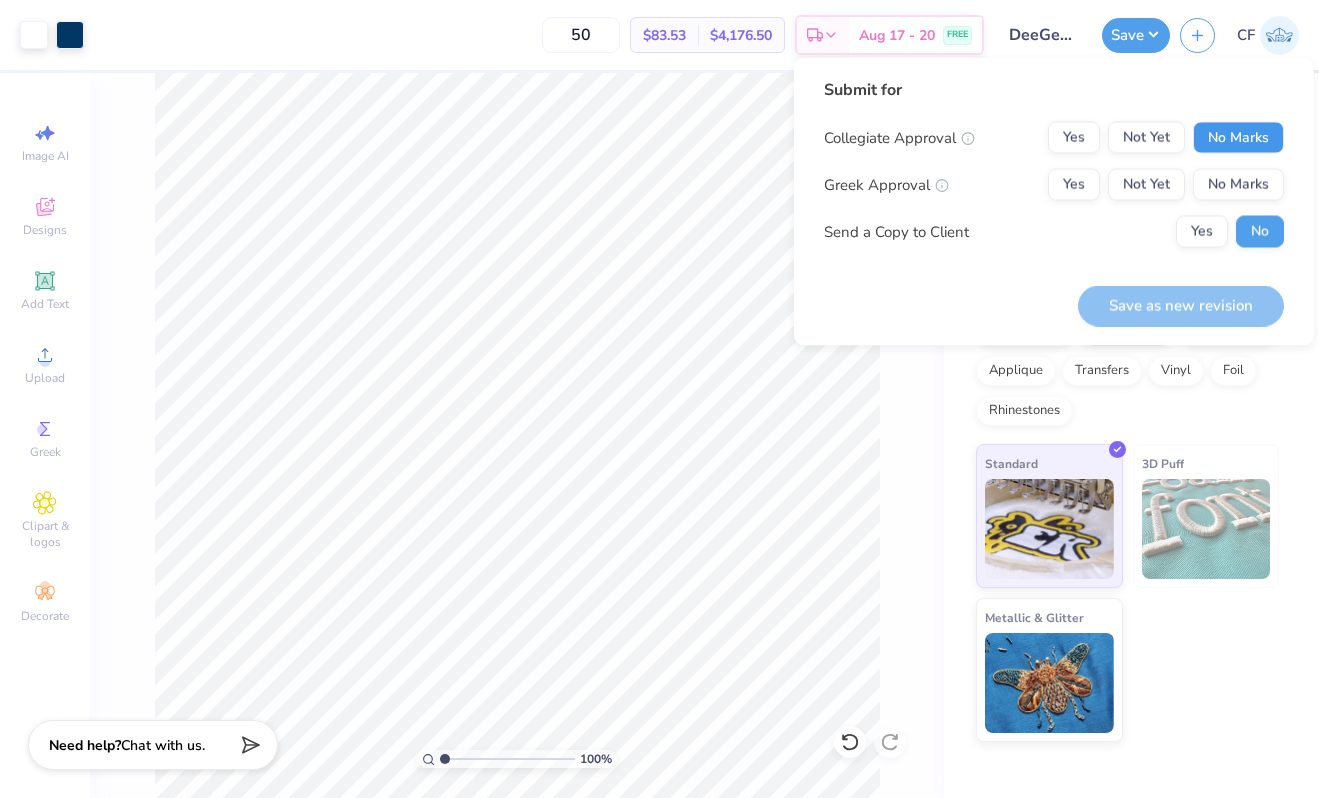 click on "No Marks" at bounding box center [1238, 138] 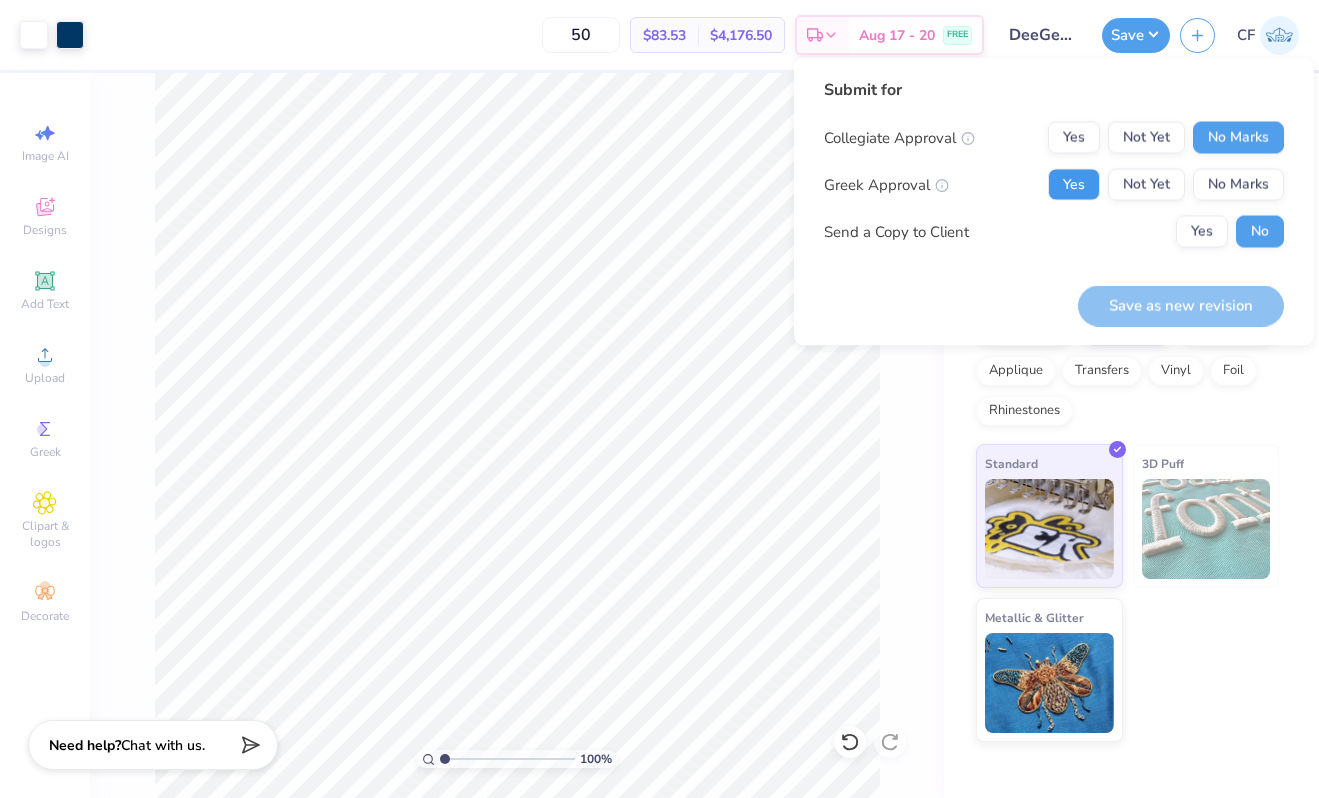 click on "Yes" at bounding box center [1074, 185] 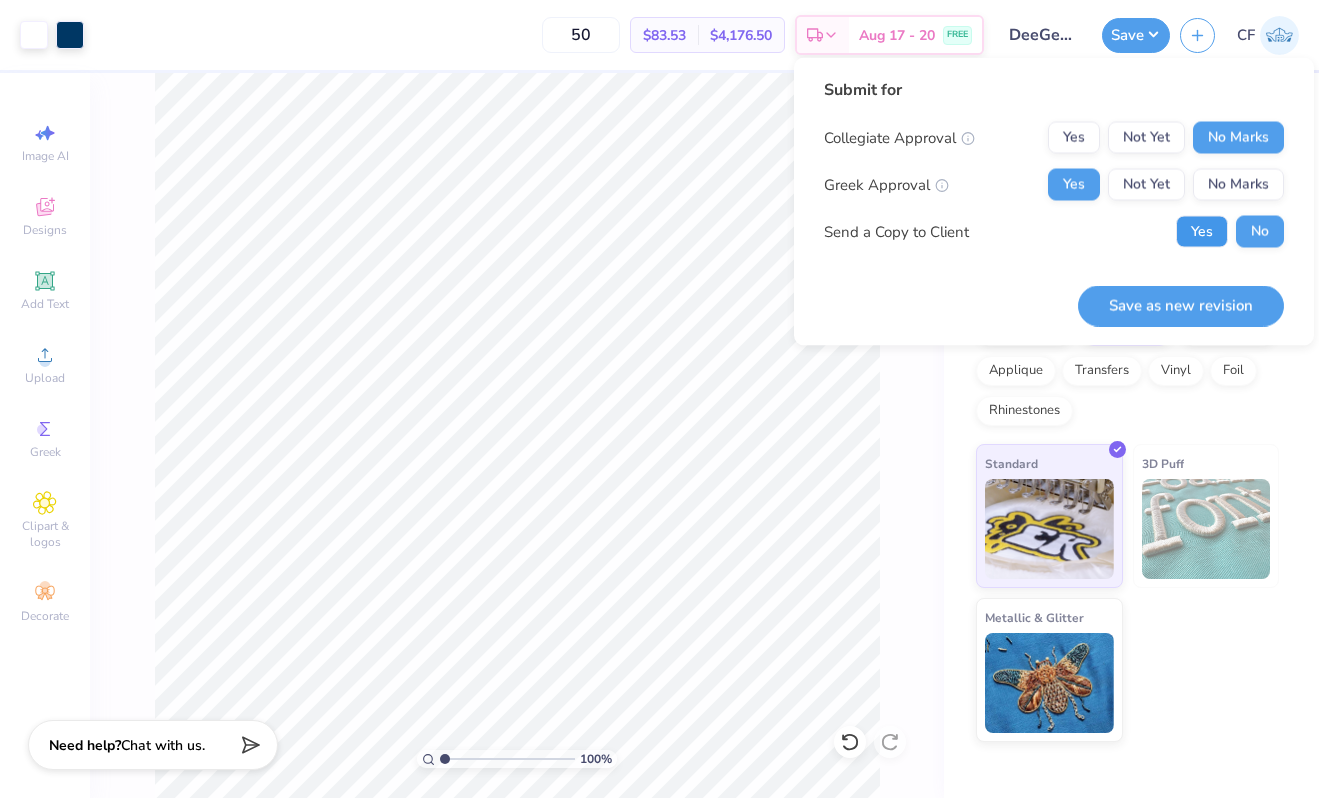 click on "Yes" at bounding box center (1202, 232) 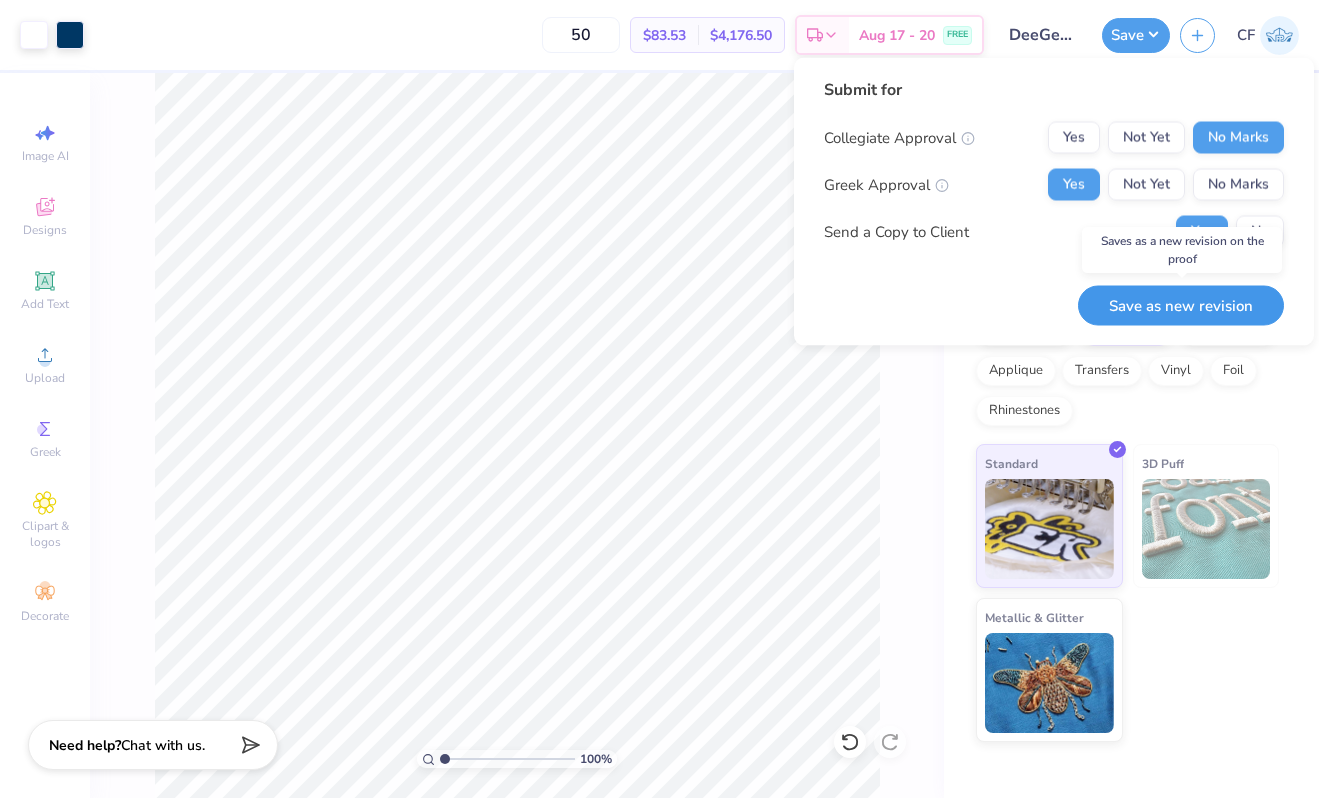click on "Save as new revision" at bounding box center [1181, 305] 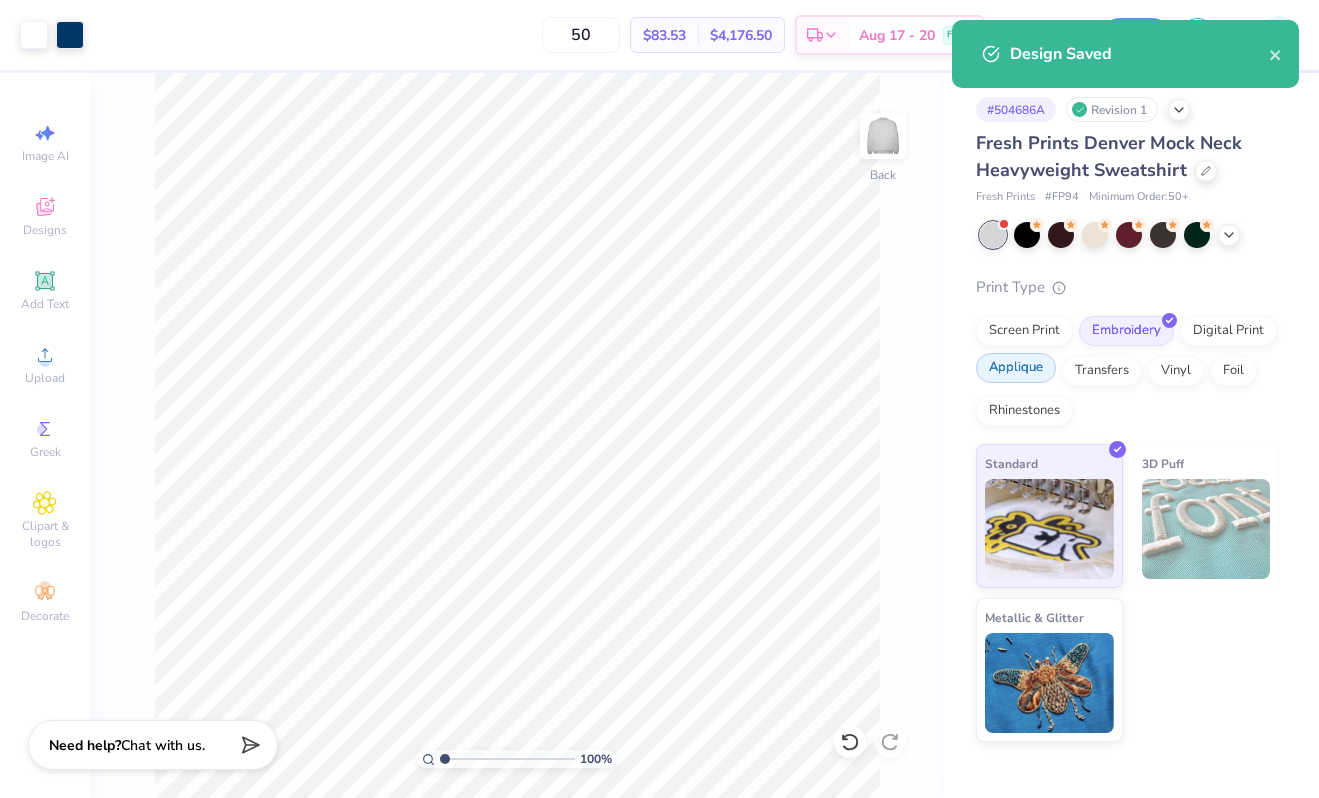 click on "Applique" at bounding box center (1016, 368) 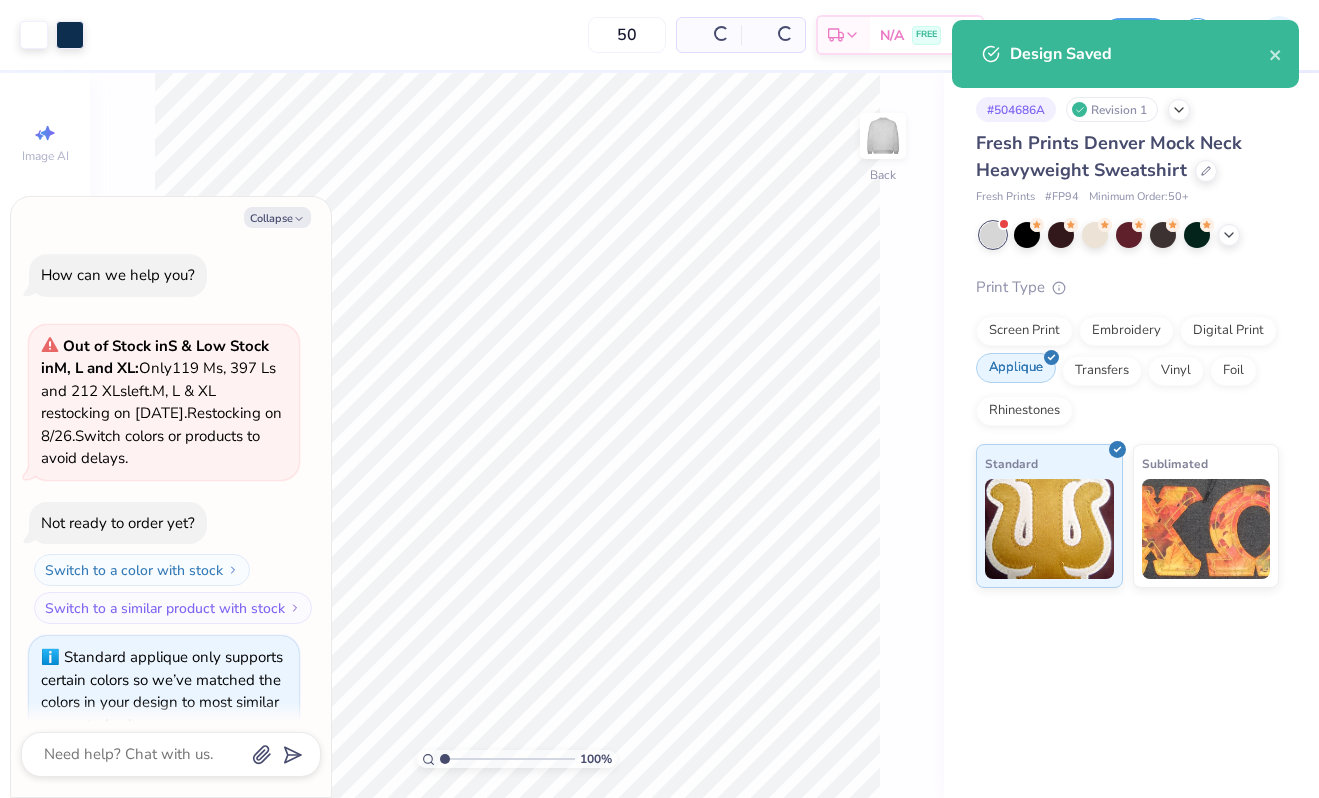 scroll, scrollTop: 40, scrollLeft: 0, axis: vertical 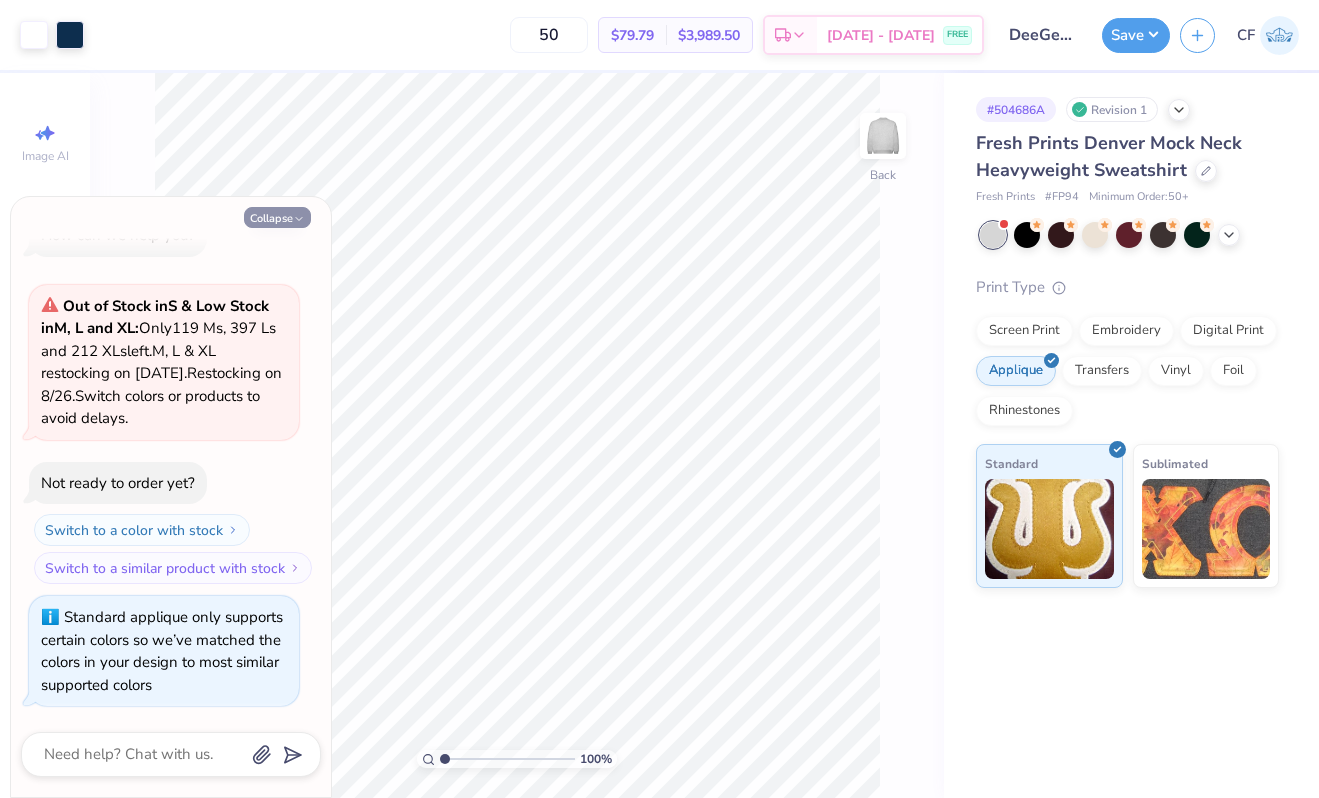 click 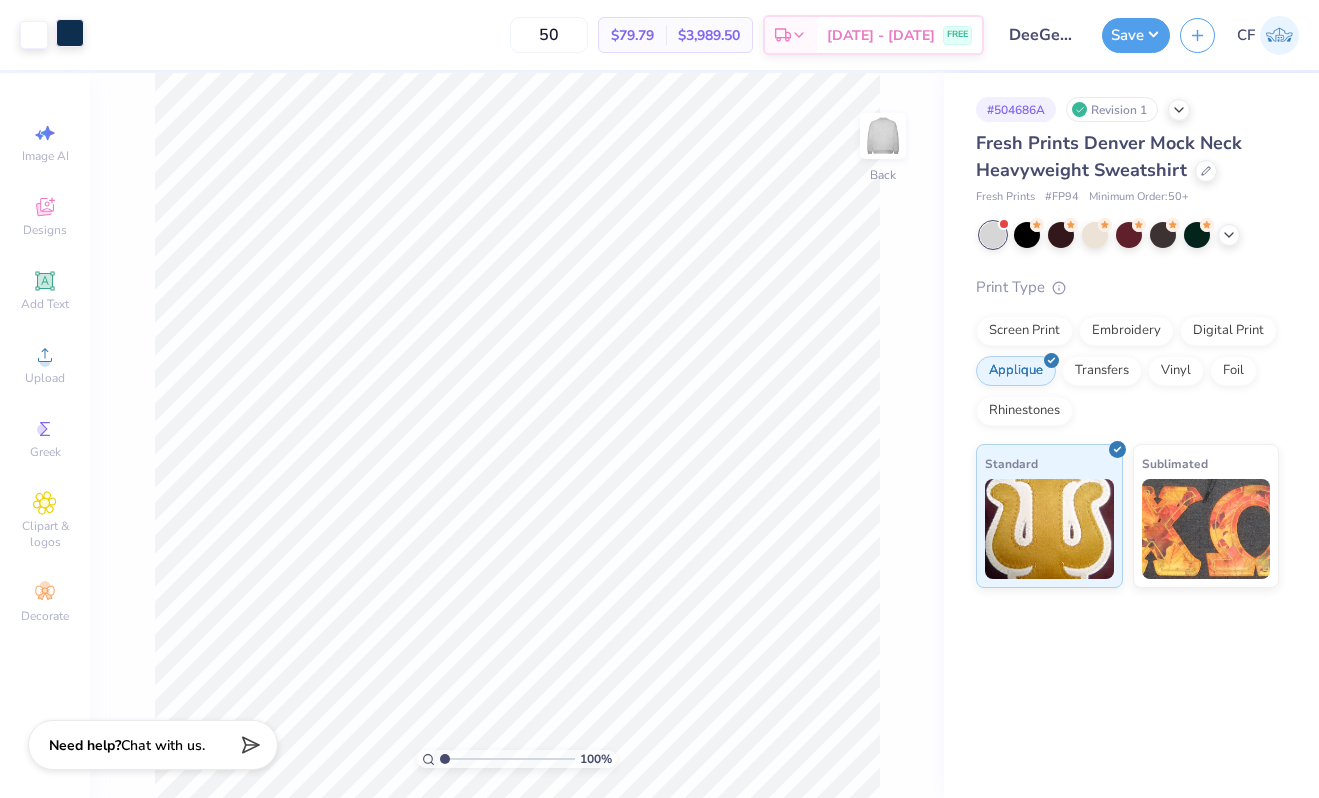 click at bounding box center (70, 33) 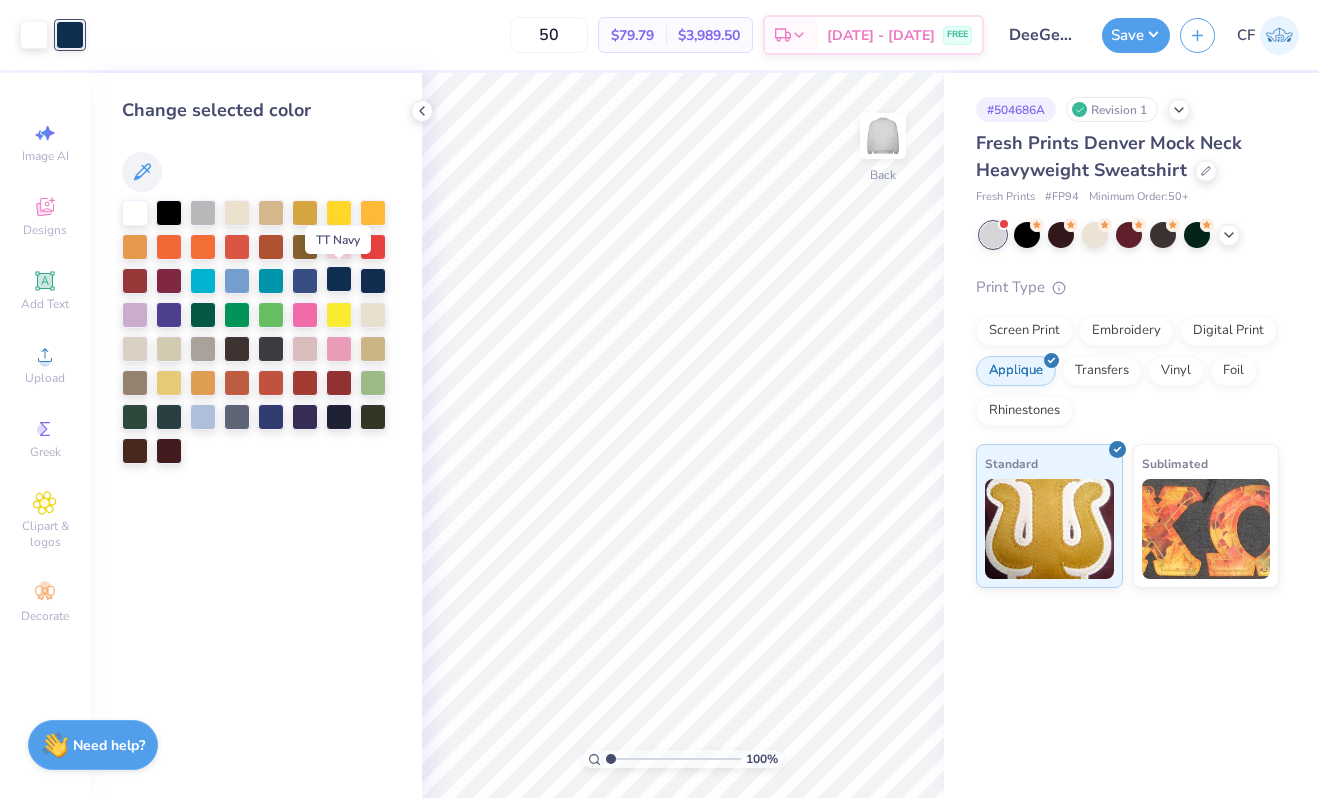 click at bounding box center (339, 279) 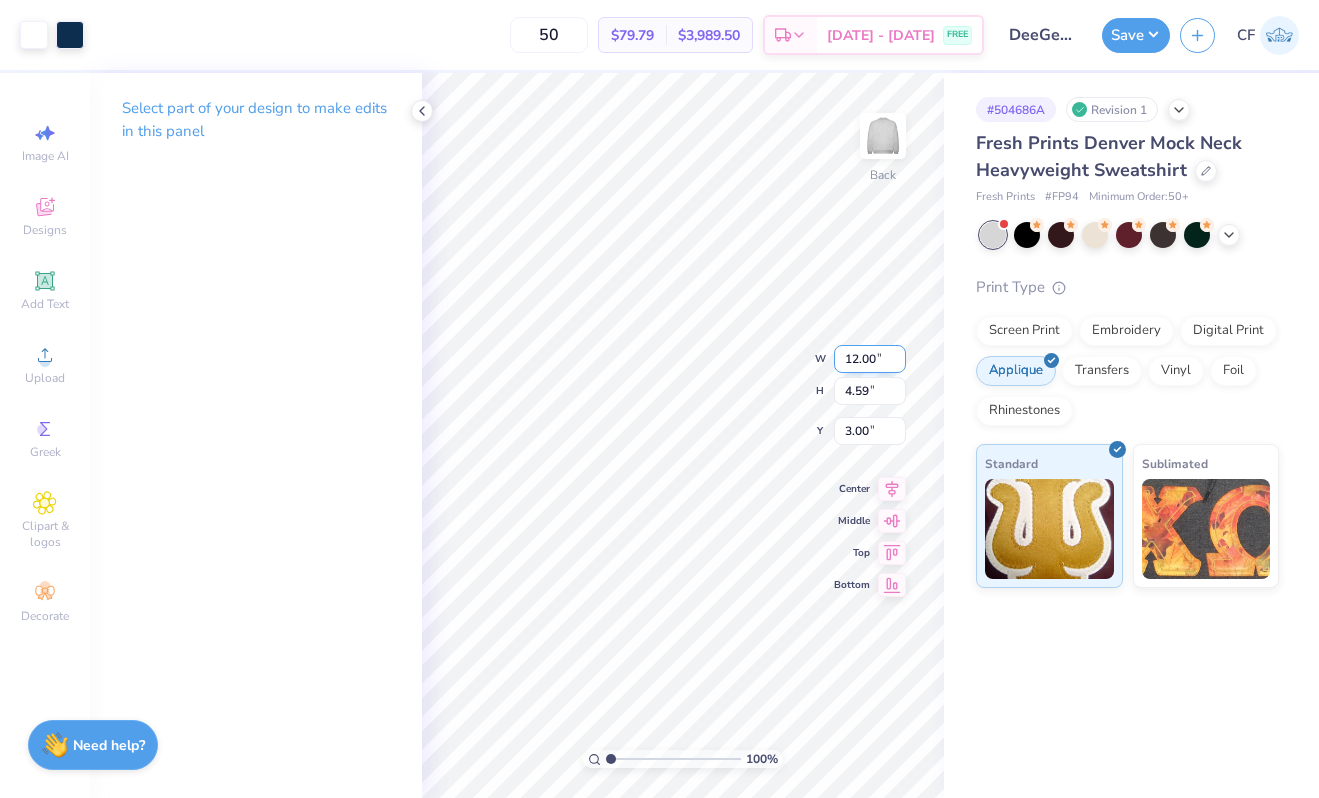 click on "12.00" at bounding box center [870, 359] 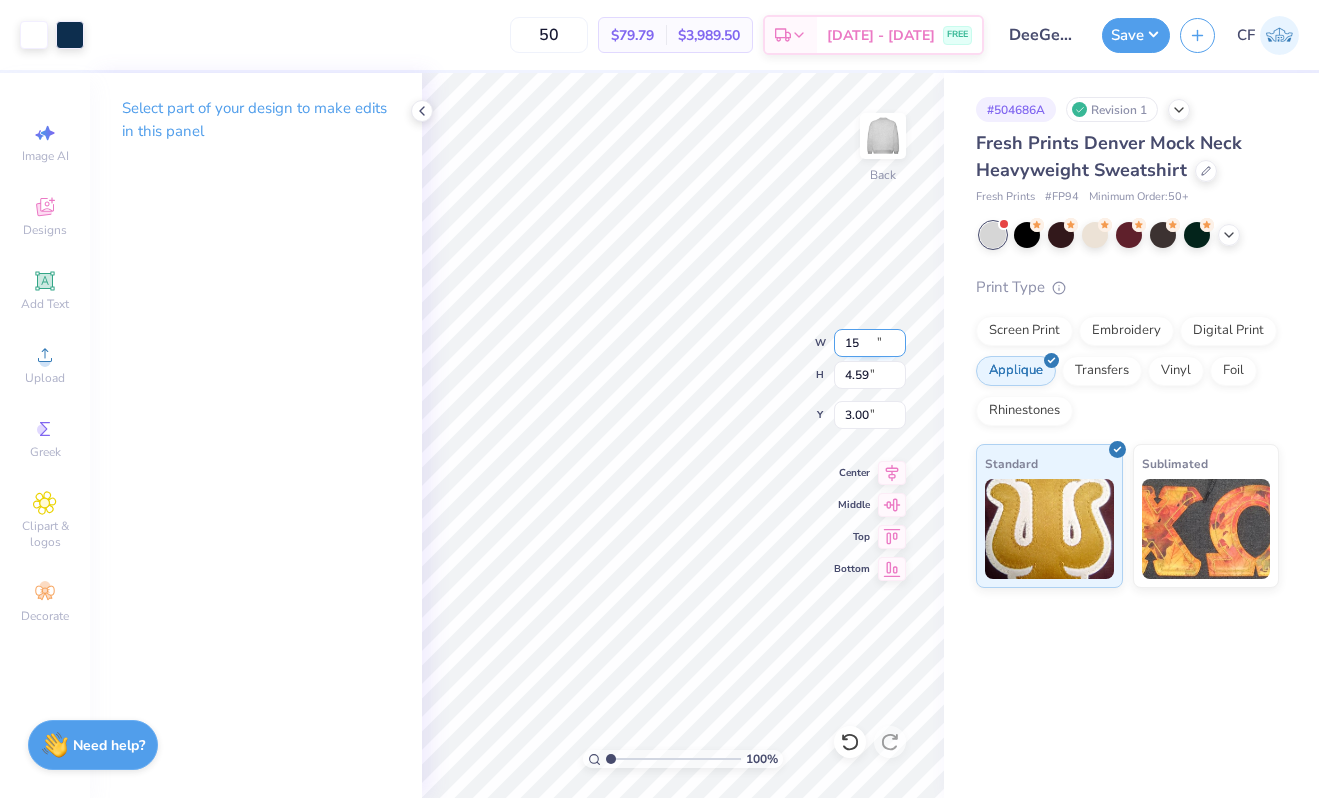type on "12.00" 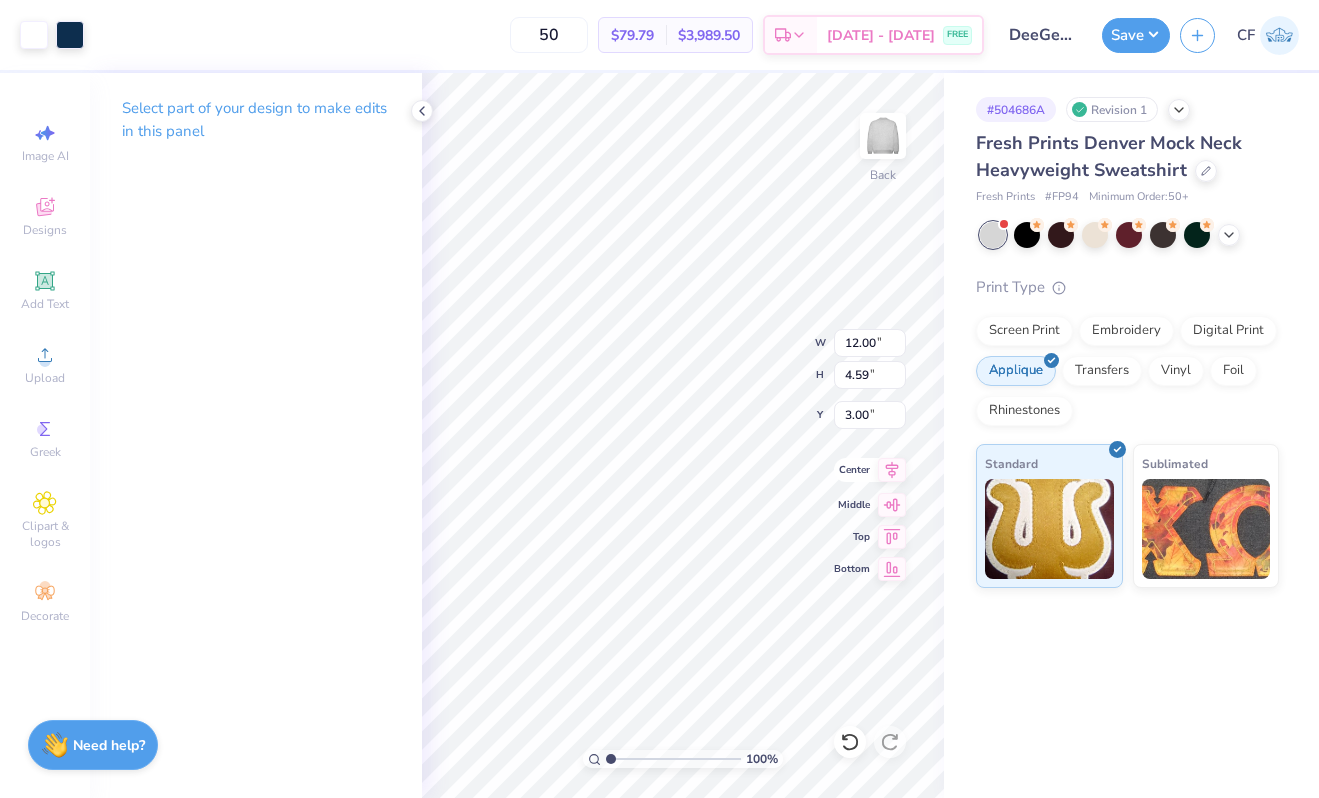 click 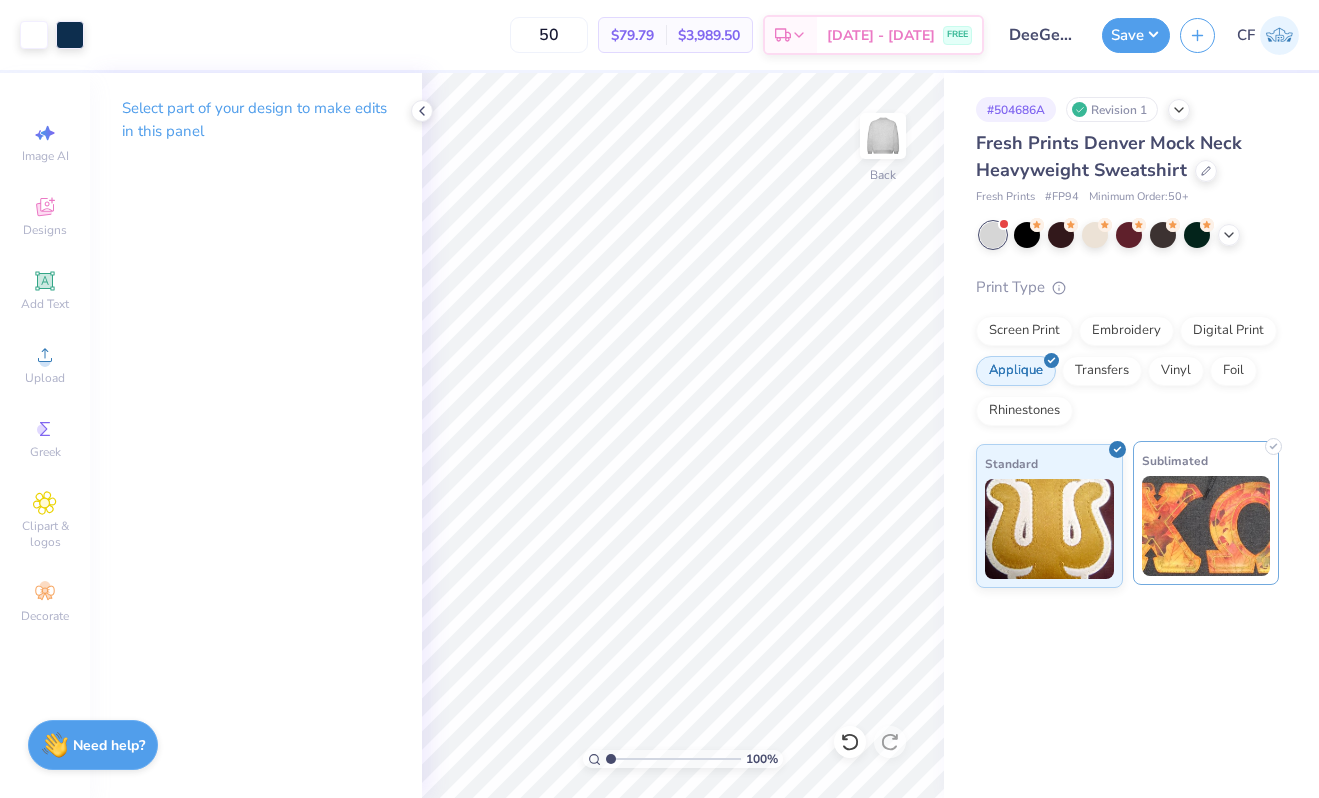 click at bounding box center (1206, 526) 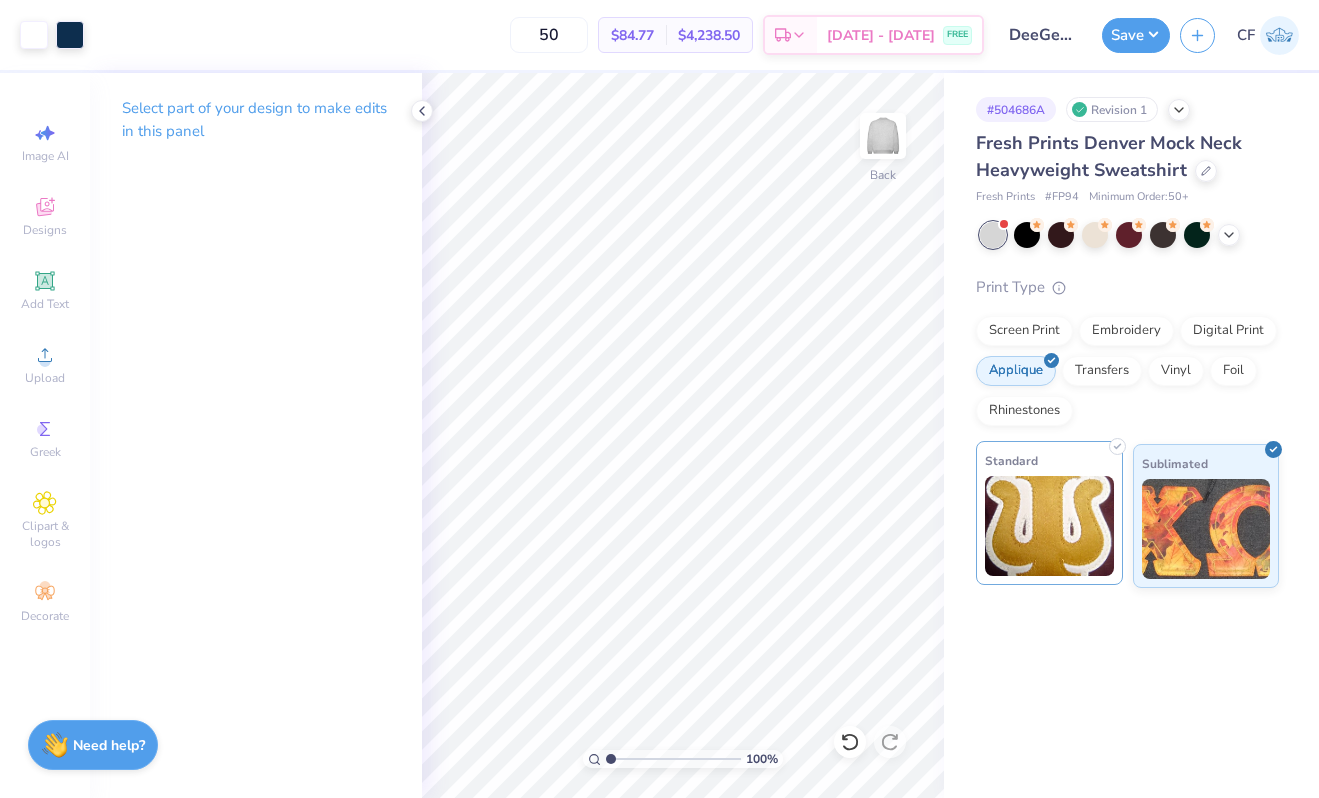 click at bounding box center (1049, 526) 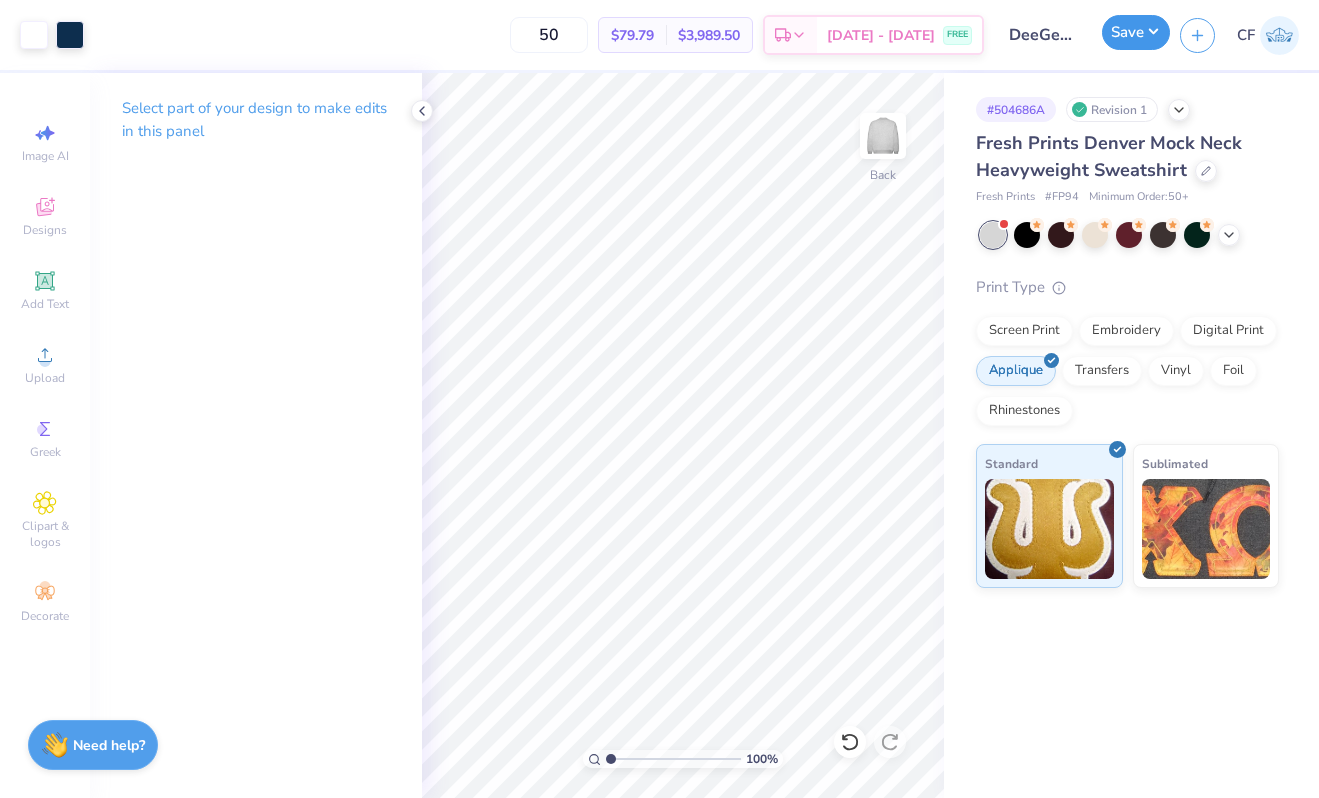 click on "Save" at bounding box center [1136, 32] 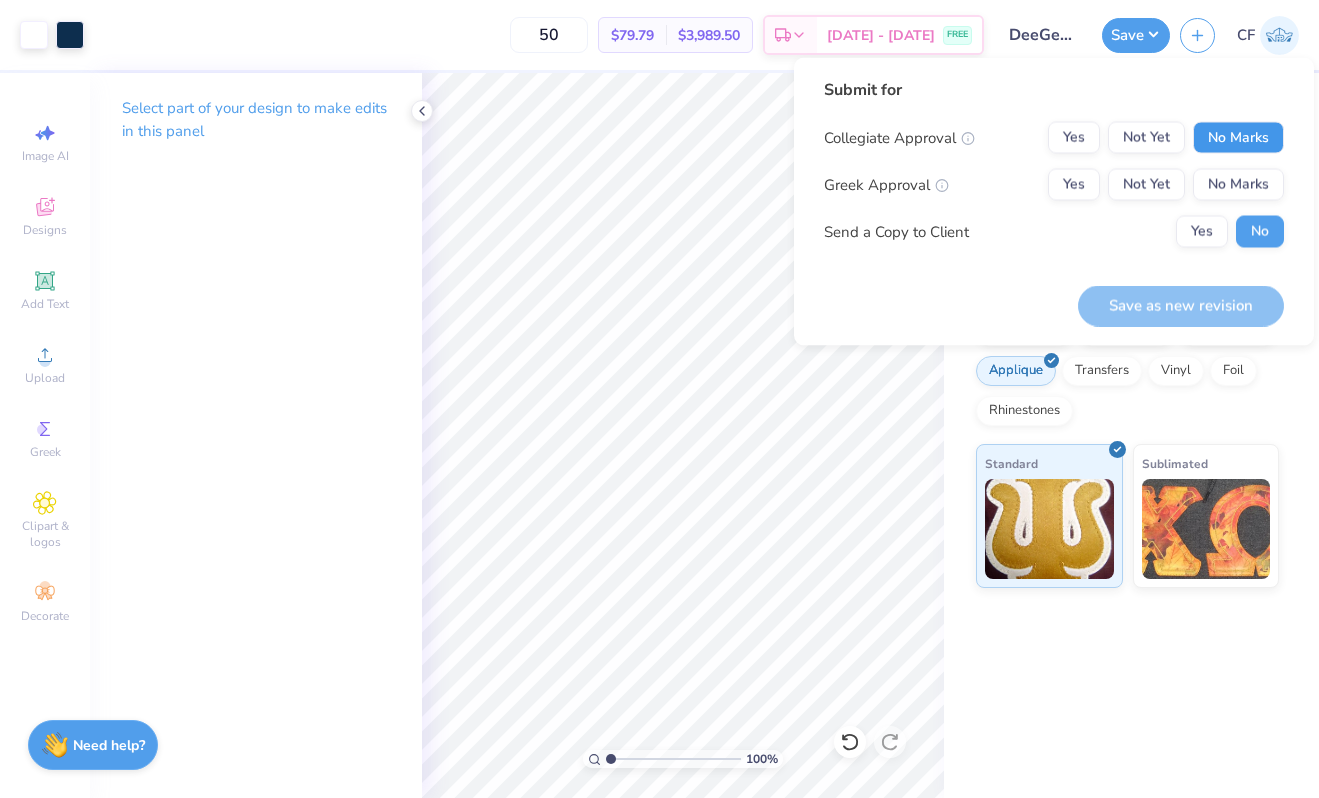 click on "No Marks" at bounding box center (1238, 138) 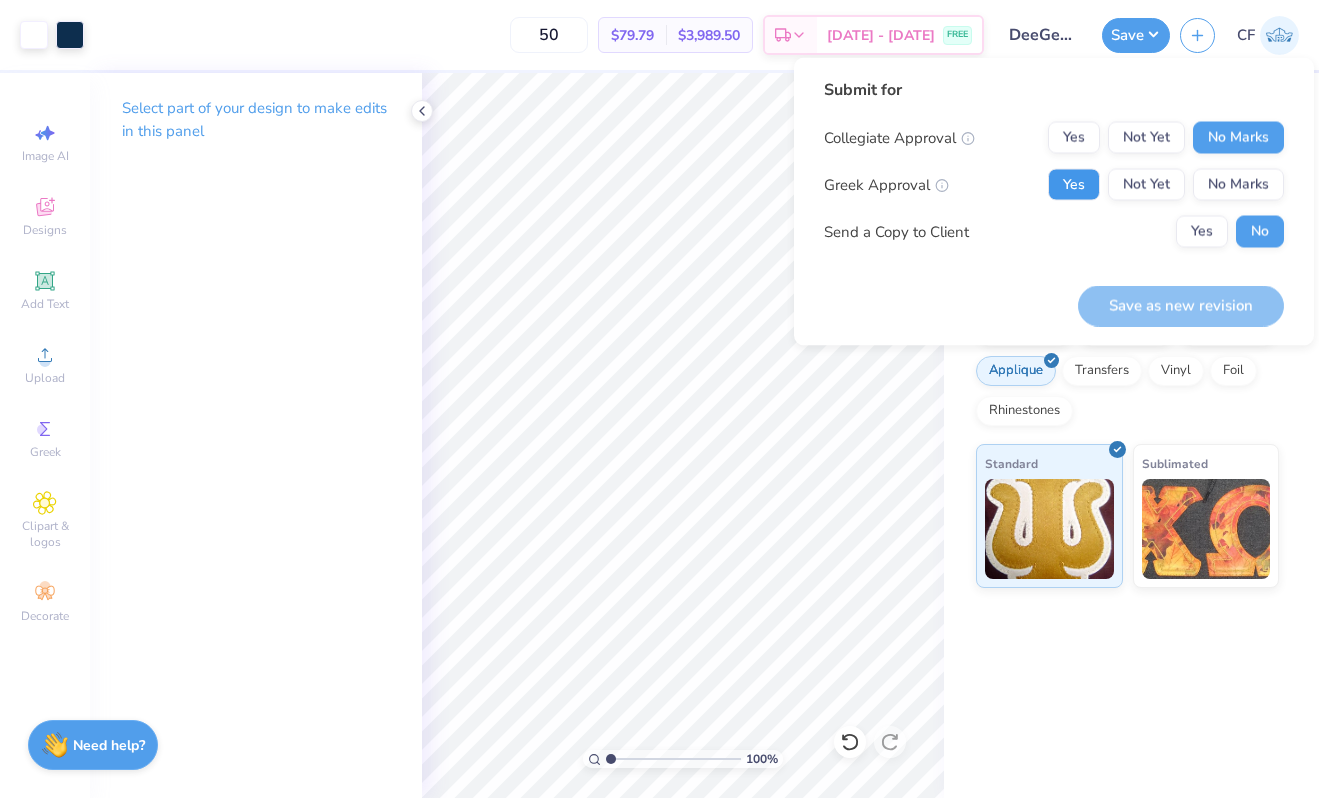 click on "Yes" at bounding box center (1074, 185) 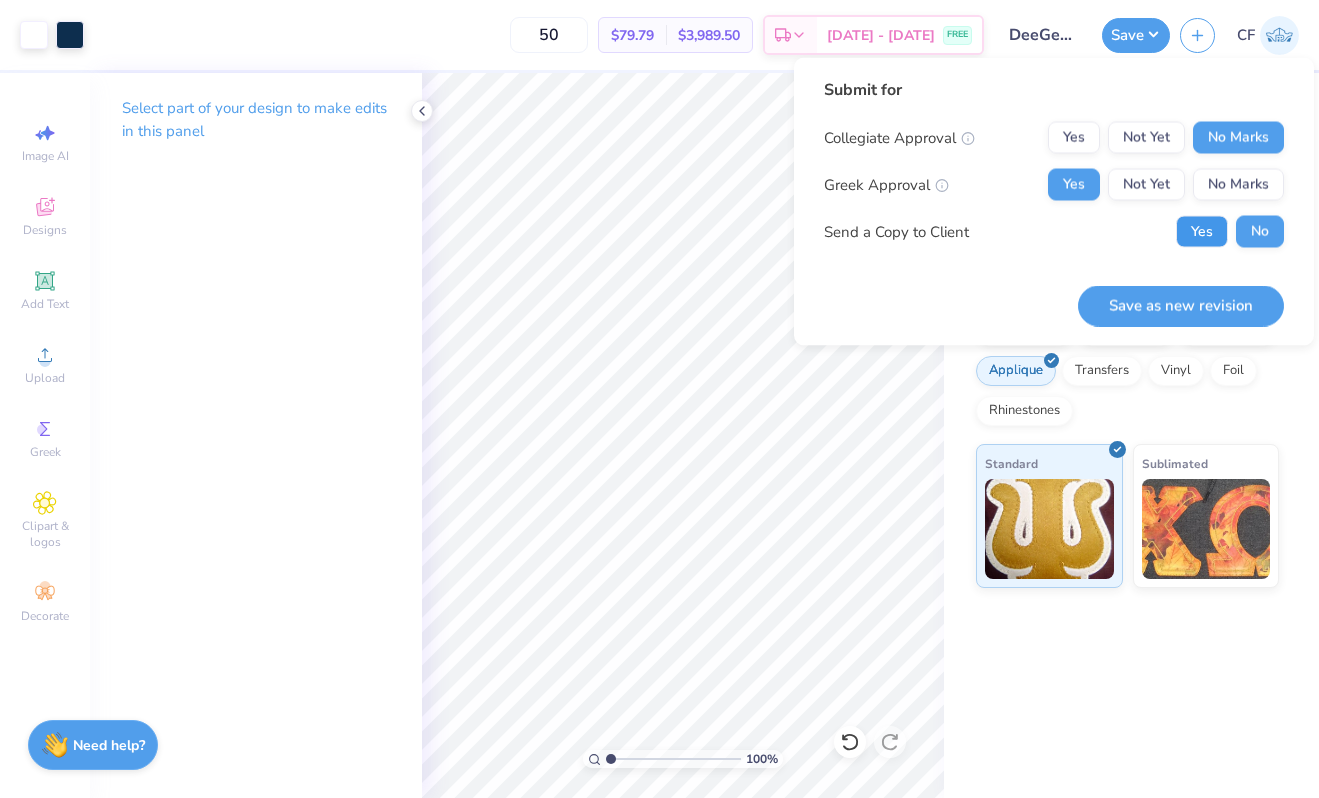 click on "Yes" at bounding box center [1202, 232] 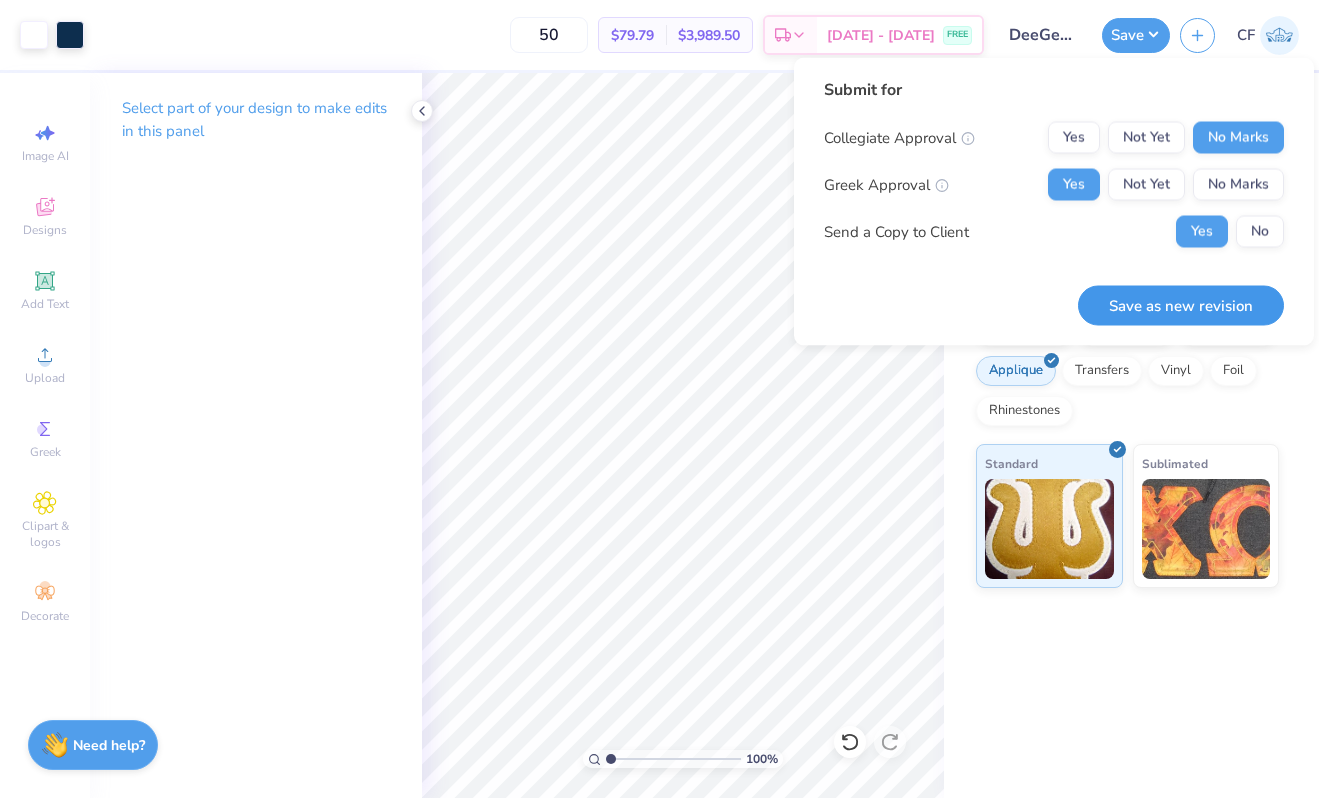 click on "Save as new revision" at bounding box center (1181, 305) 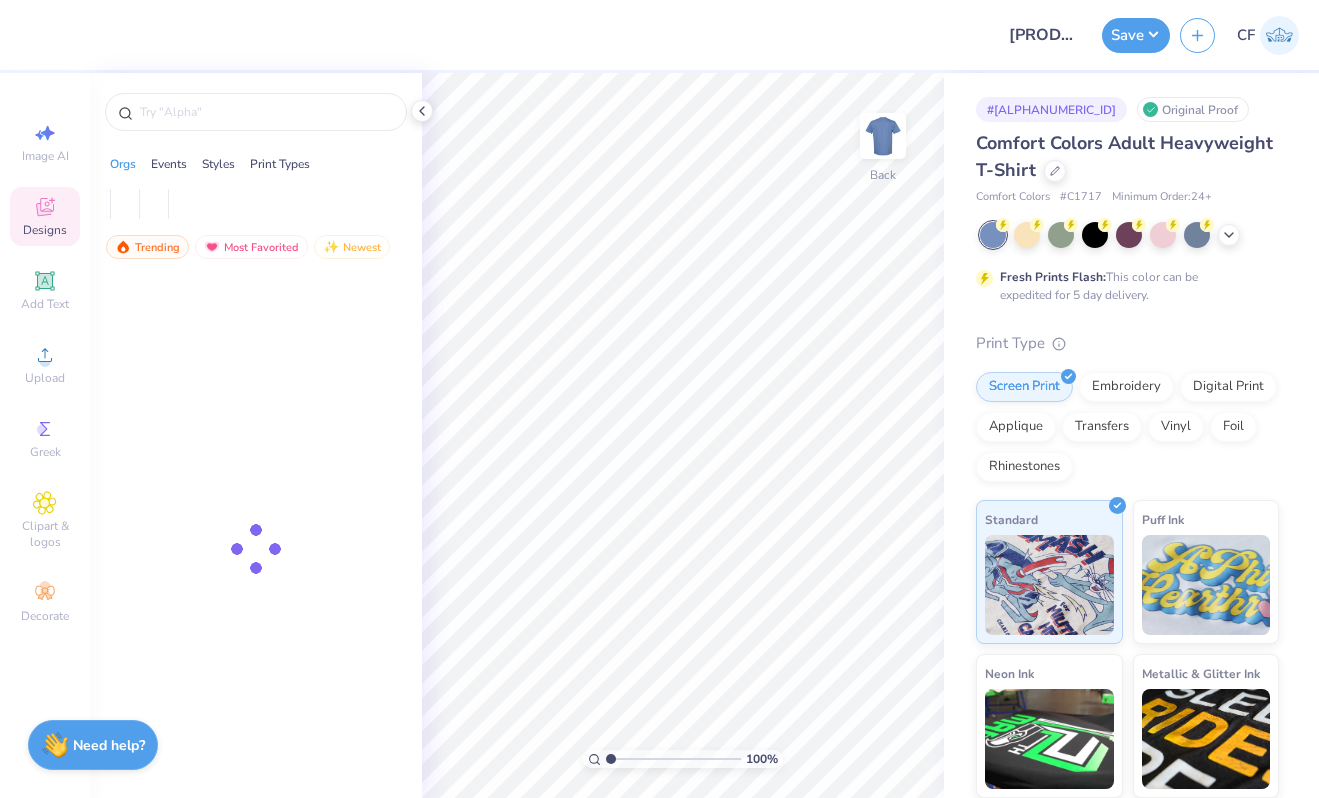 scroll, scrollTop: 0, scrollLeft: 0, axis: both 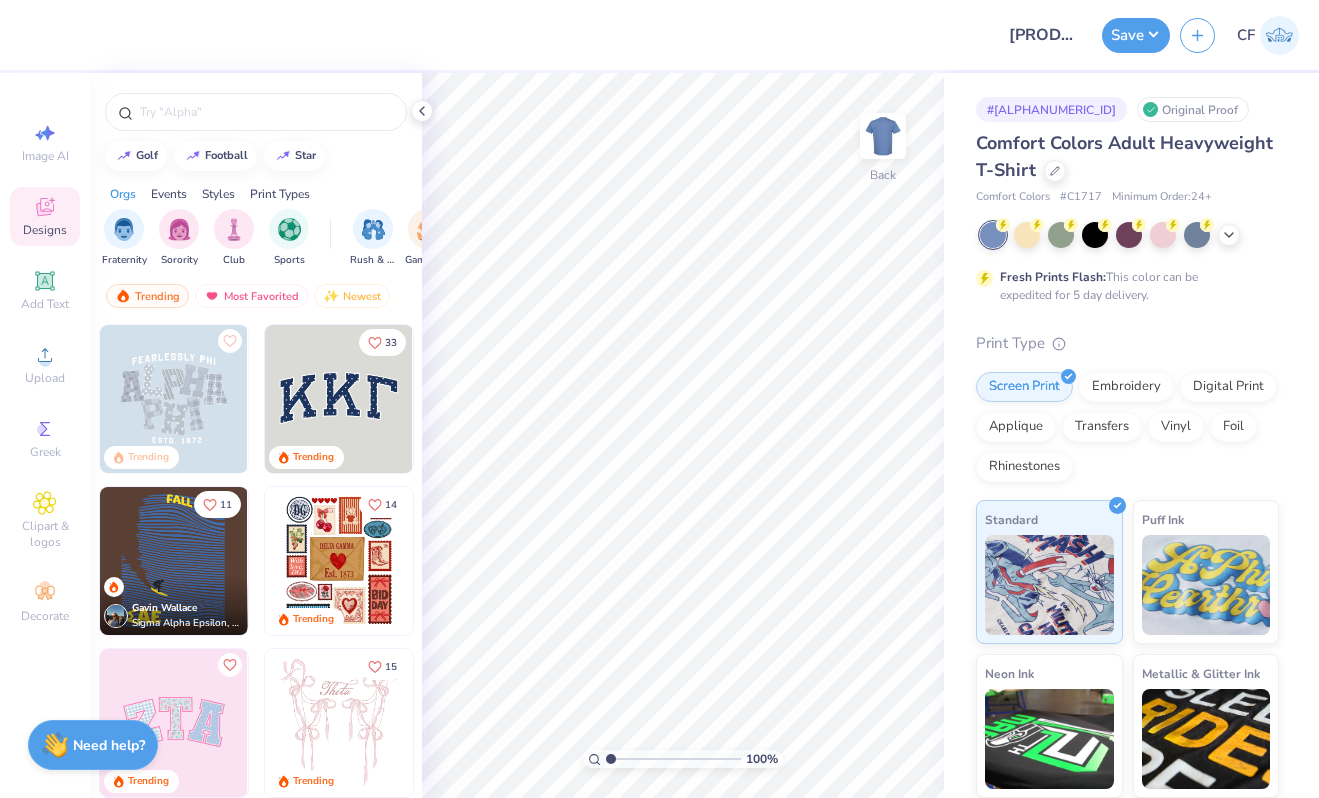 click at bounding box center (339, 399) 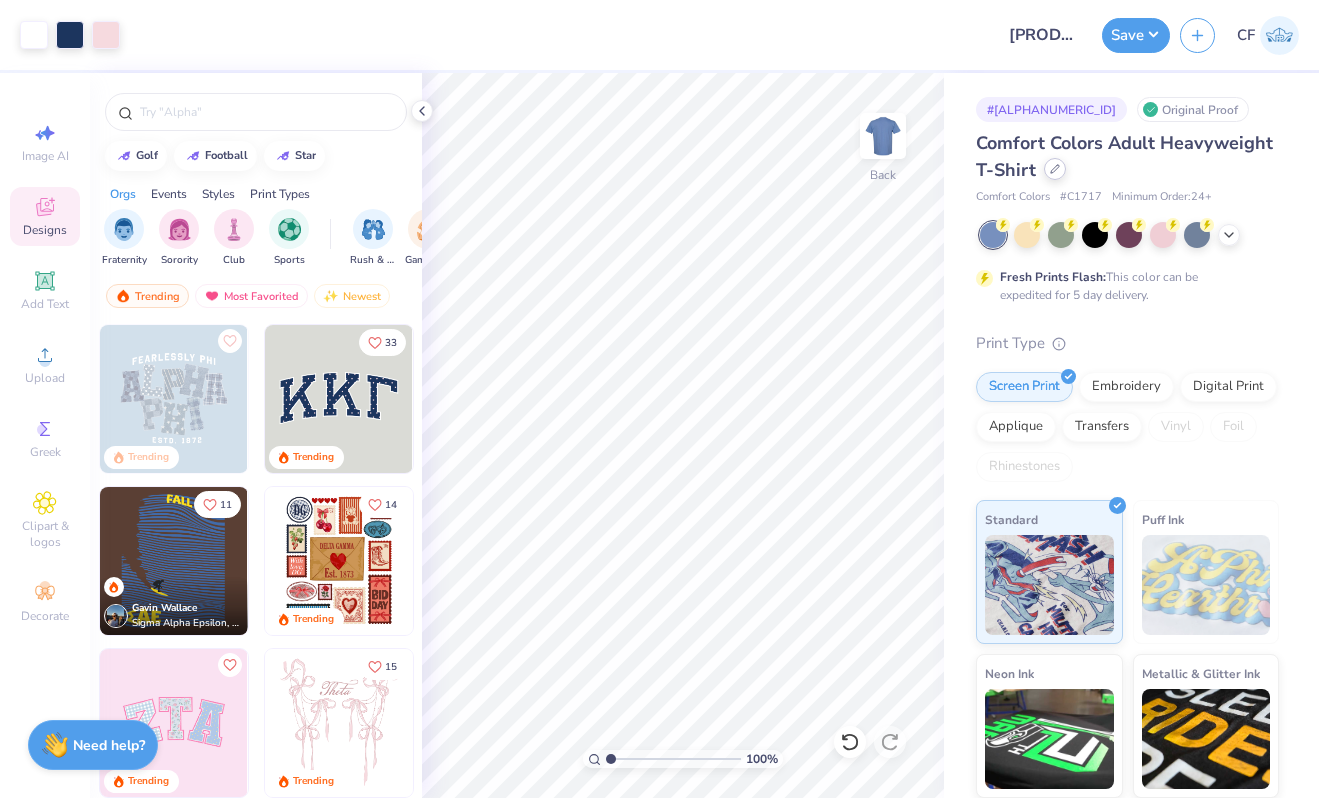 click at bounding box center [1055, 169] 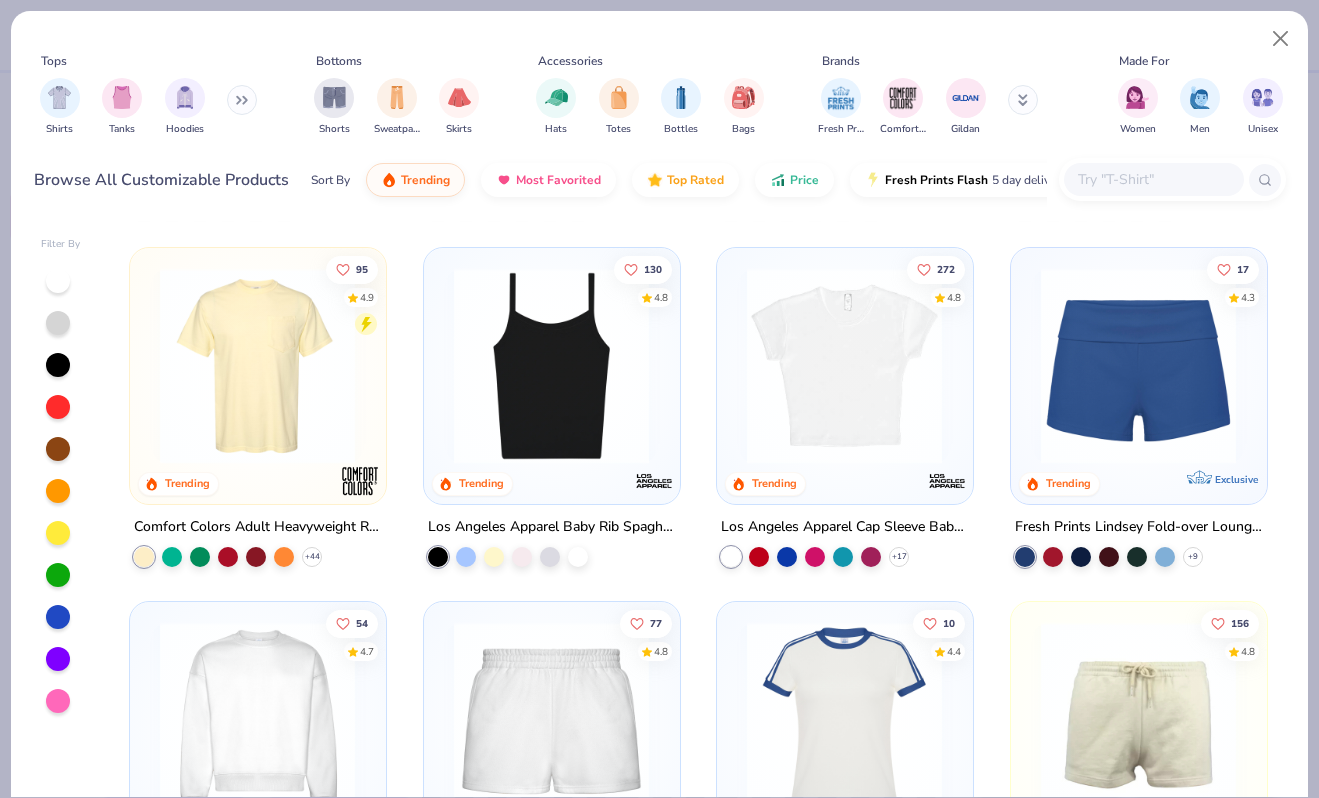 scroll, scrollTop: 1309, scrollLeft: 0, axis: vertical 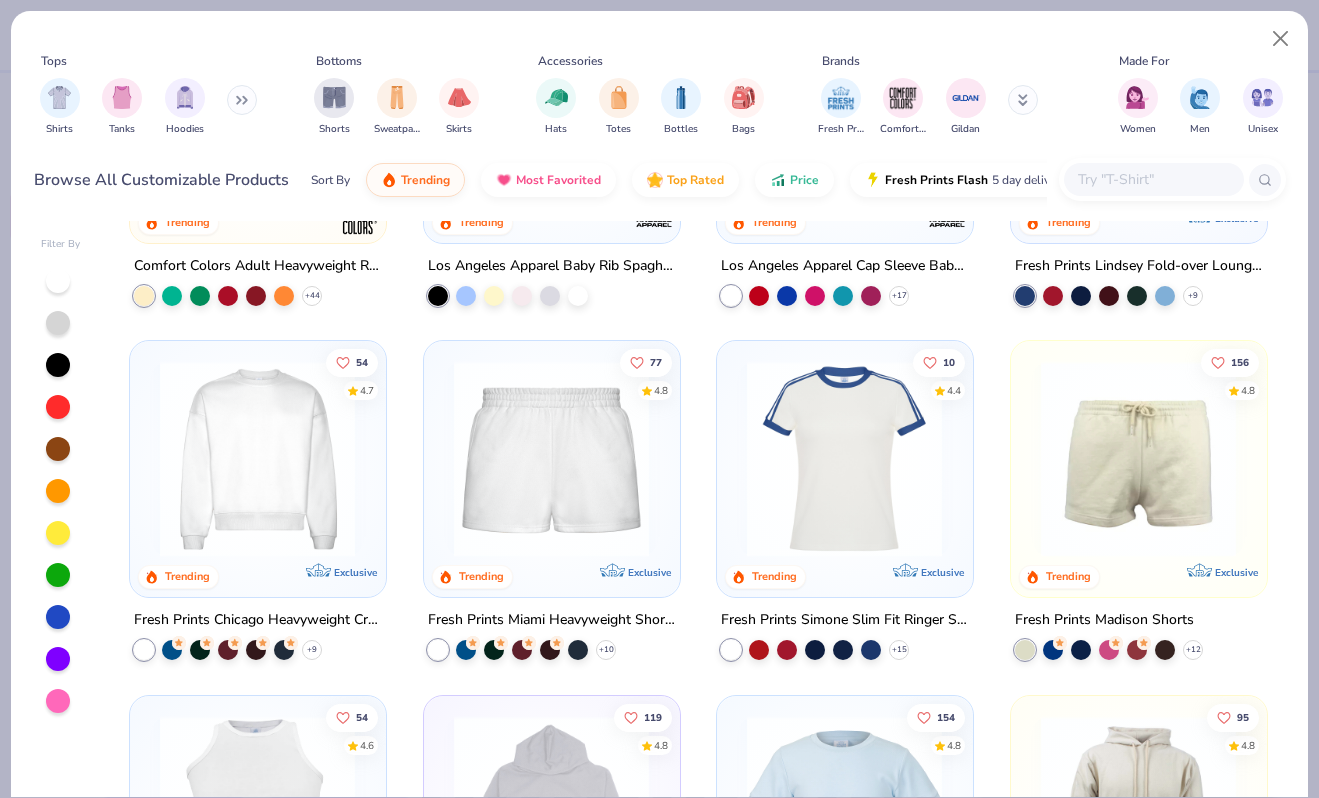 click at bounding box center (551, 459) 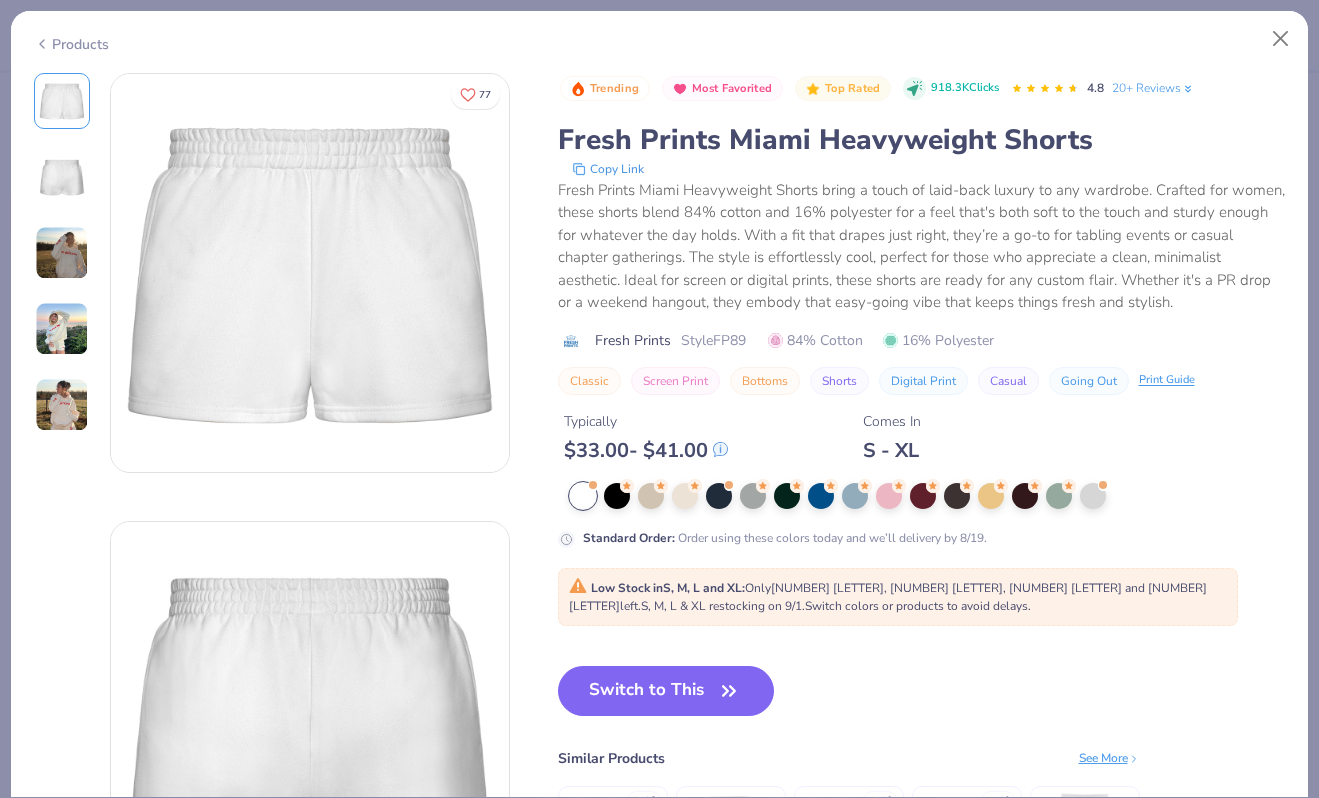 click at bounding box center (1093, 496) 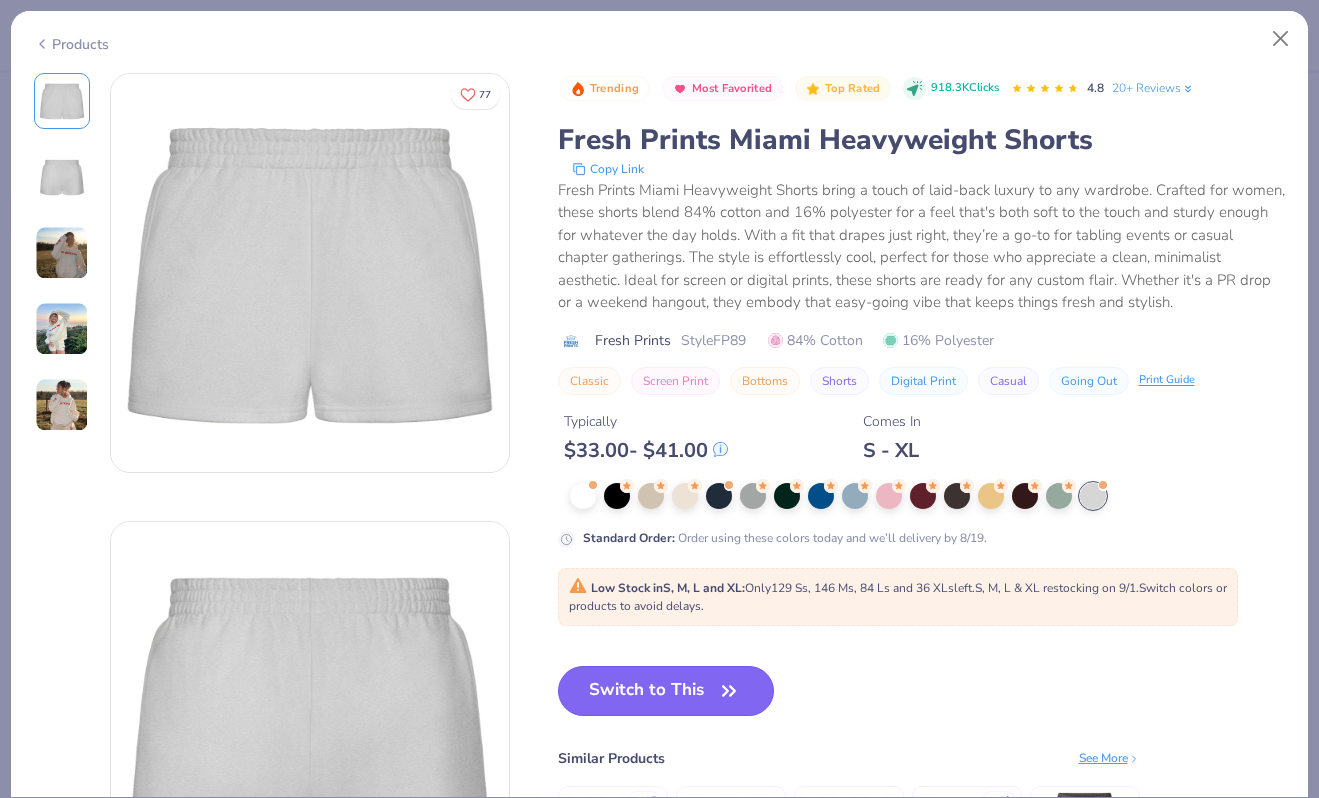 click 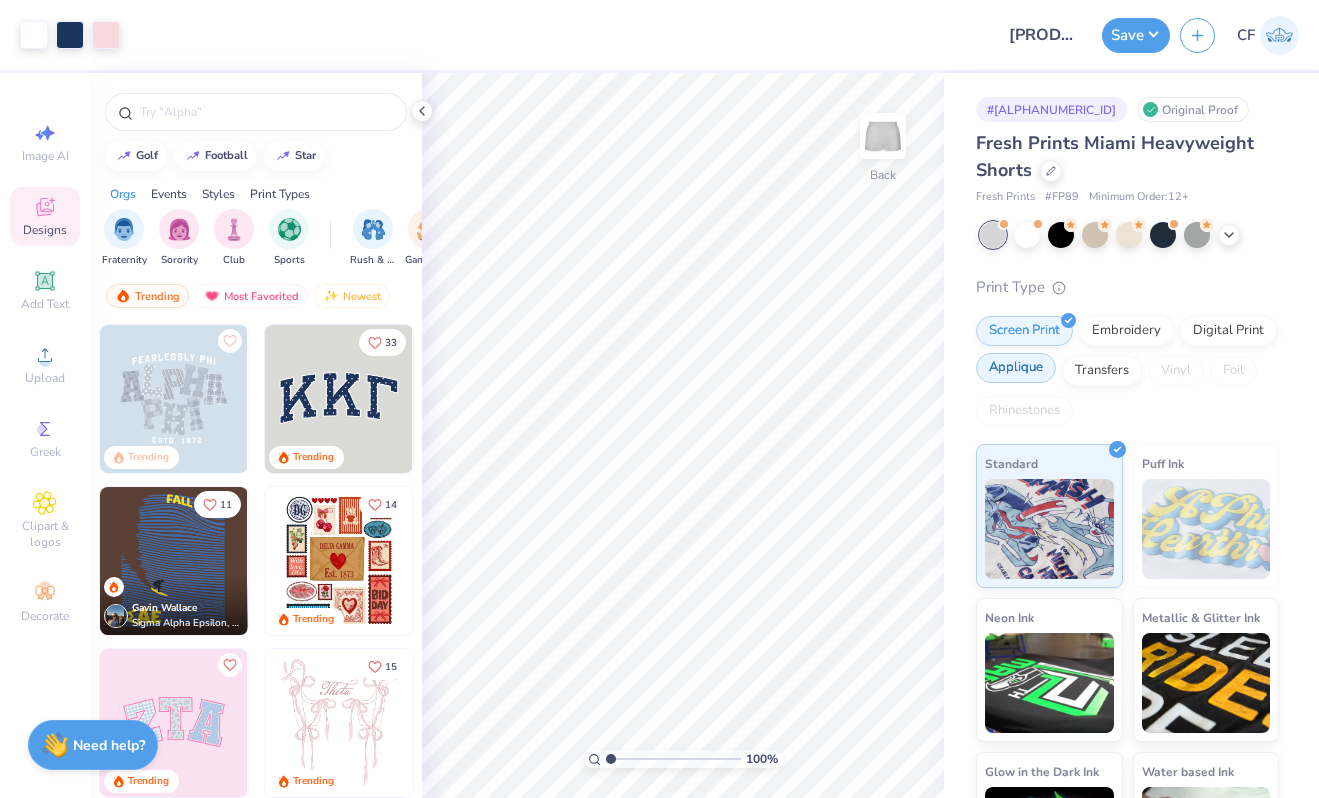 click on "Applique" at bounding box center [1016, 368] 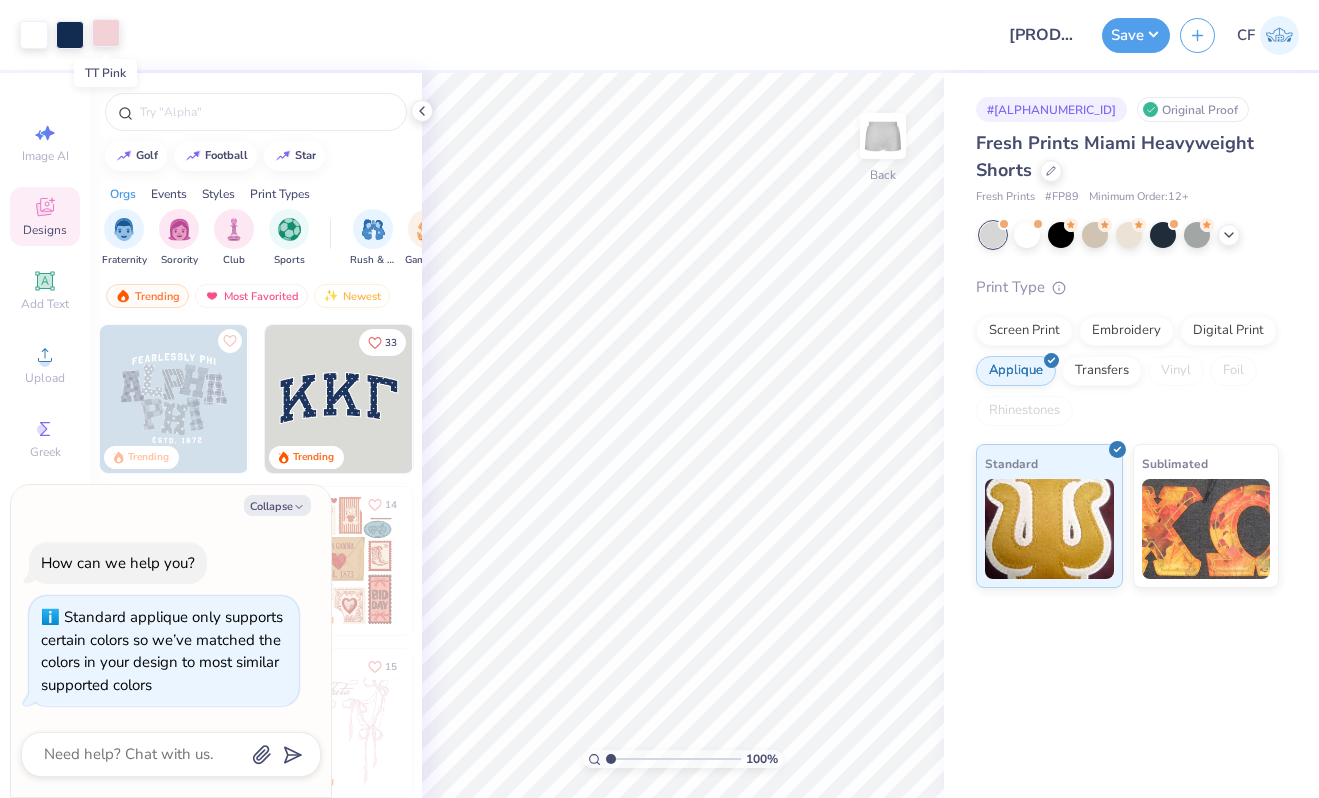 click at bounding box center [106, 33] 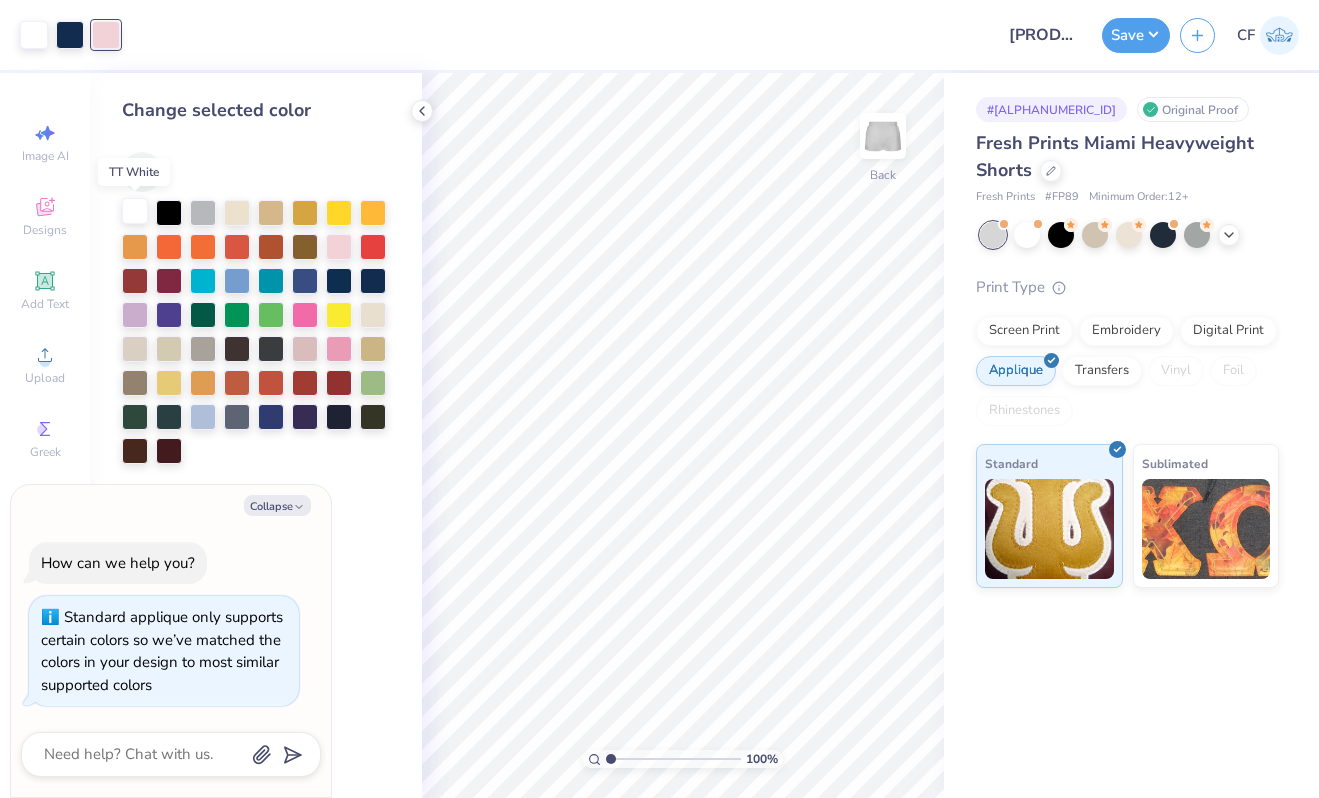 click at bounding box center (135, 211) 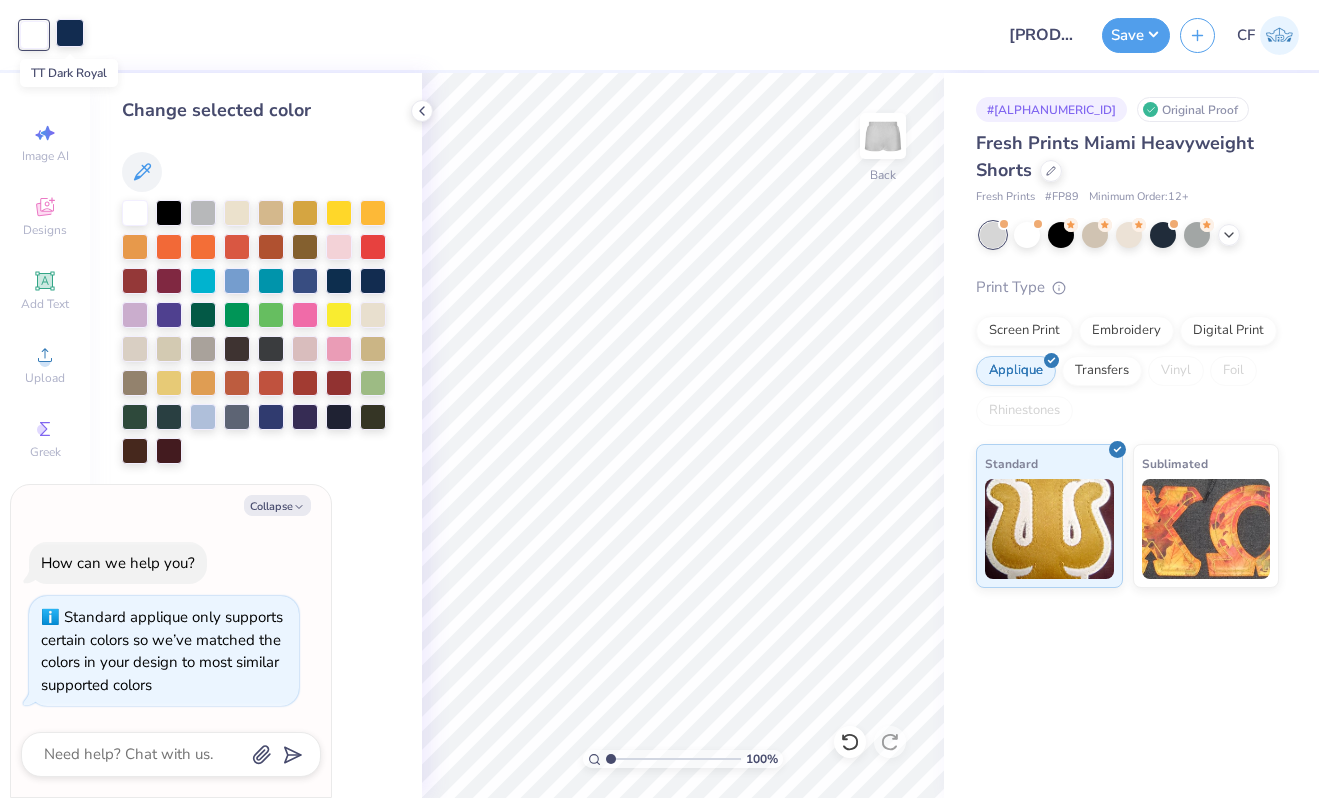 click at bounding box center [70, 33] 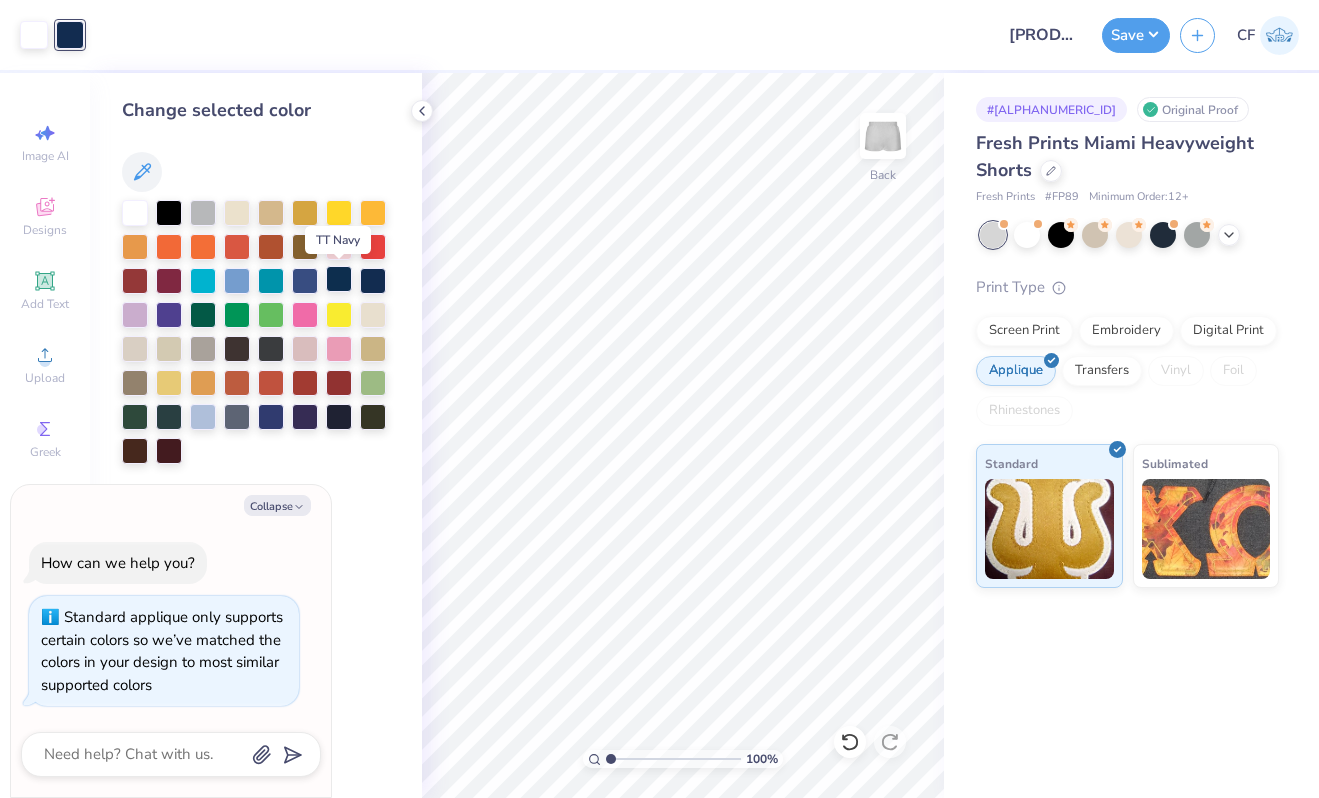click at bounding box center (339, 279) 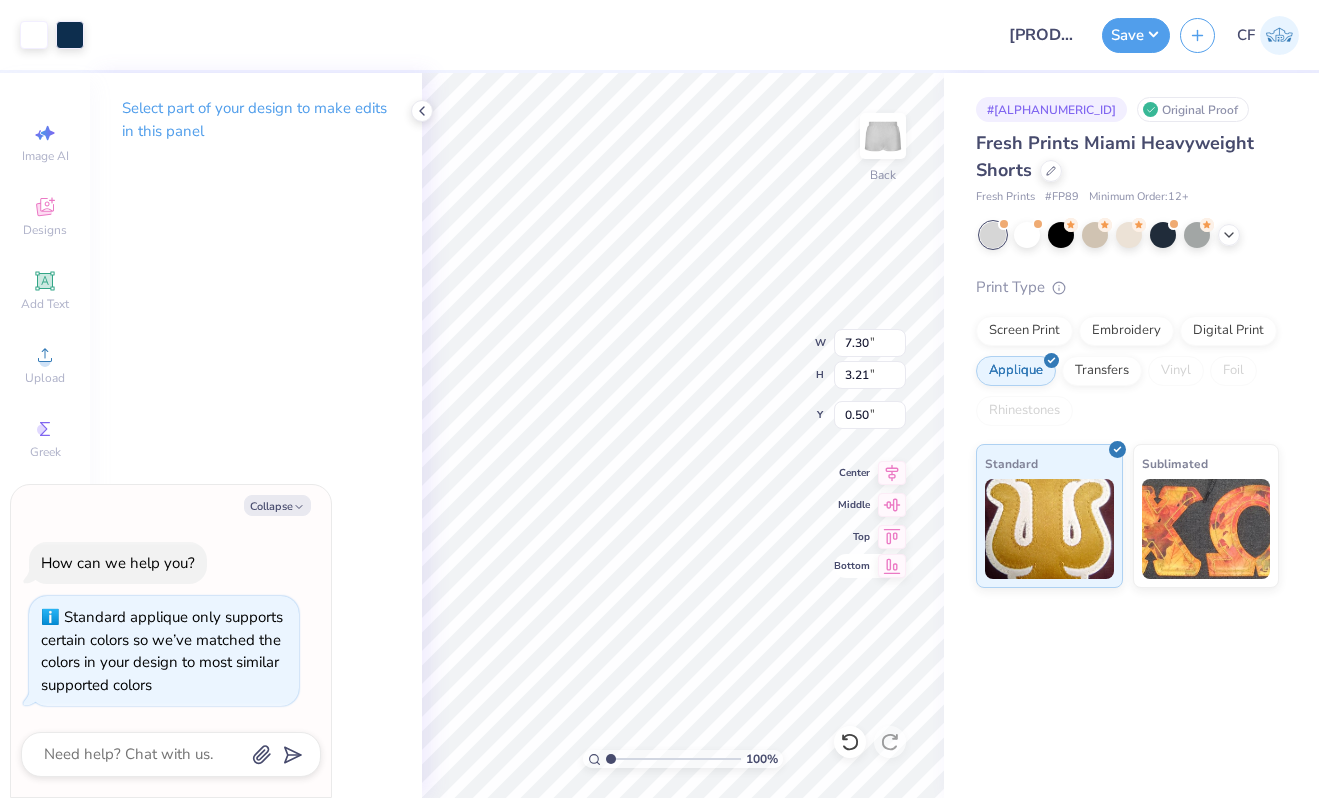 click on "100  % Back W 7.30 7.30 " H 3.21 3.21 " Y 0.50 0.50 " Center Middle Top Bottom" at bounding box center (683, 435) 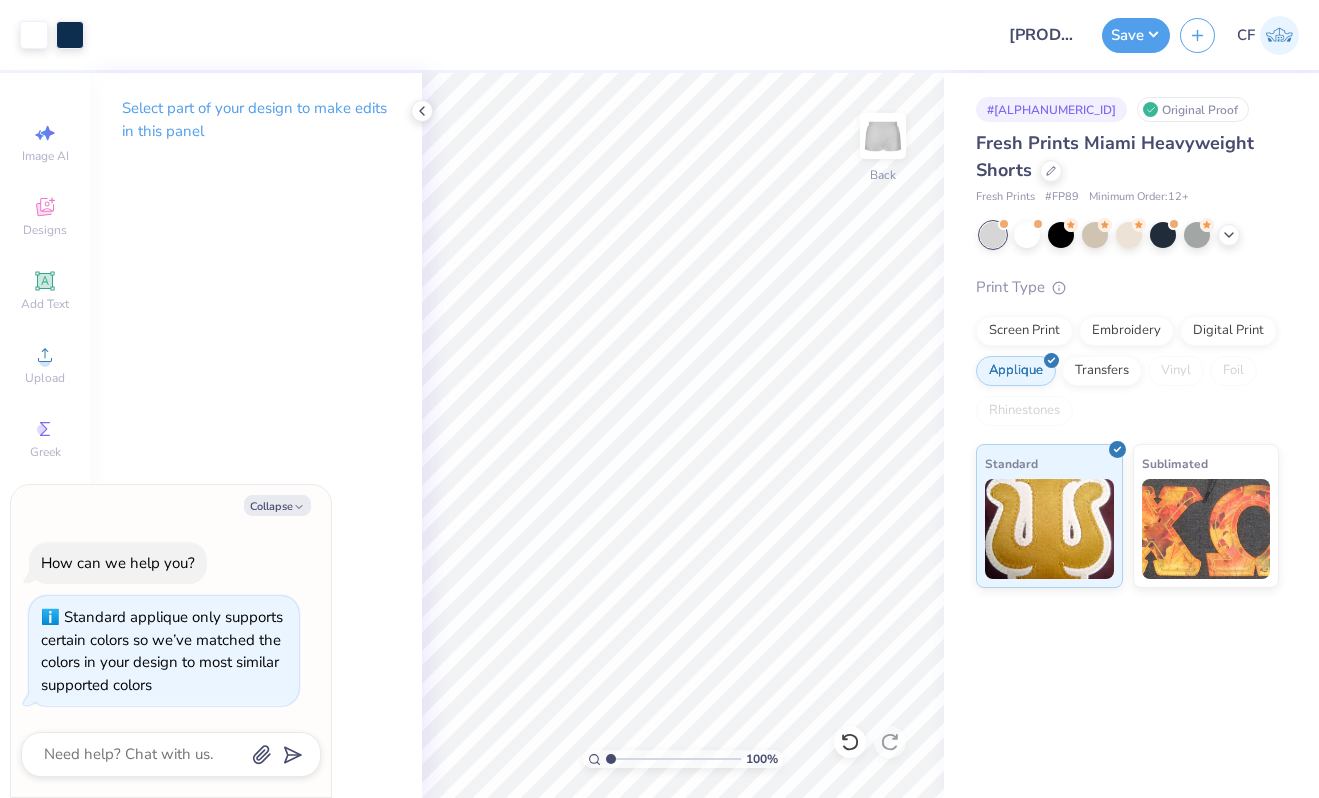 type on "x" 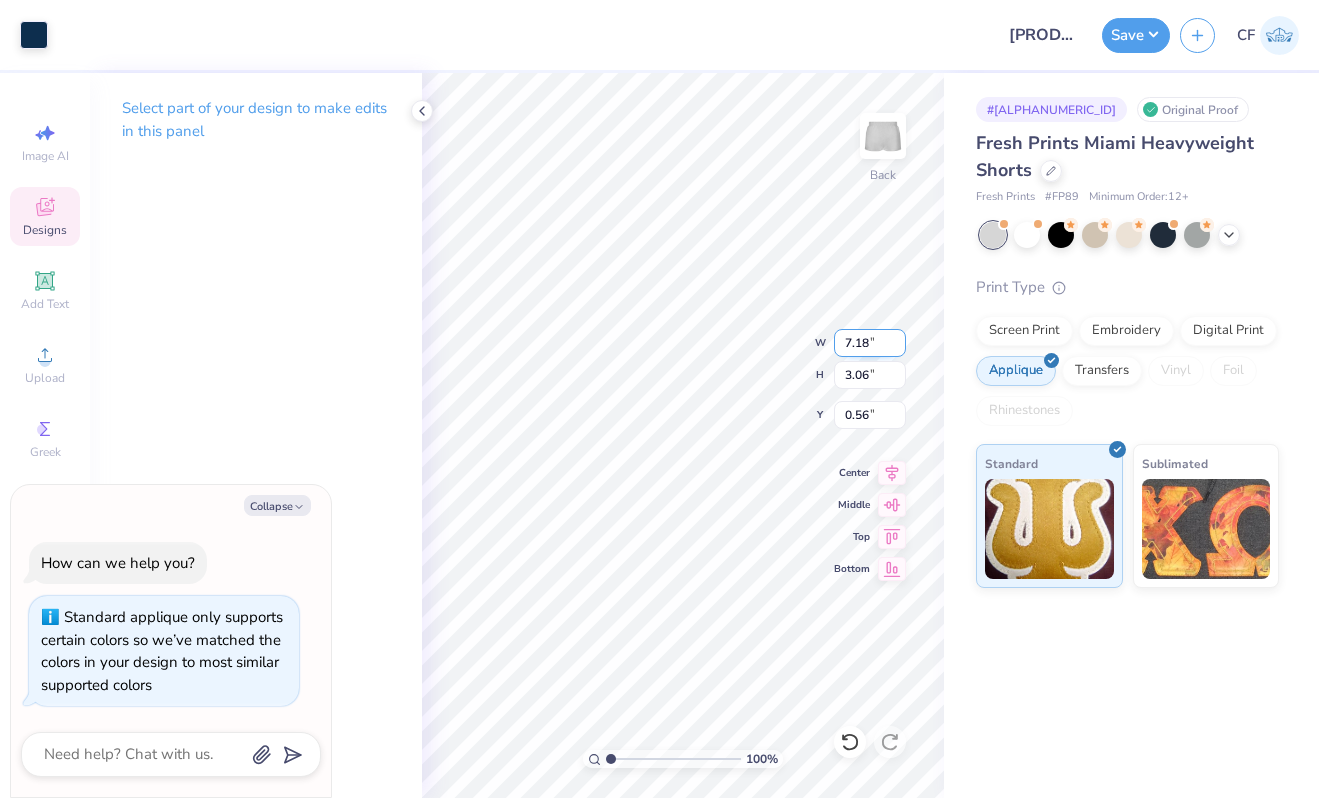 click on "7.18" at bounding box center (870, 343) 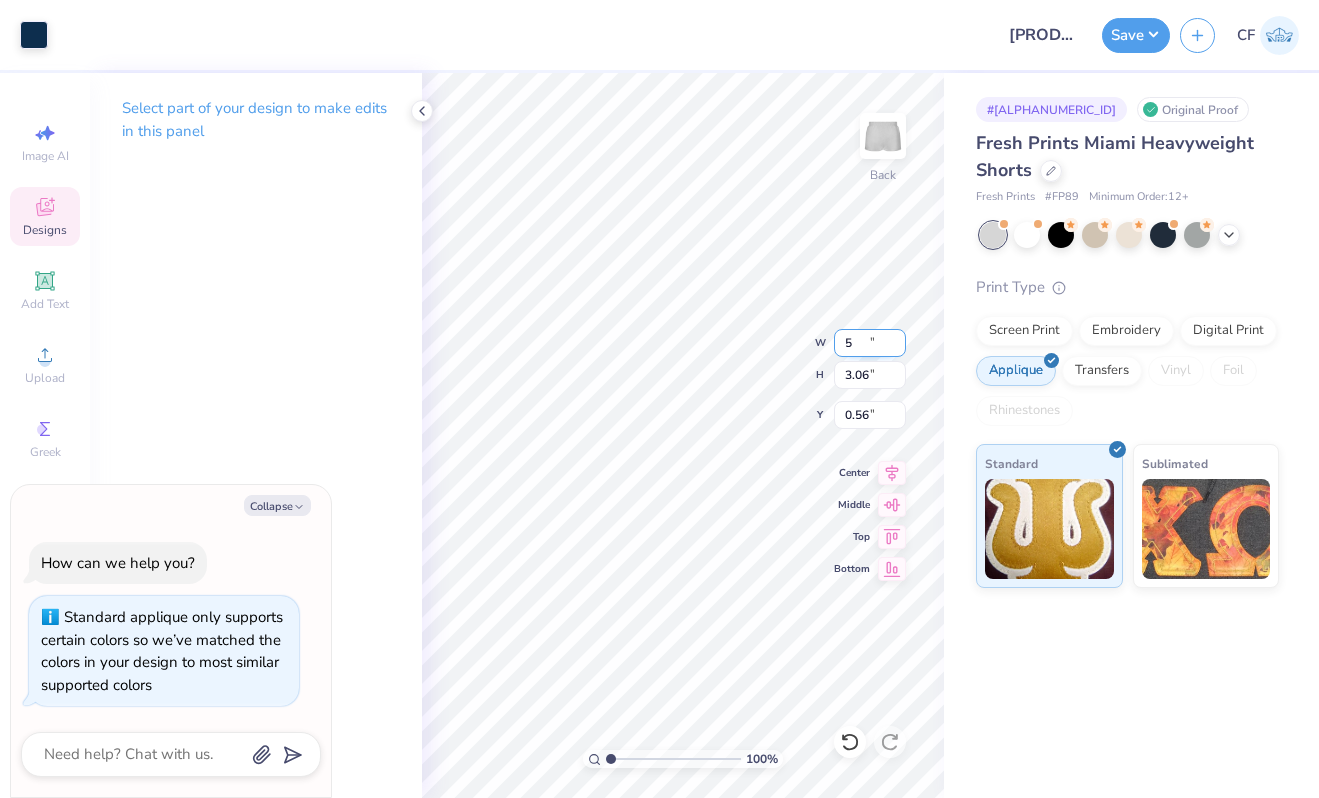 type on "5" 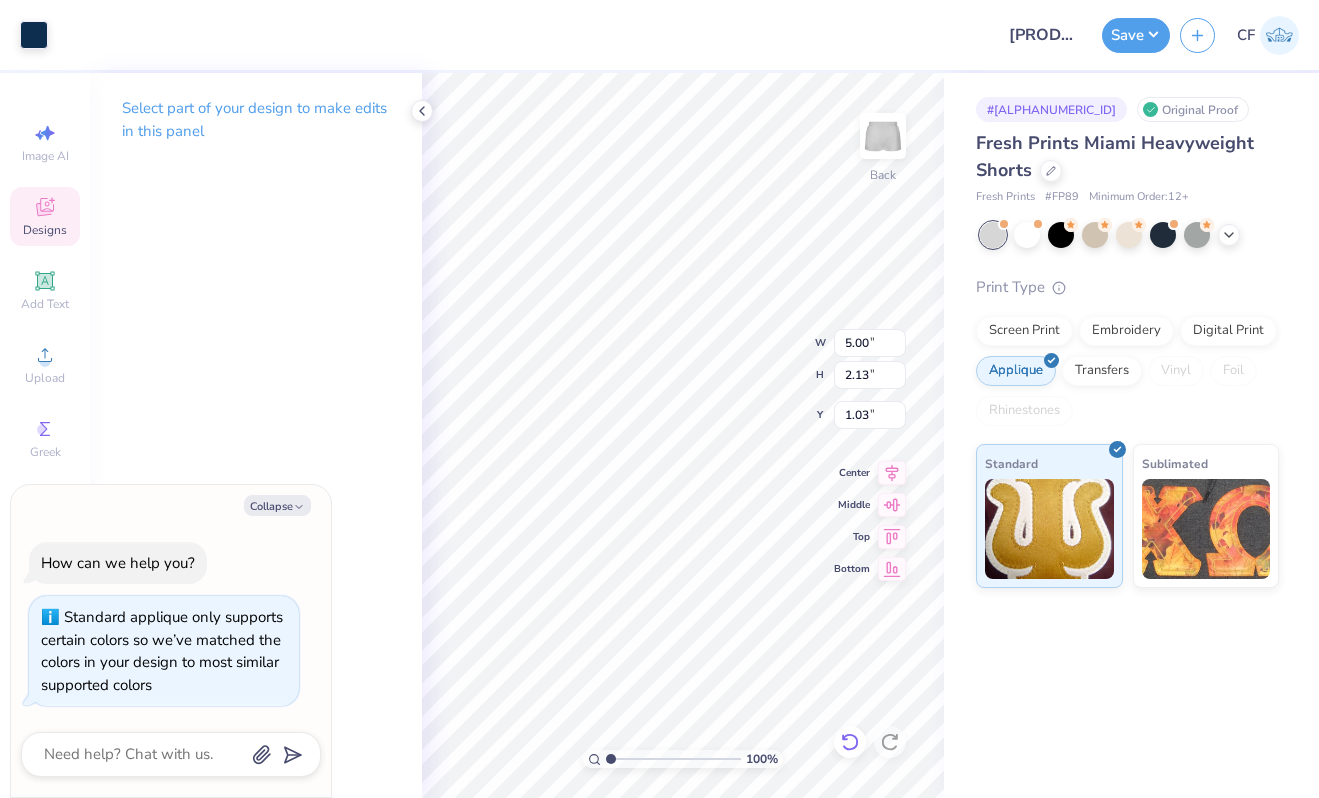 click 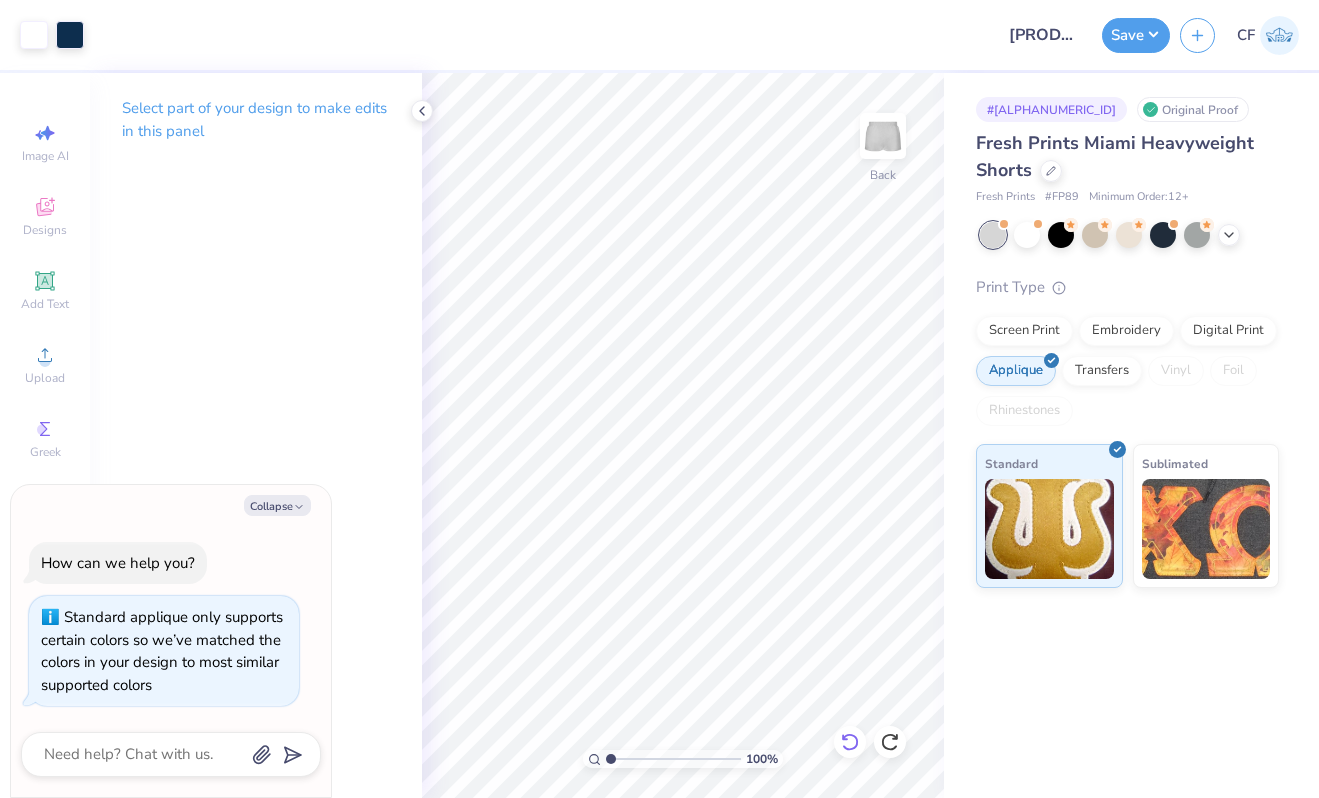 type on "x" 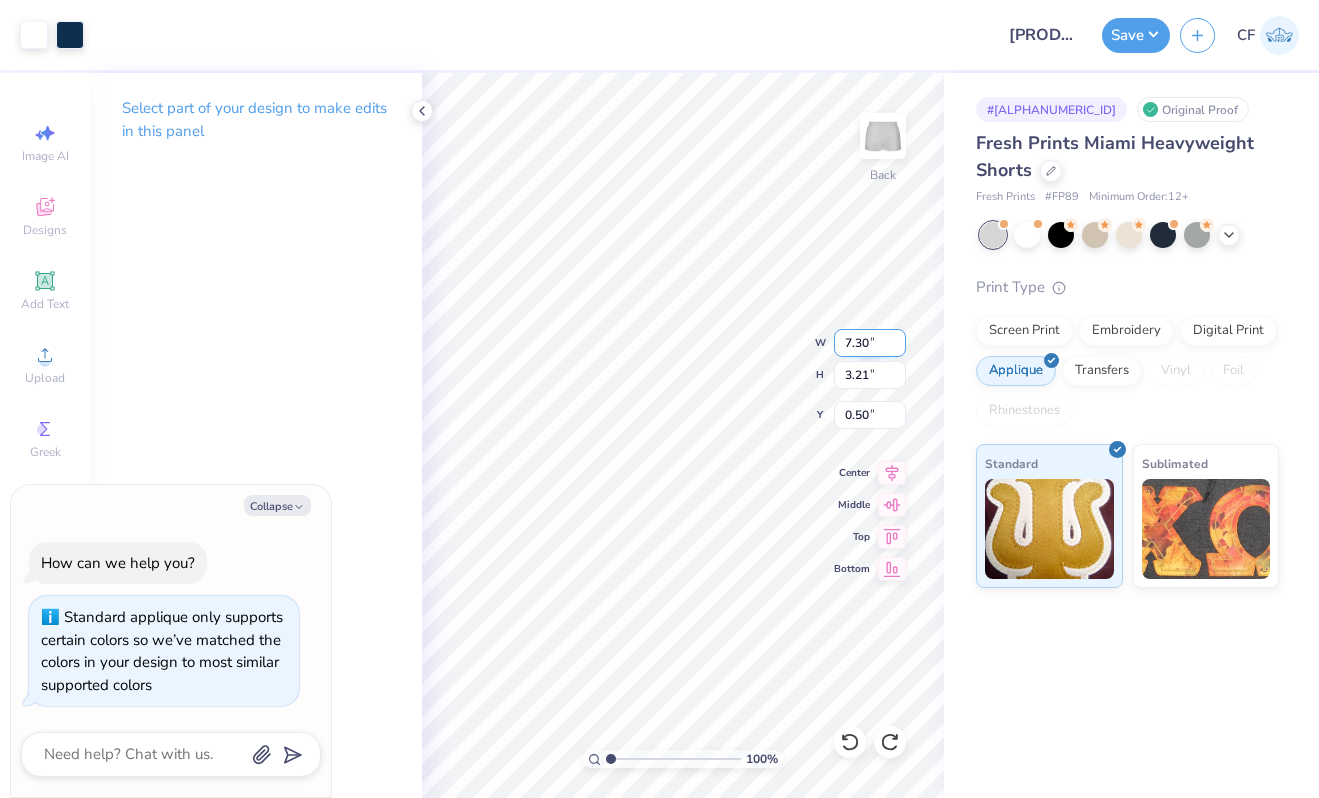 click on "7.30" at bounding box center [870, 343] 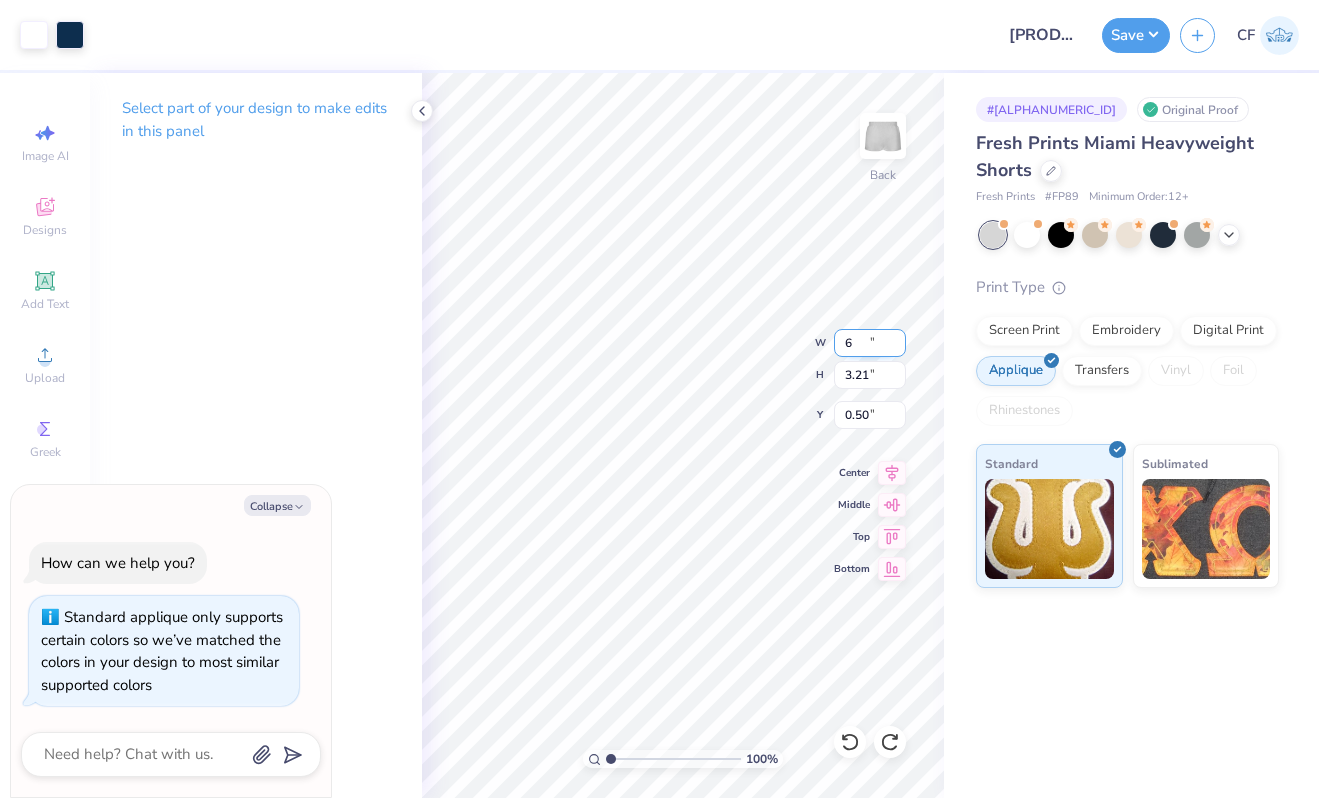 type on "6" 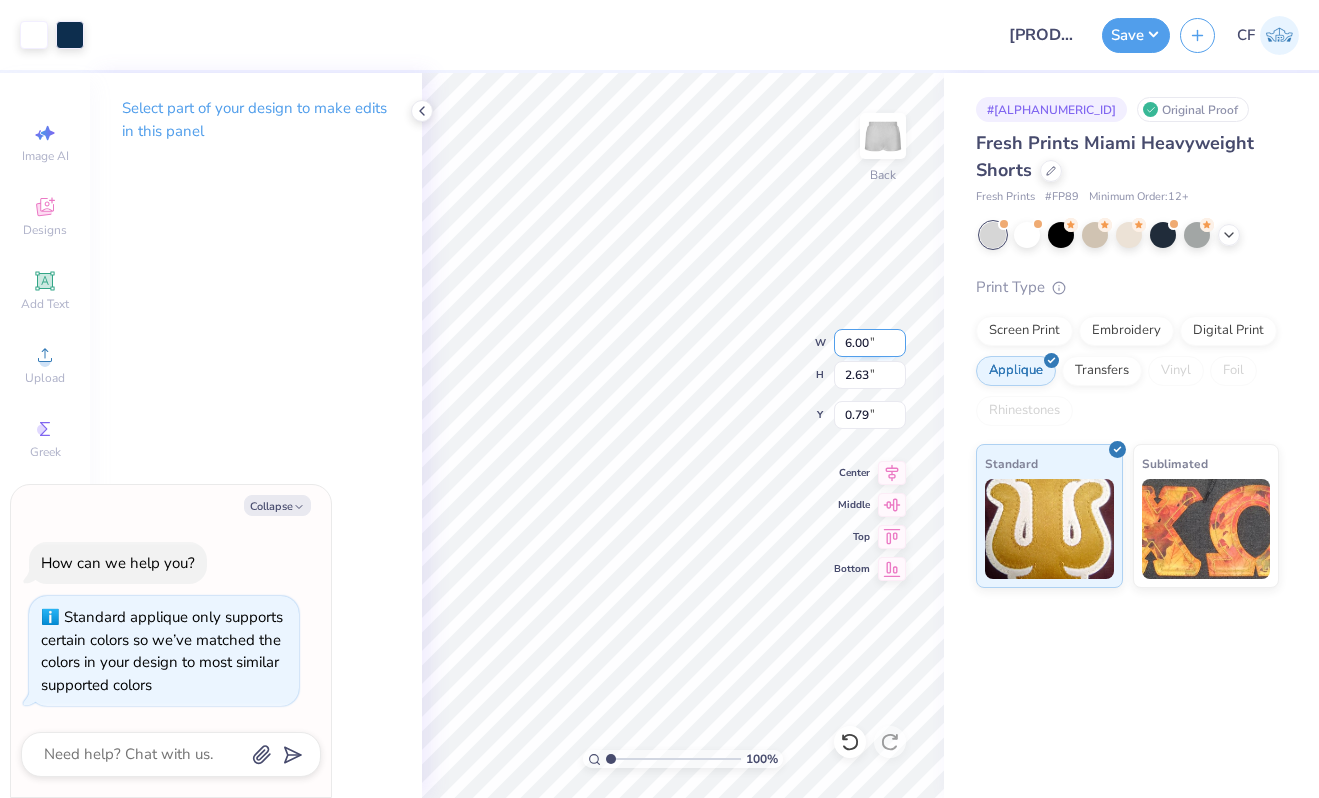 type on "x" 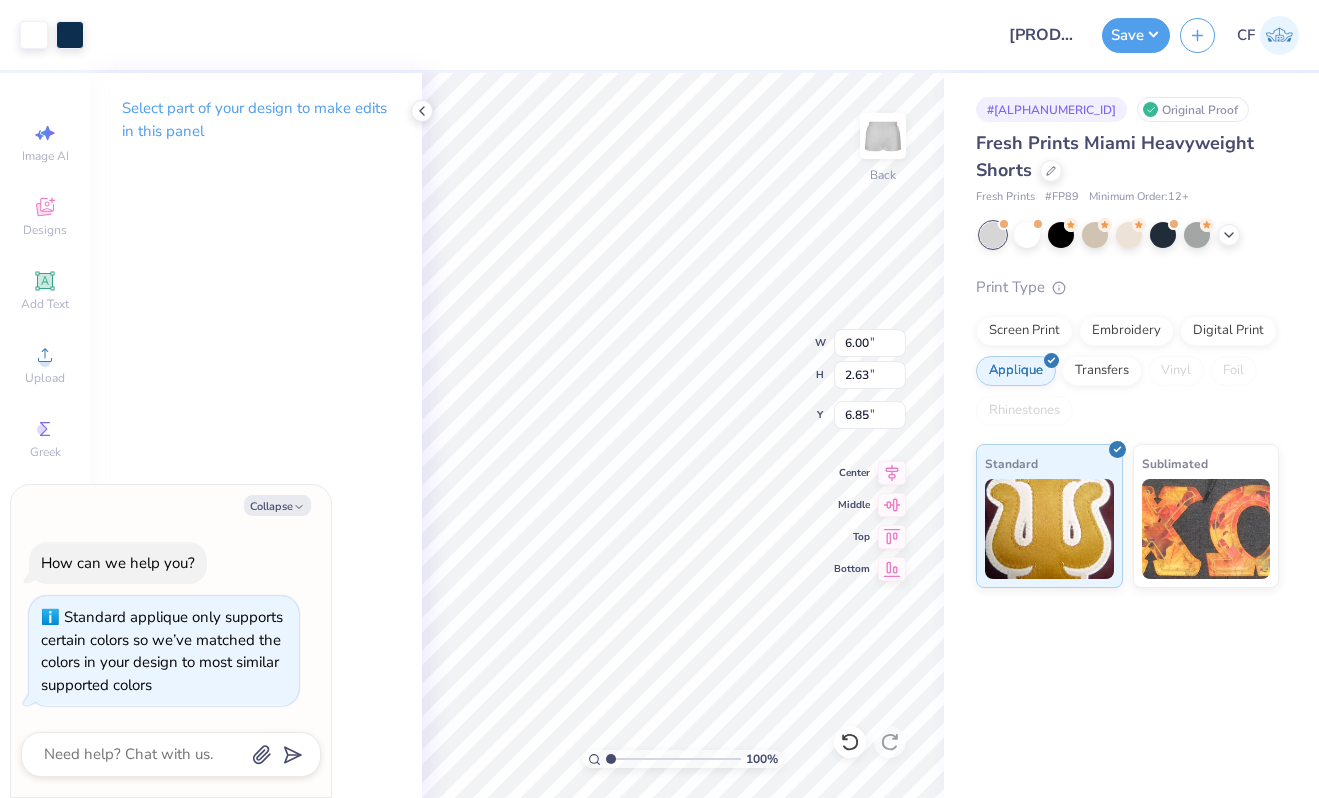 type on "x" 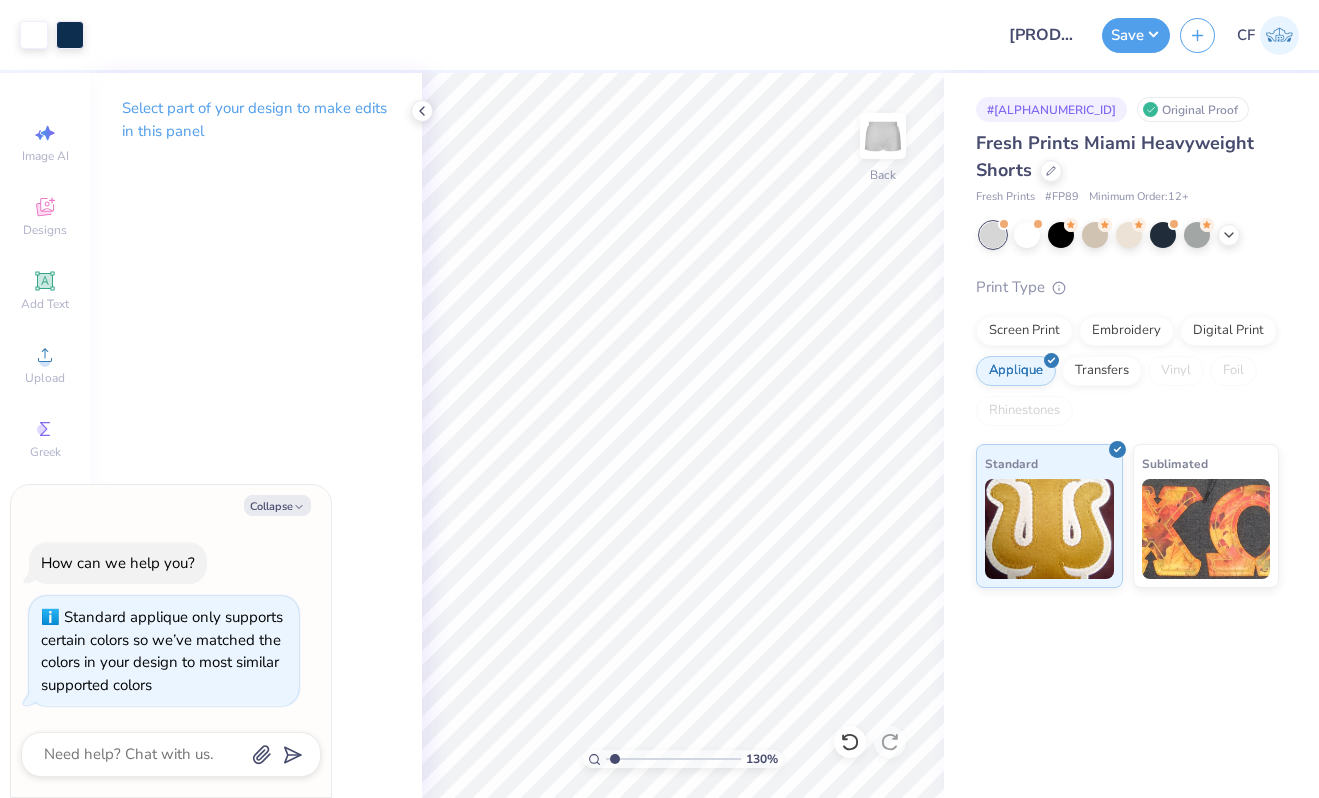 type on "1" 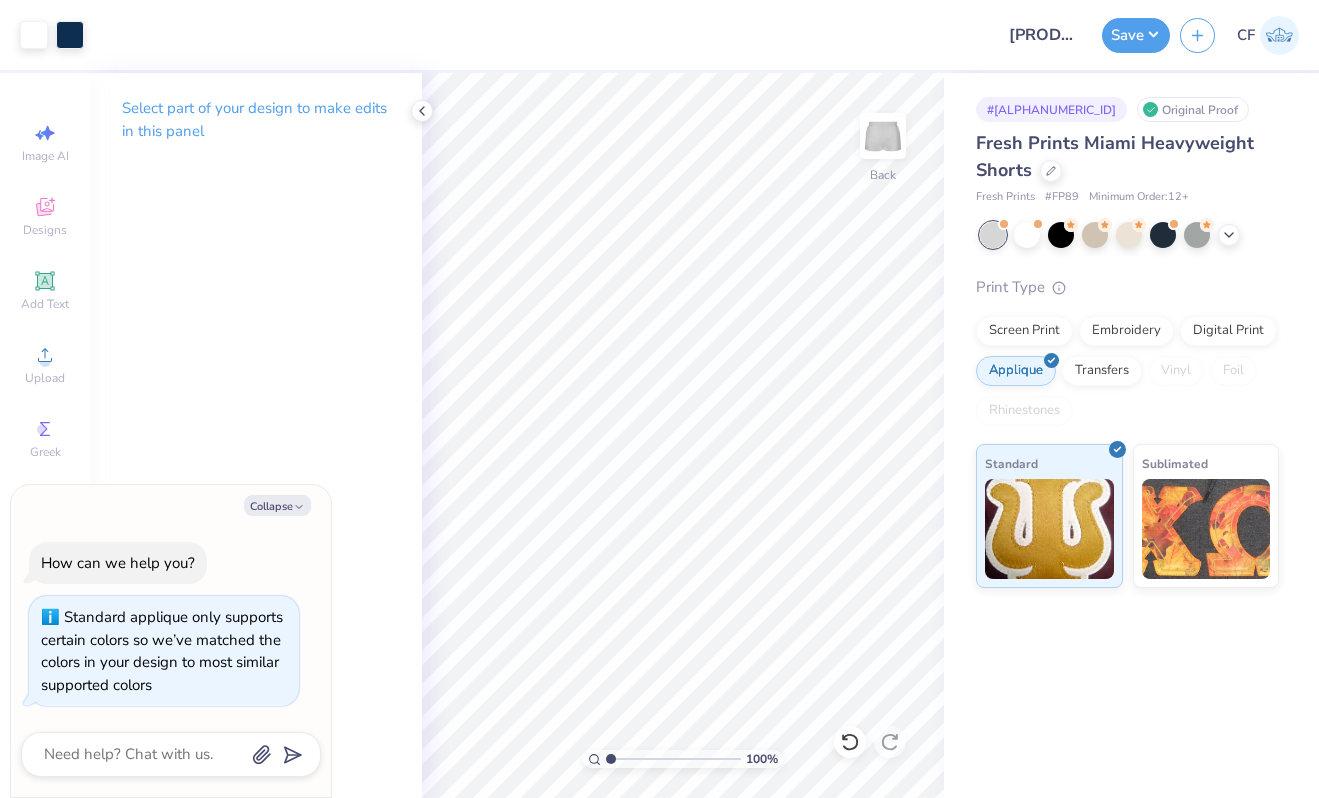 drag, startPoint x: 616, startPoint y: 756, endPoint x: 587, endPoint y: 753, distance: 29.15476 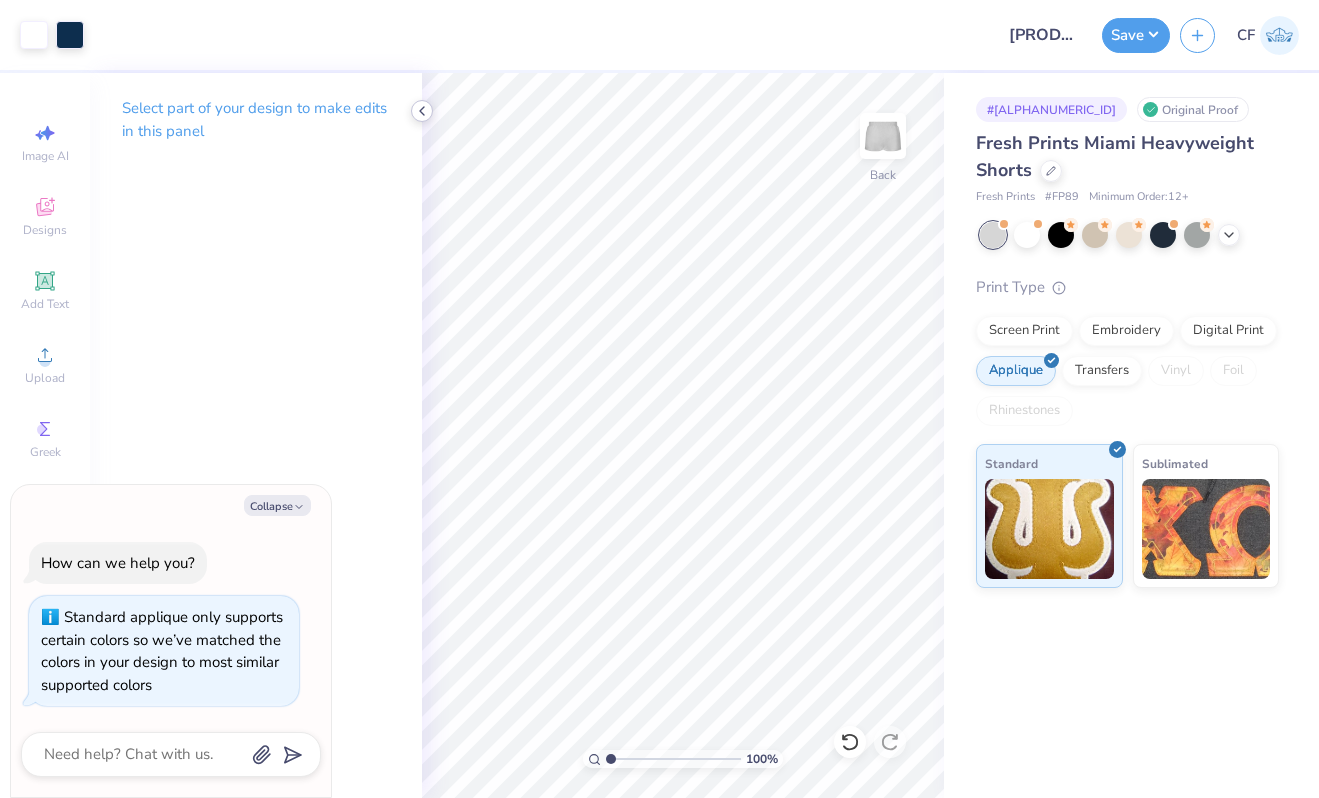 click 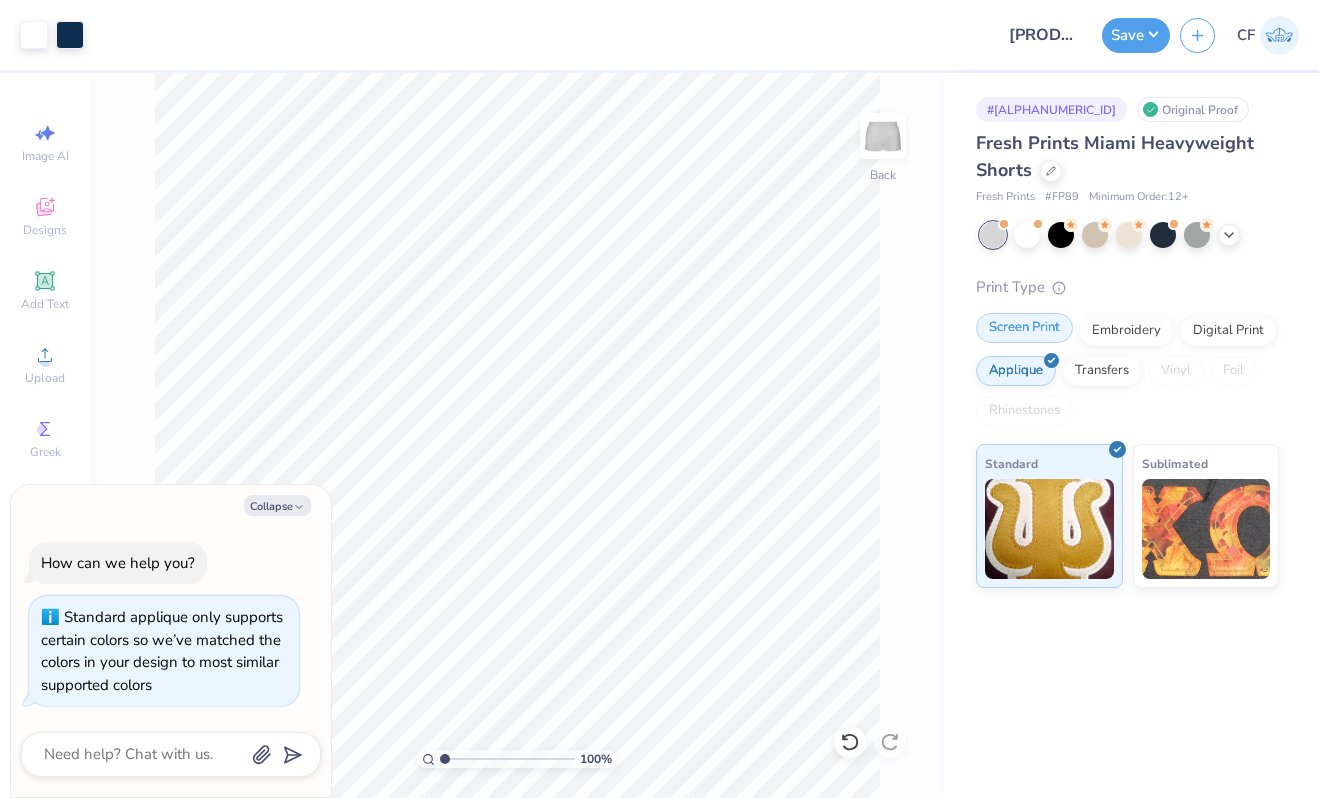 click on "Screen Print" at bounding box center (1024, 328) 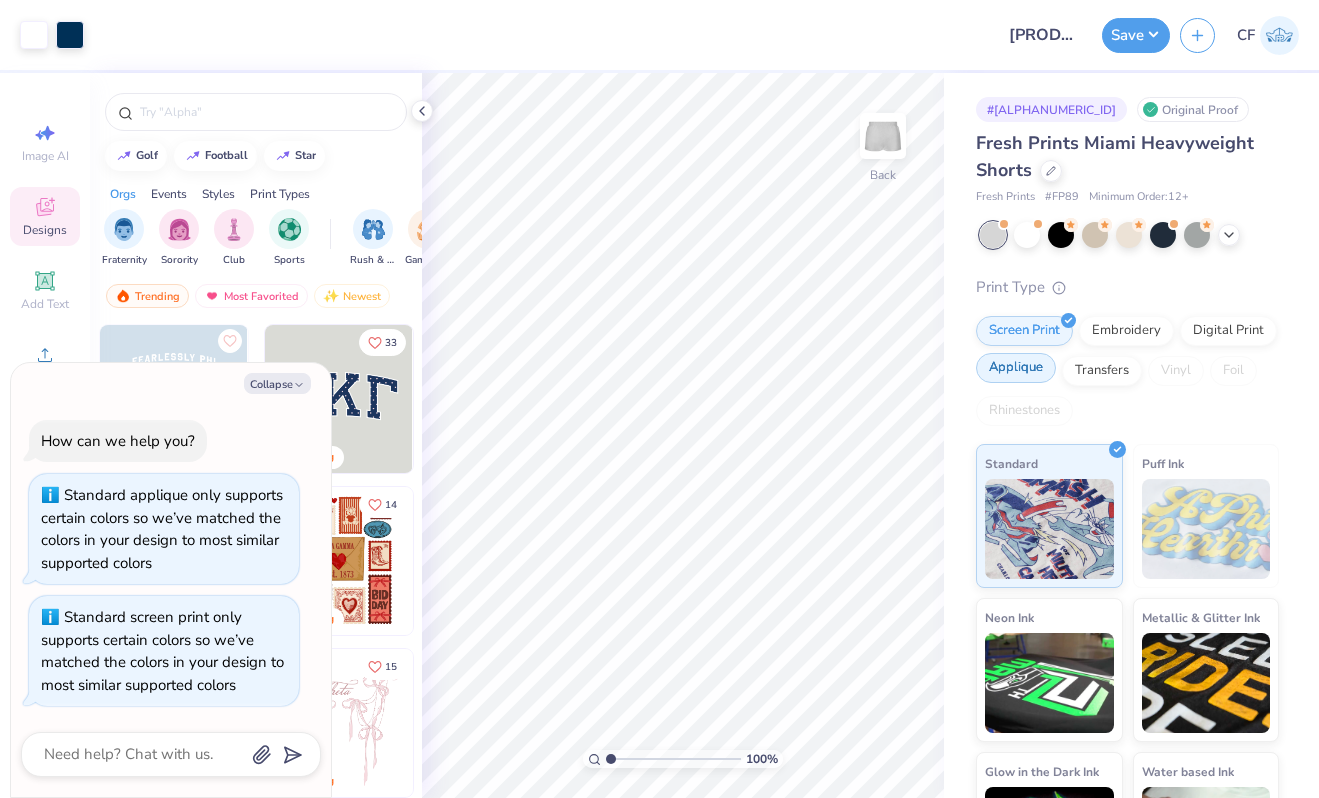 click on "Applique" at bounding box center (1016, 368) 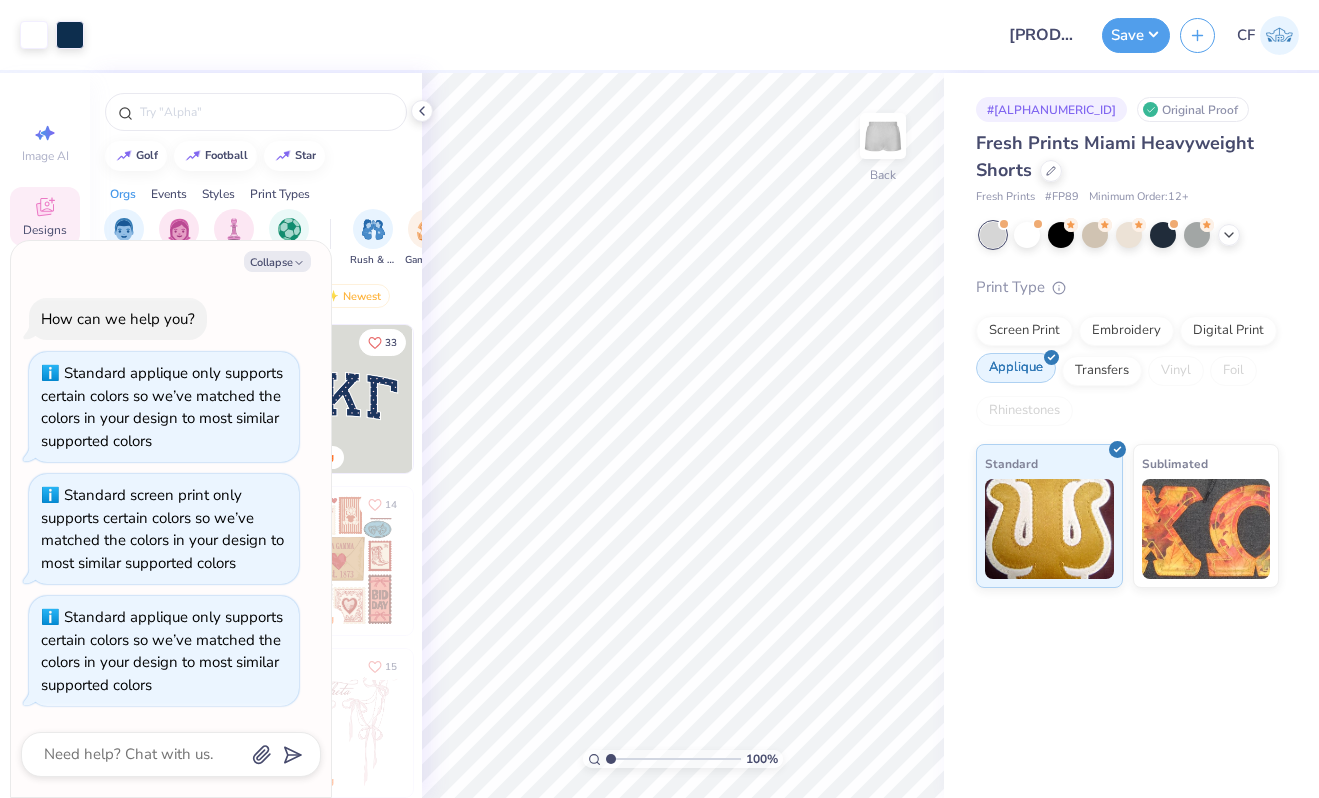 type on "x" 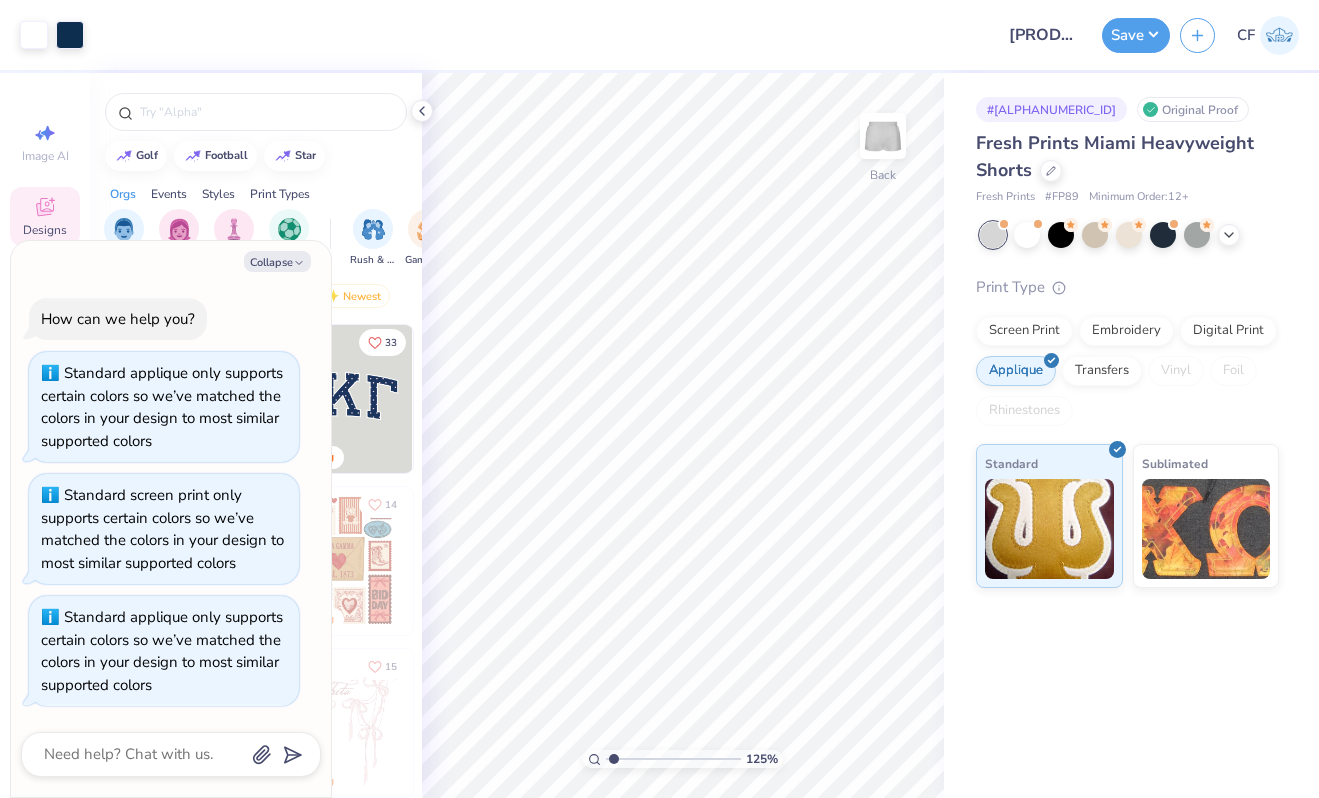 type on "1.25" 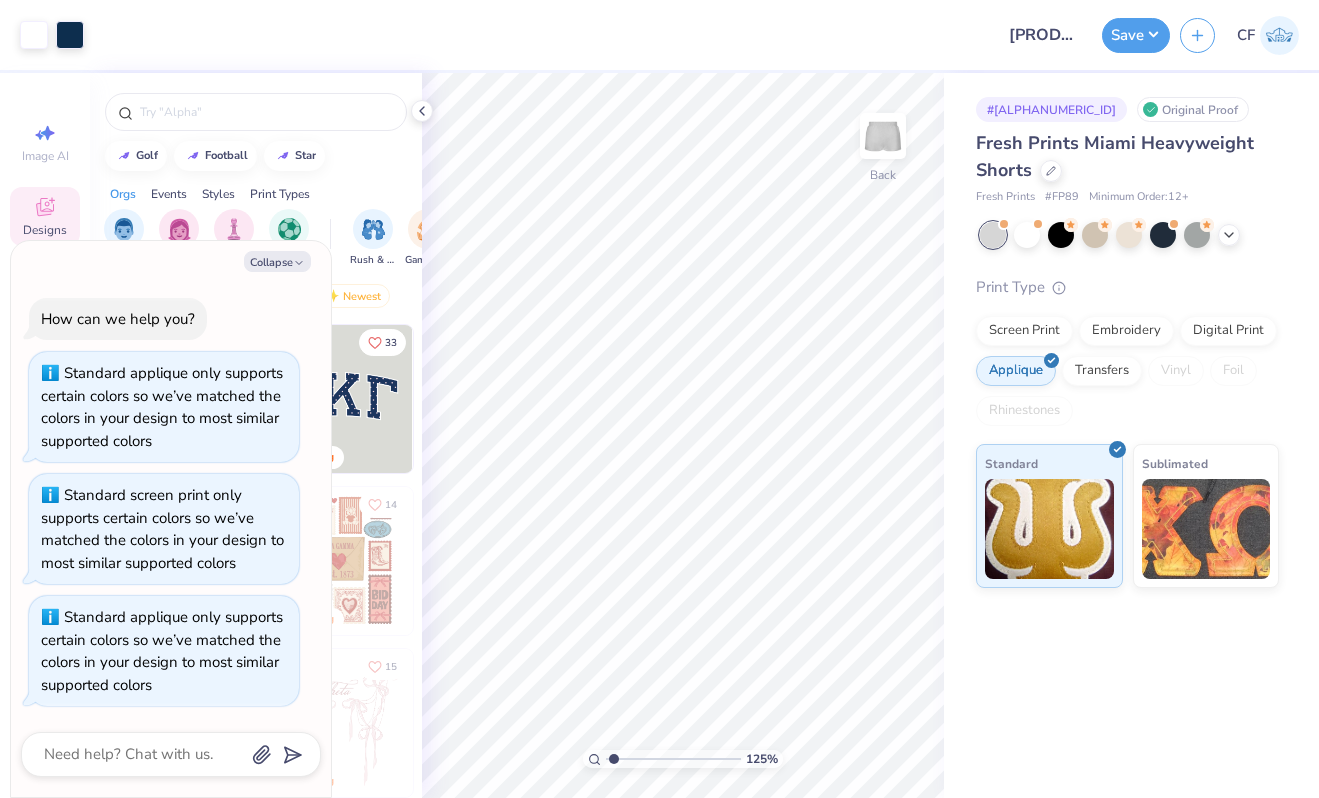 click at bounding box center (673, 759) 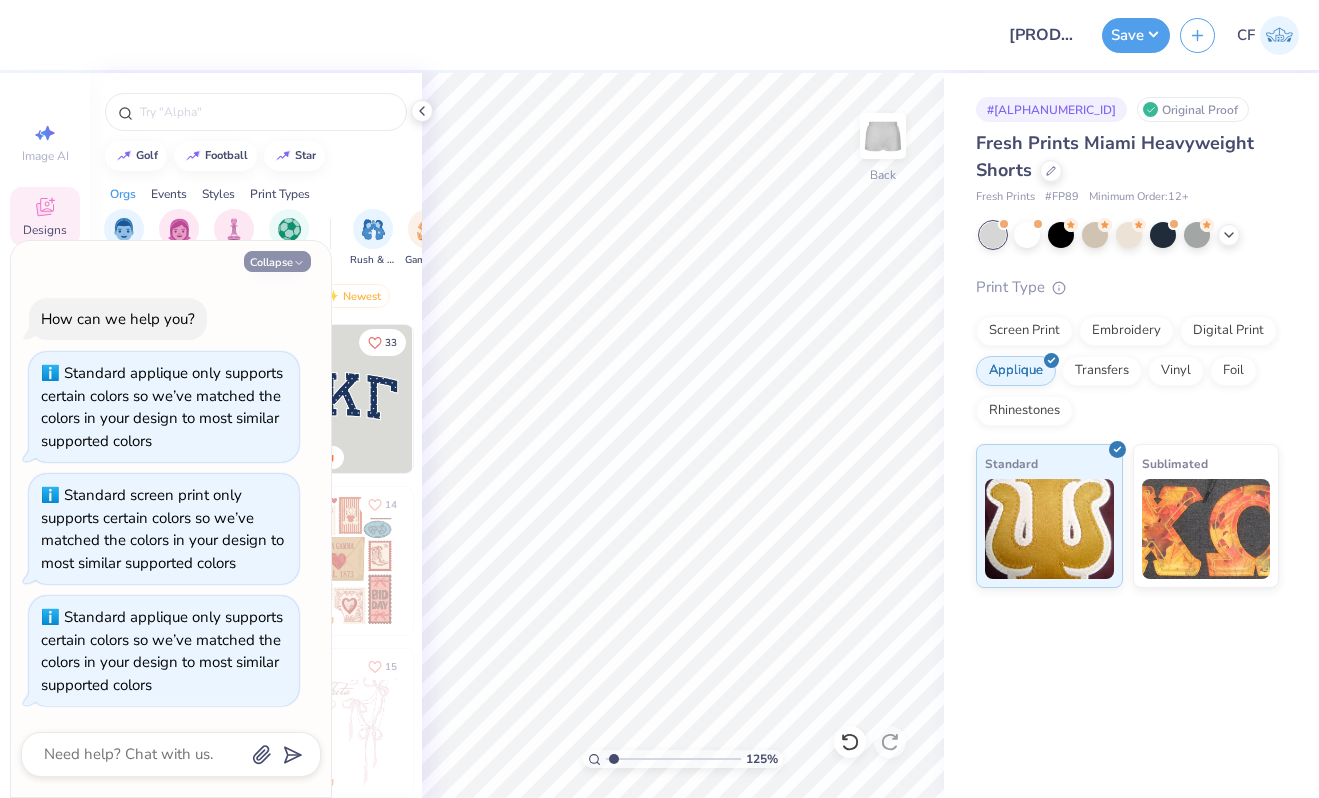 click on "Collapse" at bounding box center [277, 261] 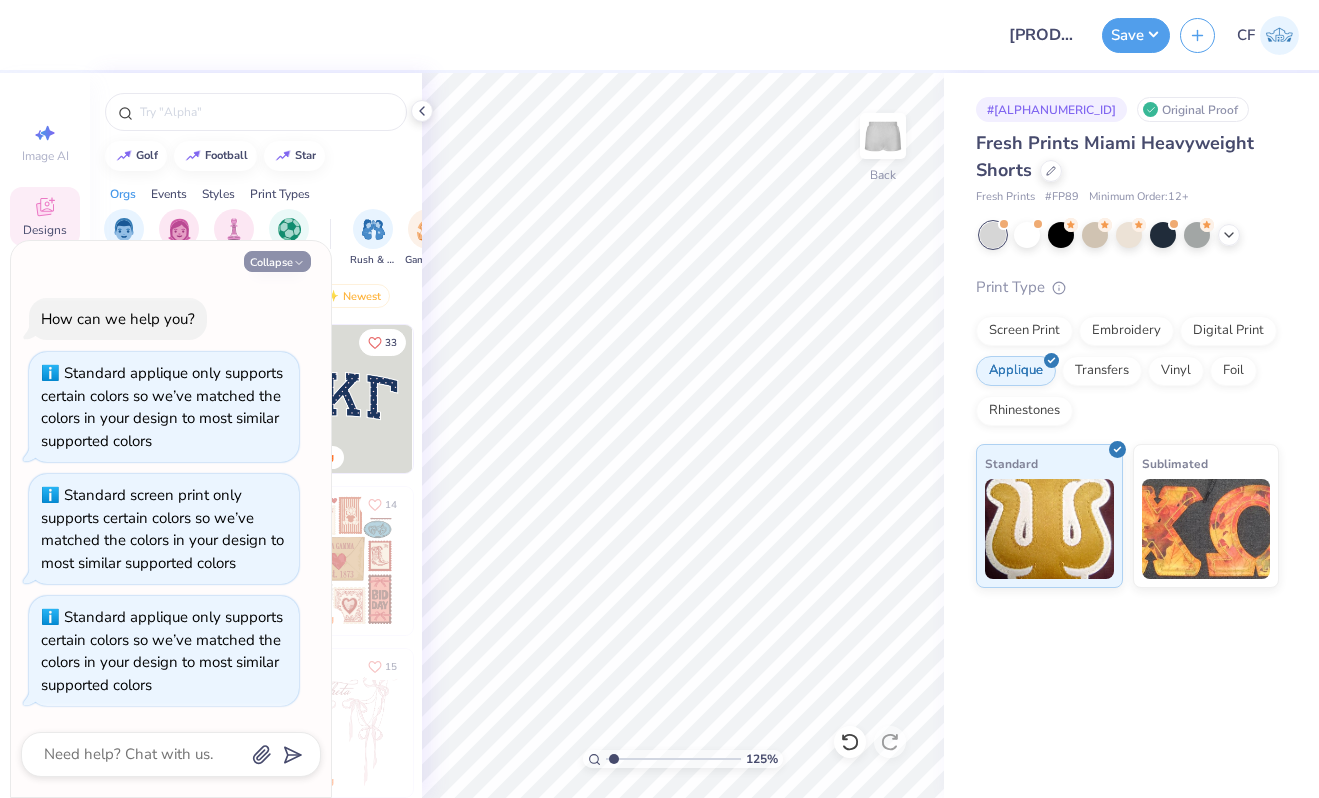 type on "x" 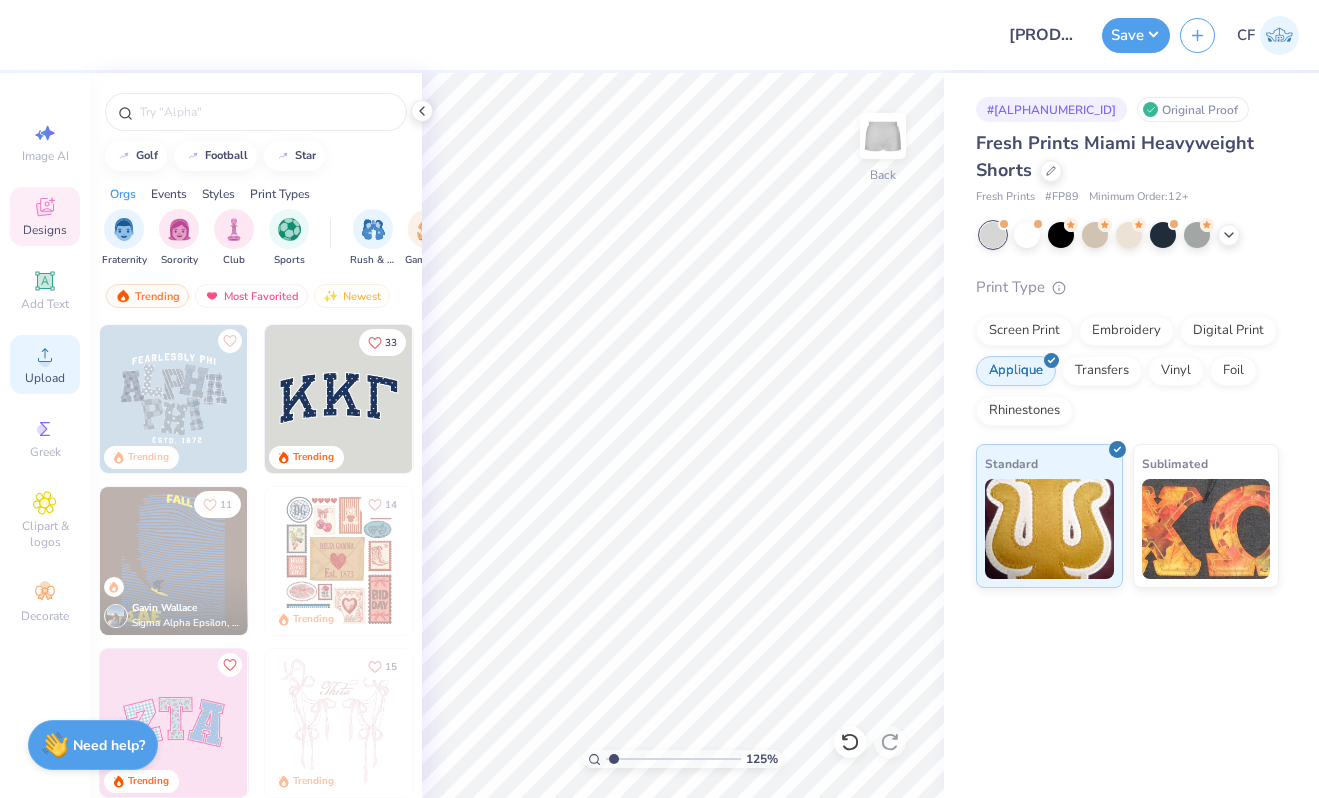 click 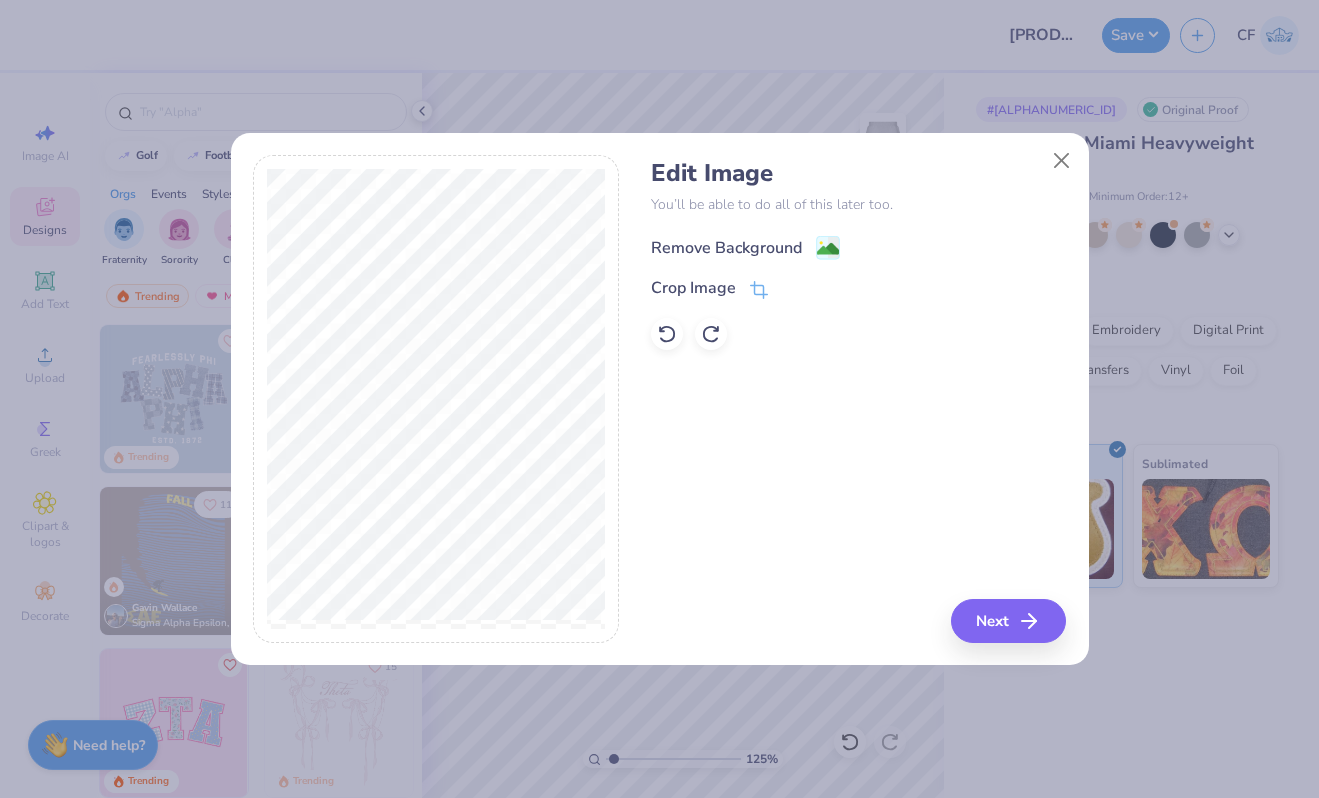 click on "Remove Background" at bounding box center (726, 248) 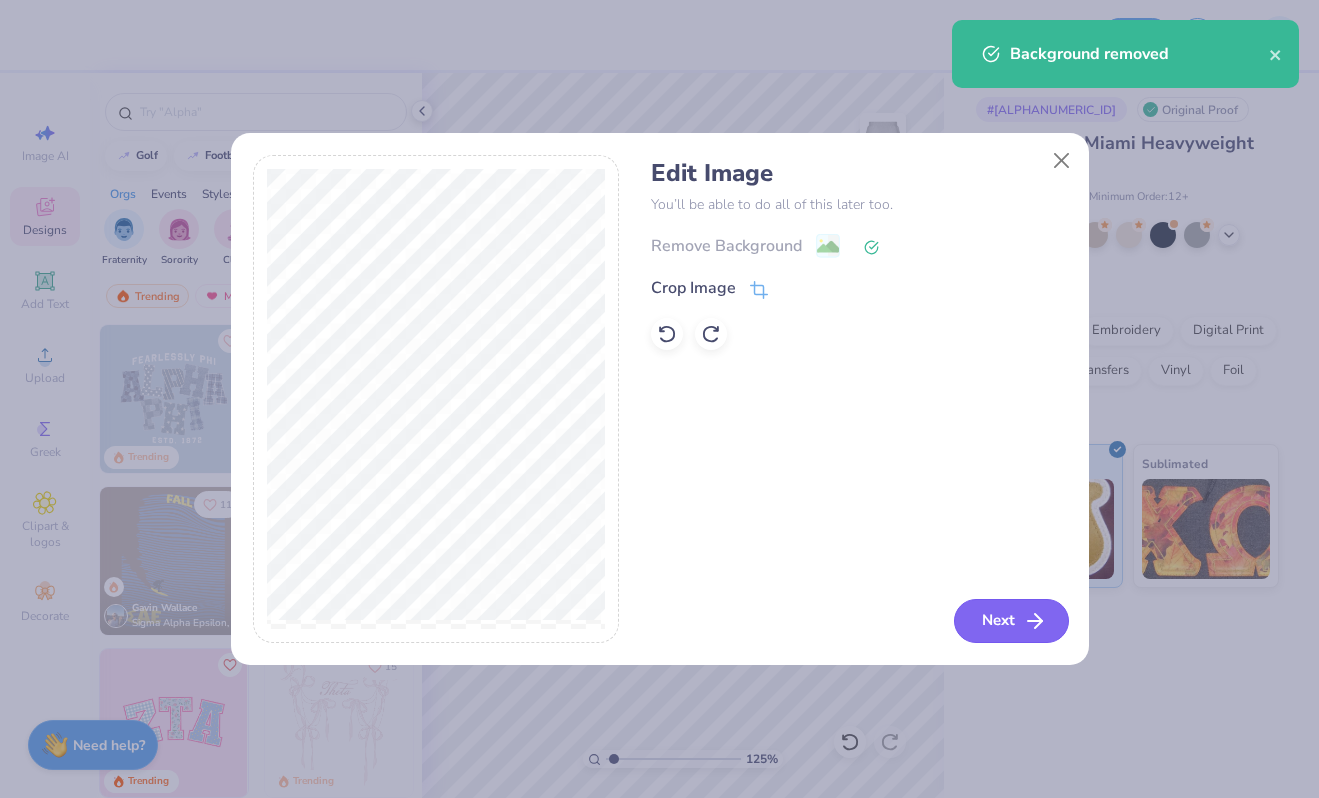 click on "Next" at bounding box center (1011, 621) 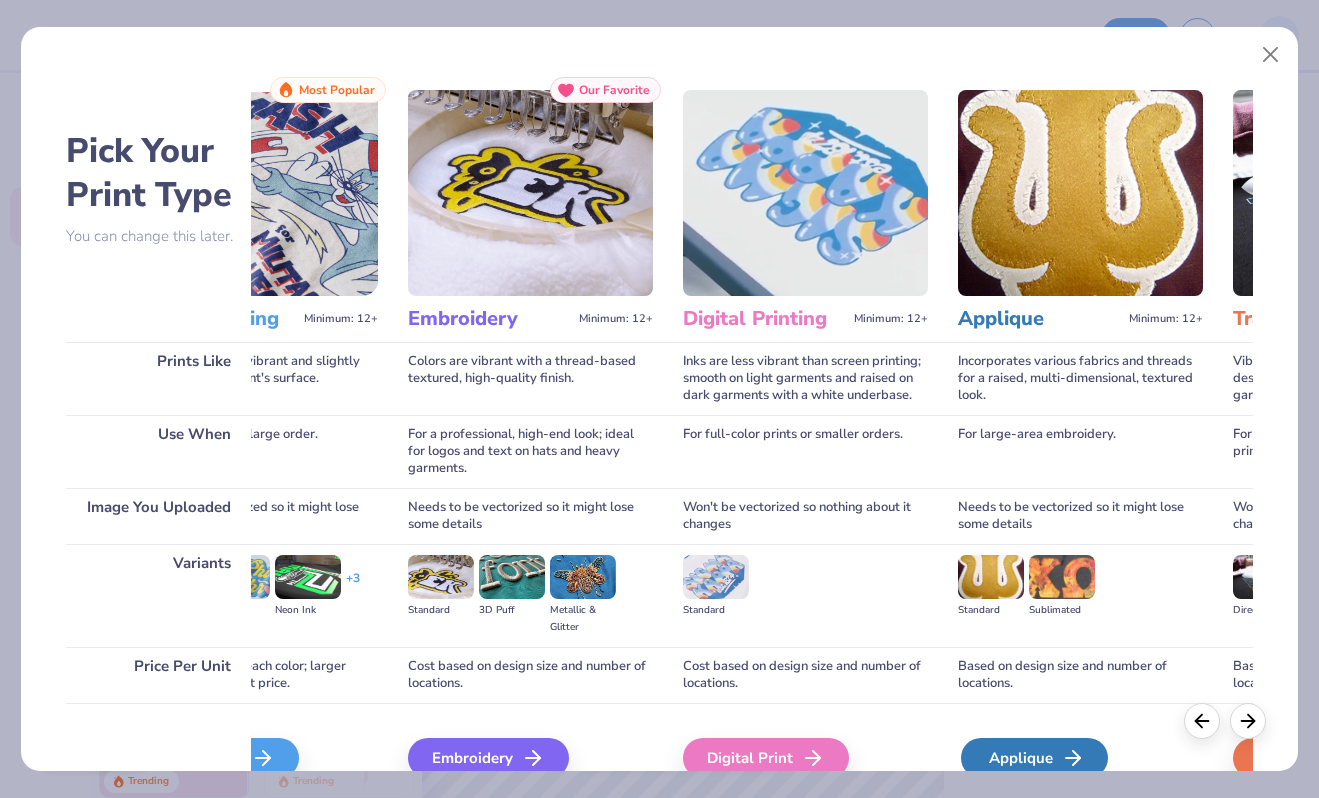 scroll, scrollTop: 0, scrollLeft: 161, axis: horizontal 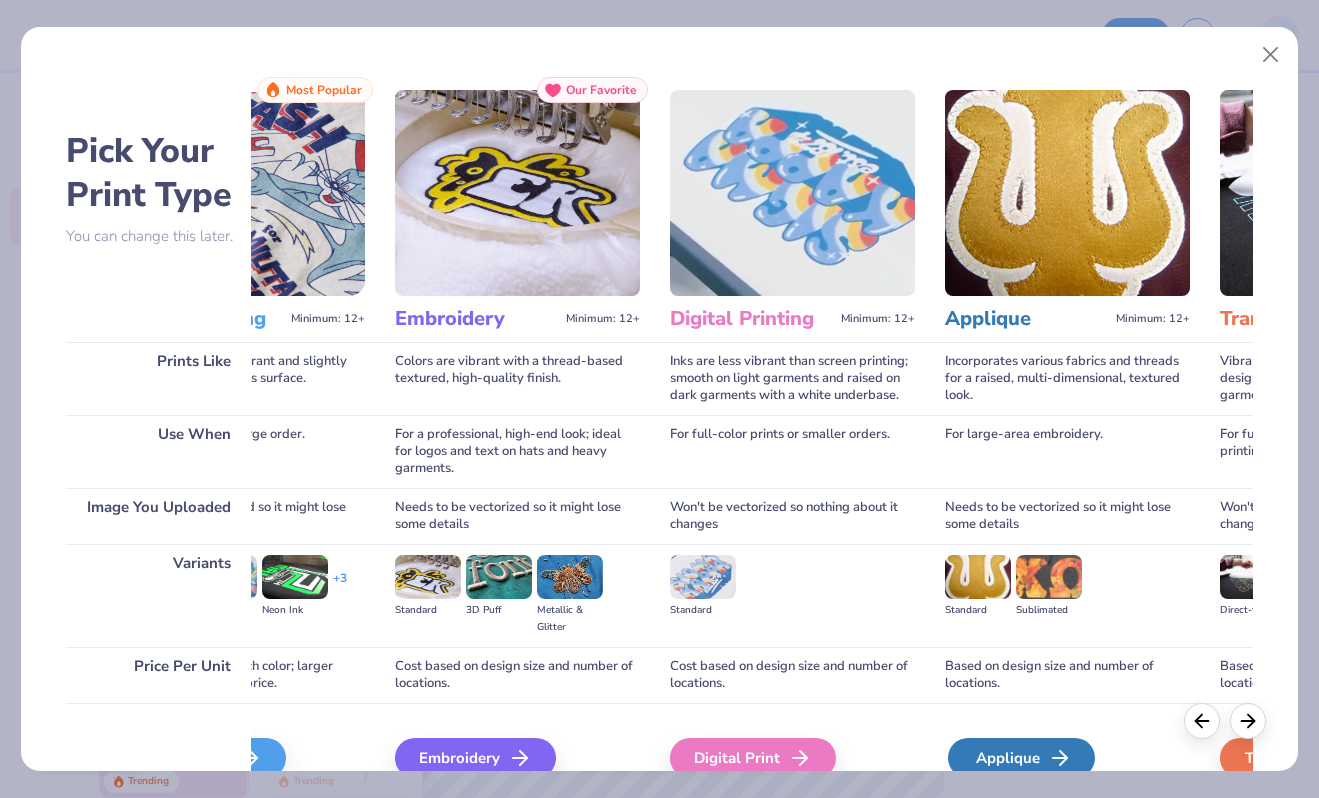 click on "Applique" at bounding box center (1021, 758) 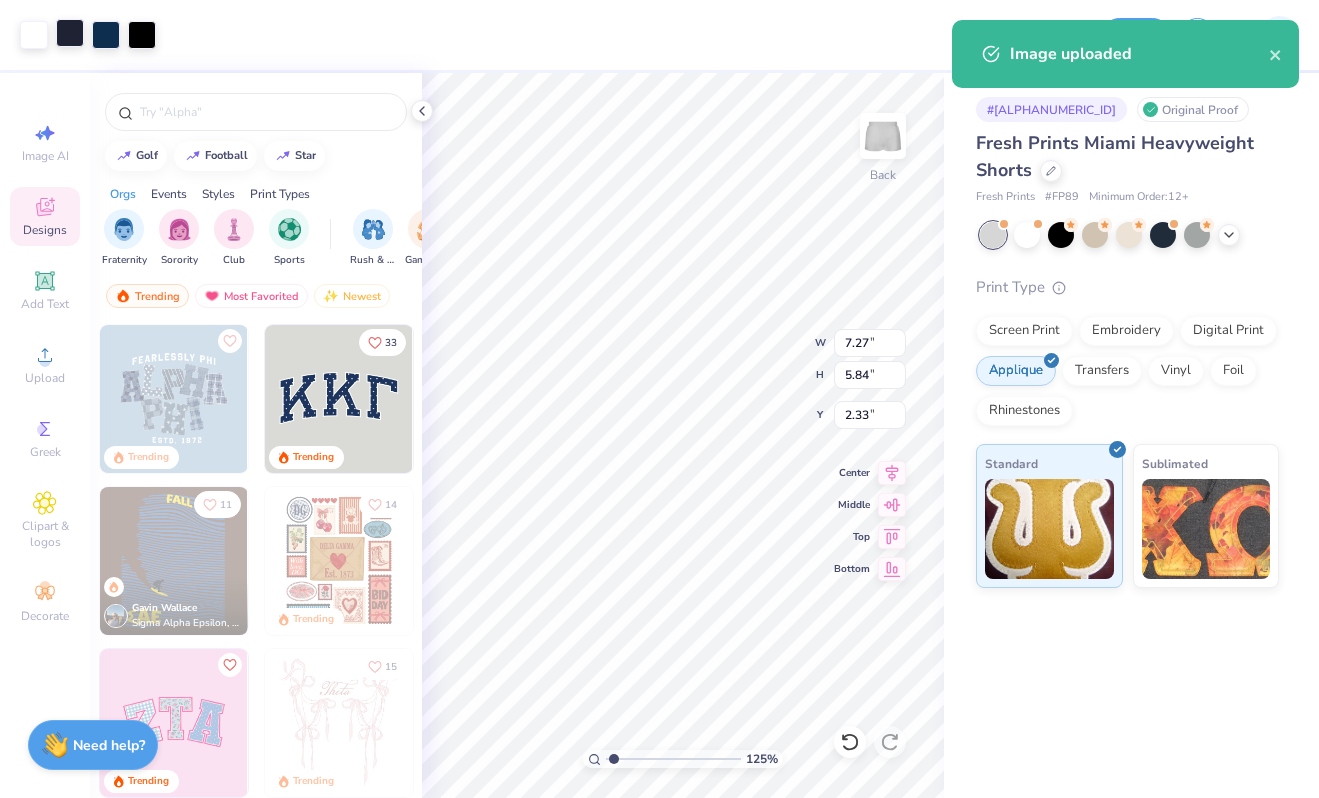 click at bounding box center [70, 33] 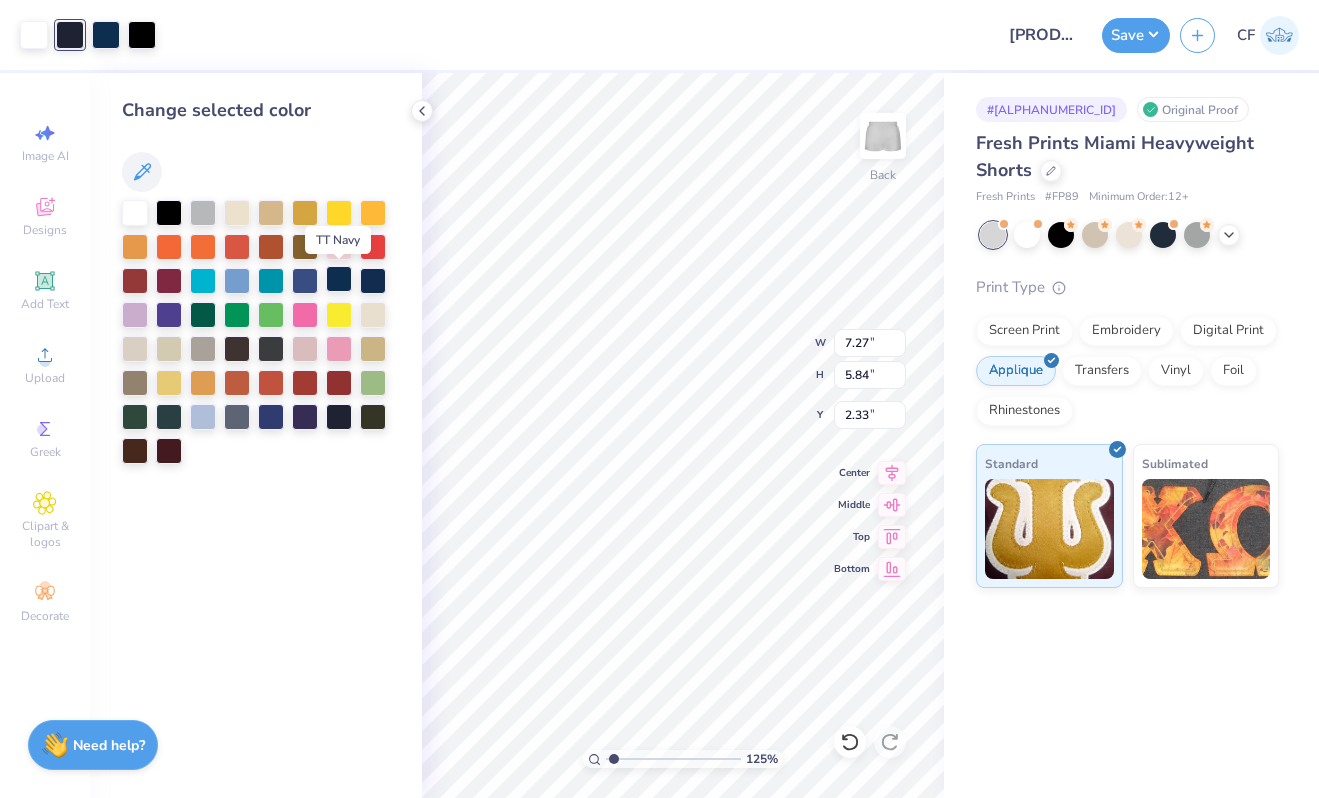 click at bounding box center [339, 279] 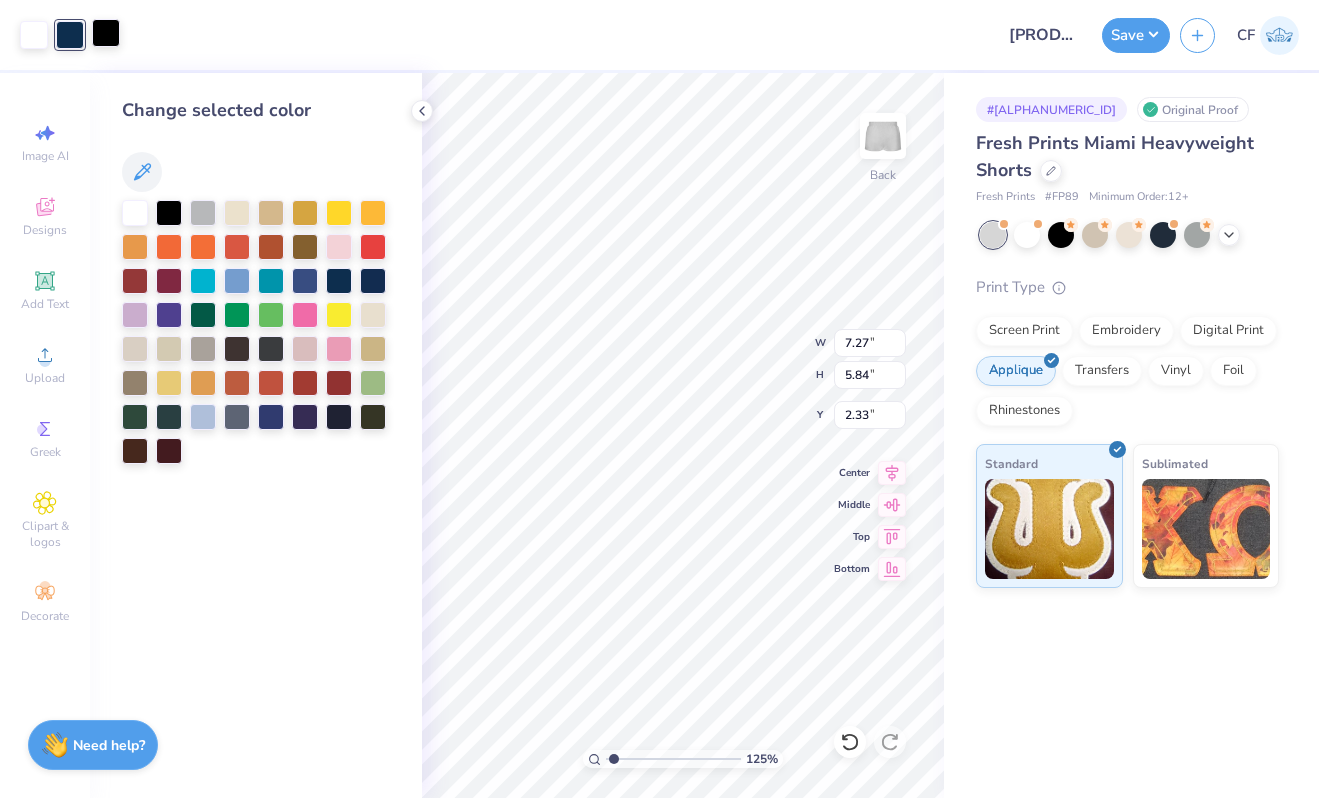 click at bounding box center [106, 33] 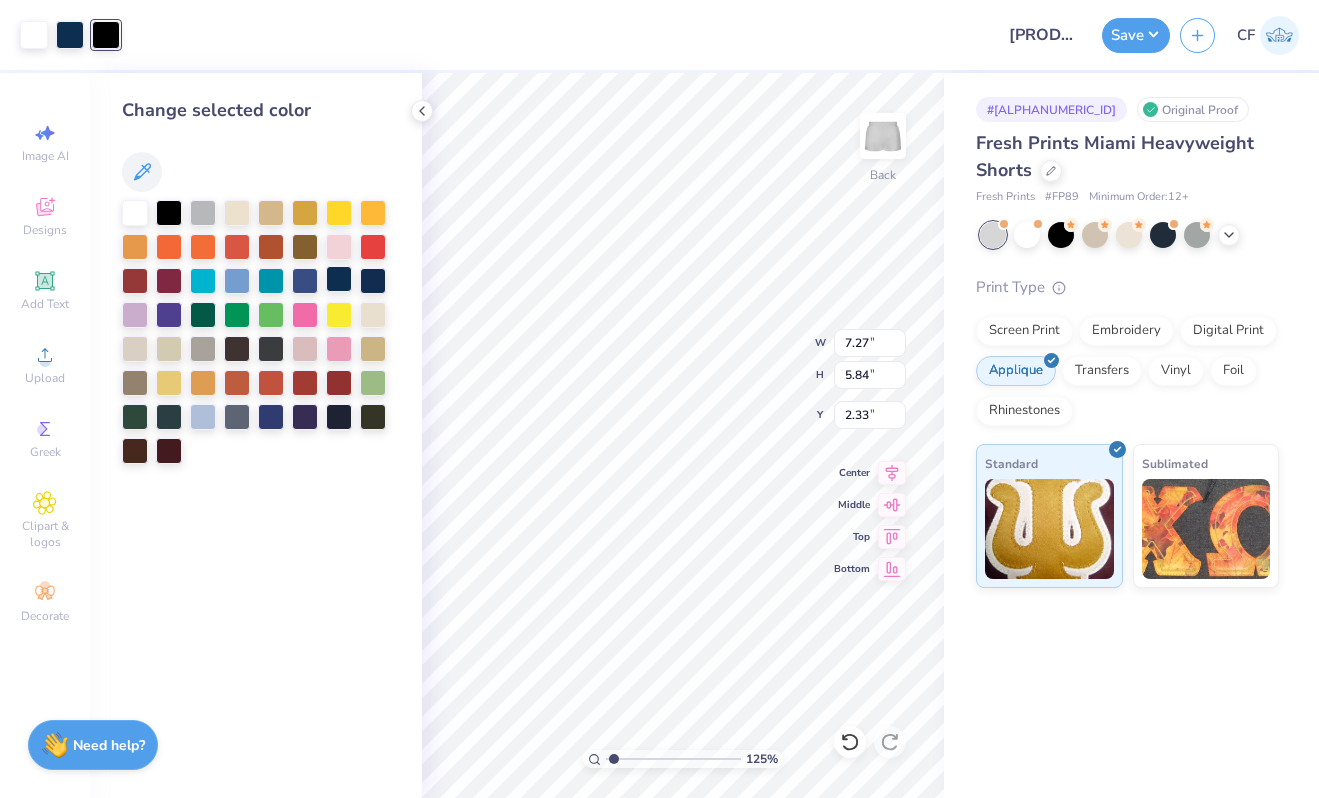 click at bounding box center [339, 279] 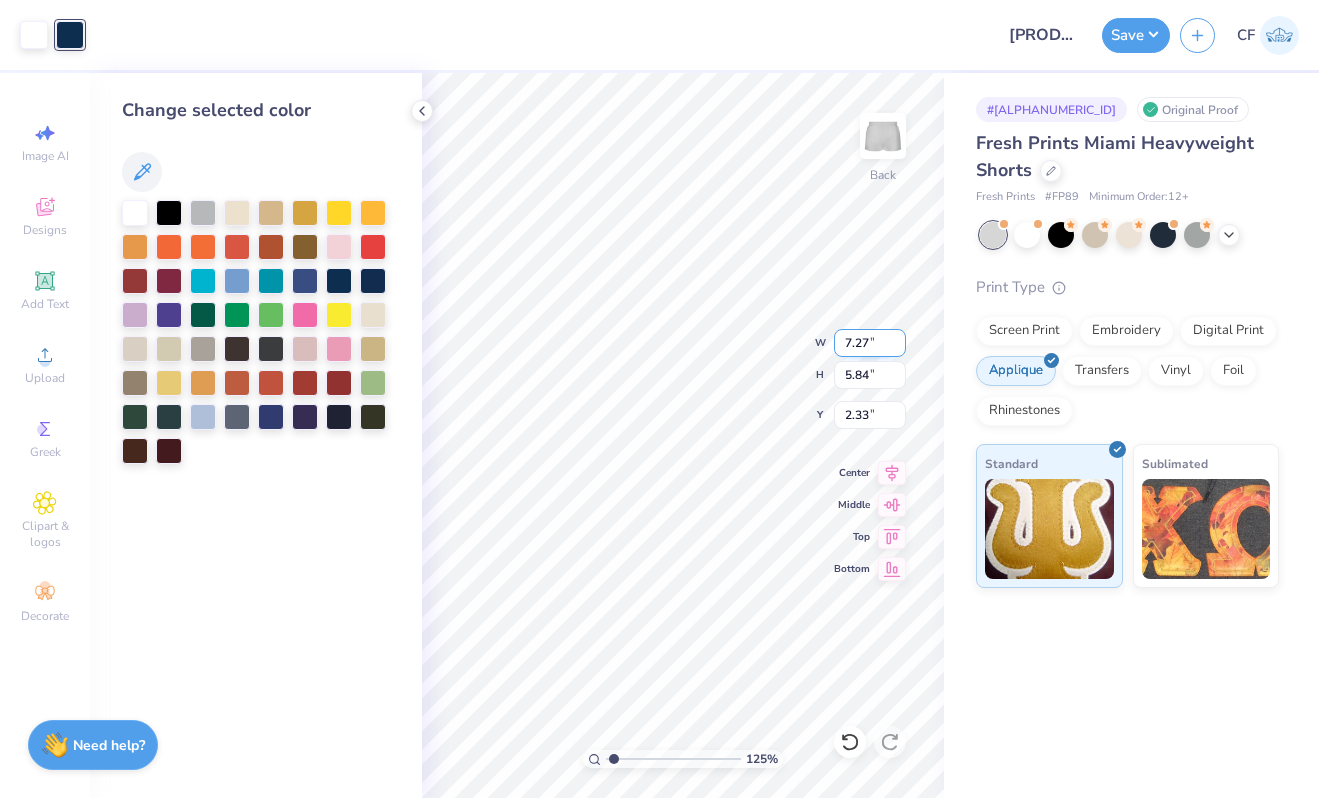 click on "7.27" at bounding box center [870, 343] 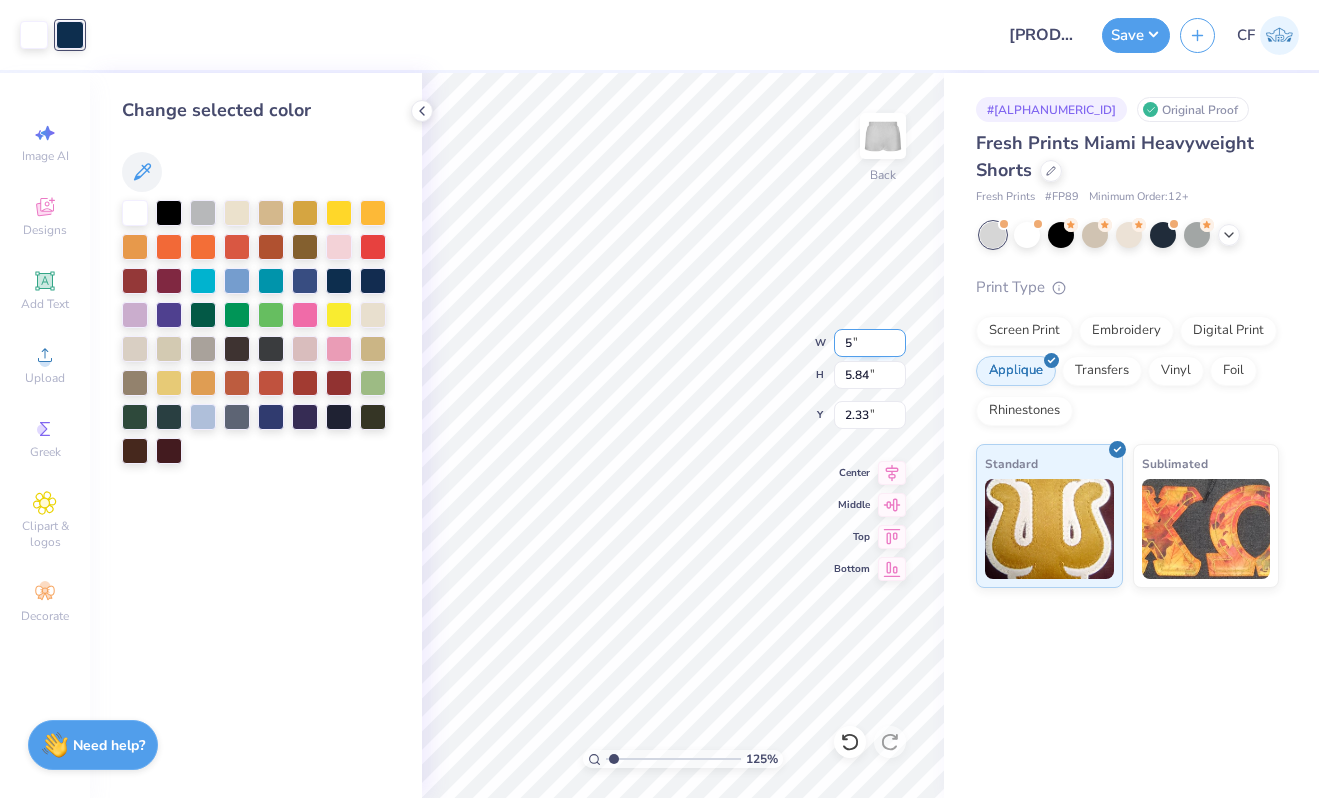 type on "5.00" 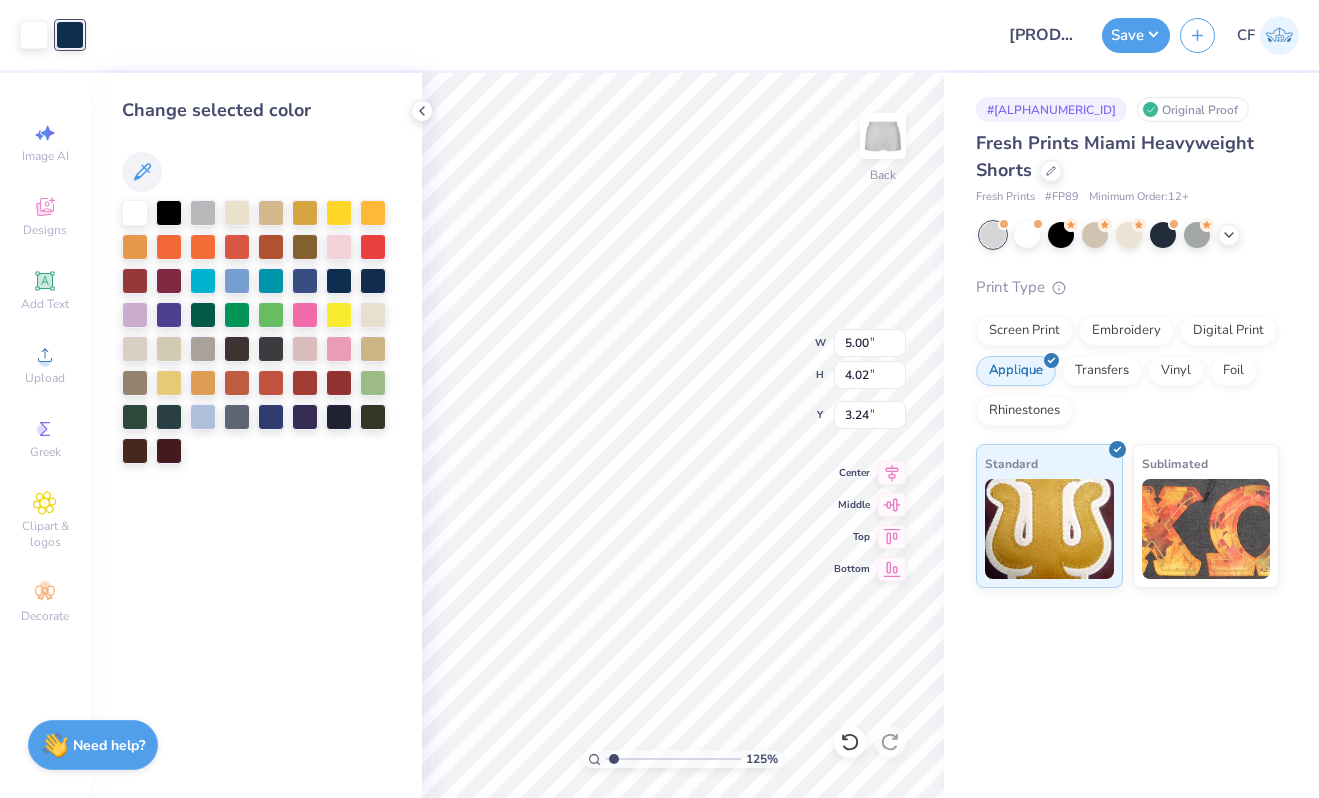 click on "Art colors Design Title DeeGee Mock Neck Set Save CF Image AI Designs Add Text Upload Greek Clipart & logos Decorate Change selected color 125  % Back W 5.00 5.00 " H 4.02 4.02 " Y 3.24 3.24 " Center Middle Top Bottom # 504686D Original Proof Fresh Prints Miami Heavyweight Shorts Fresh Prints # FP89 Minimum Order:  12 +   Print Type Screen Print Embroidery Digital Print Applique Transfers Vinyl Foil Rhinestones Standard Sublimated Need help?  Chat with us." at bounding box center [659, 399] 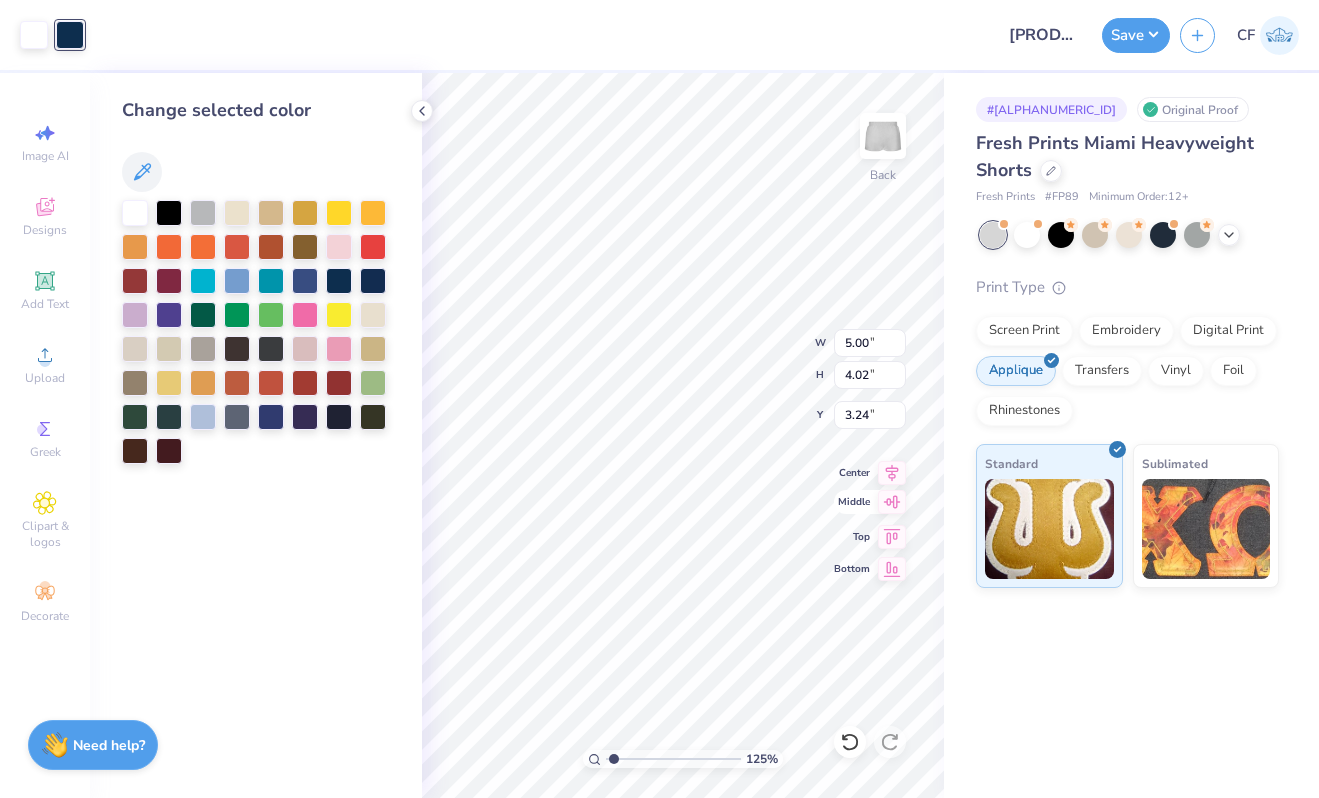 drag, startPoint x: 421, startPoint y: 396, endPoint x: 872, endPoint y: 514, distance: 466.1813 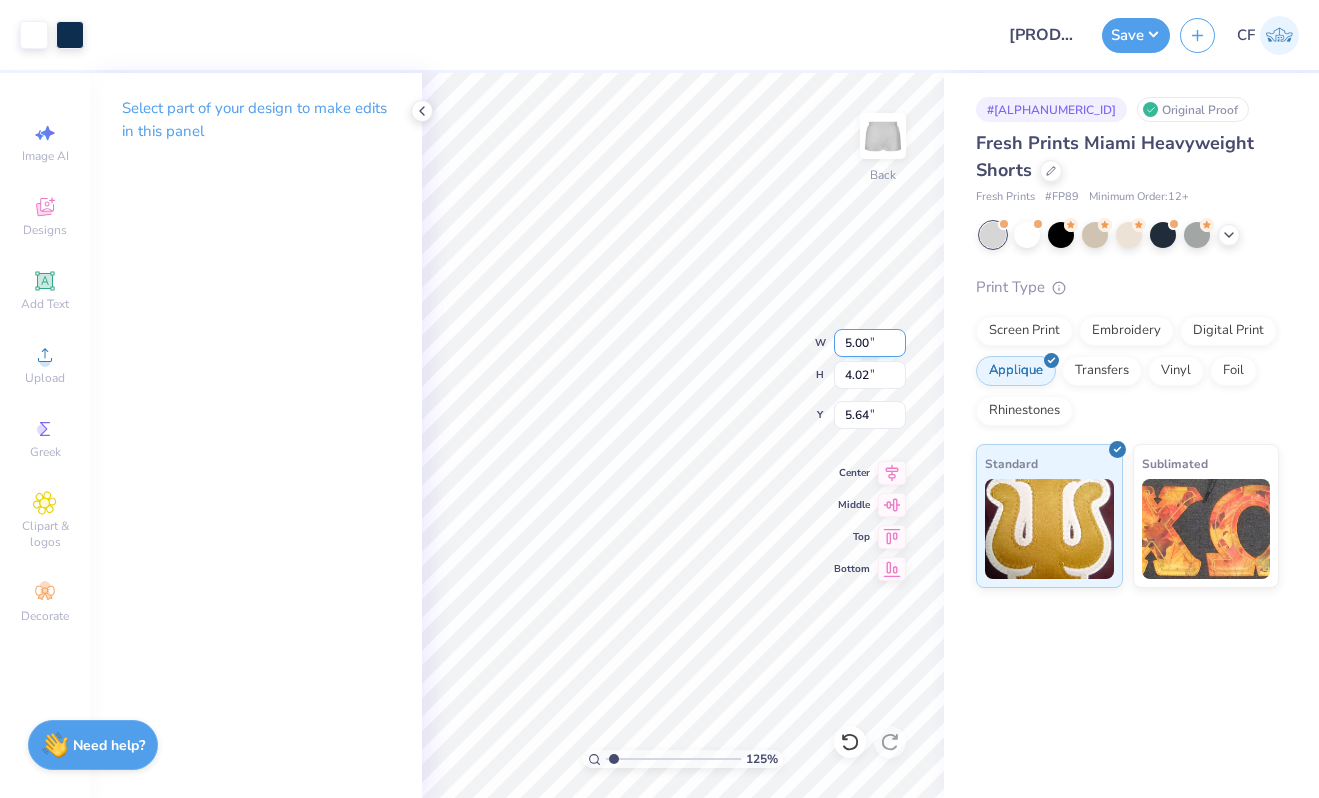 click on "5.00" at bounding box center [870, 343] 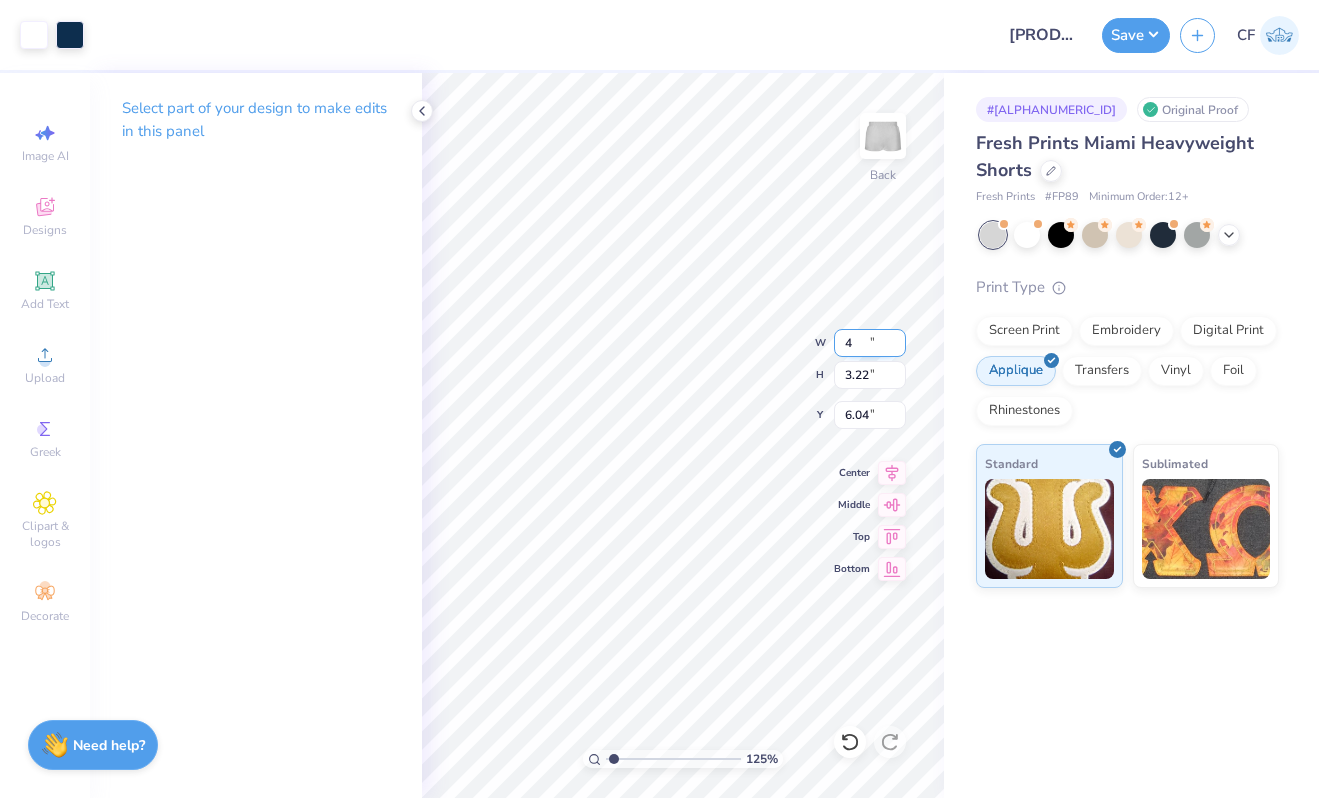 type on "4.00" 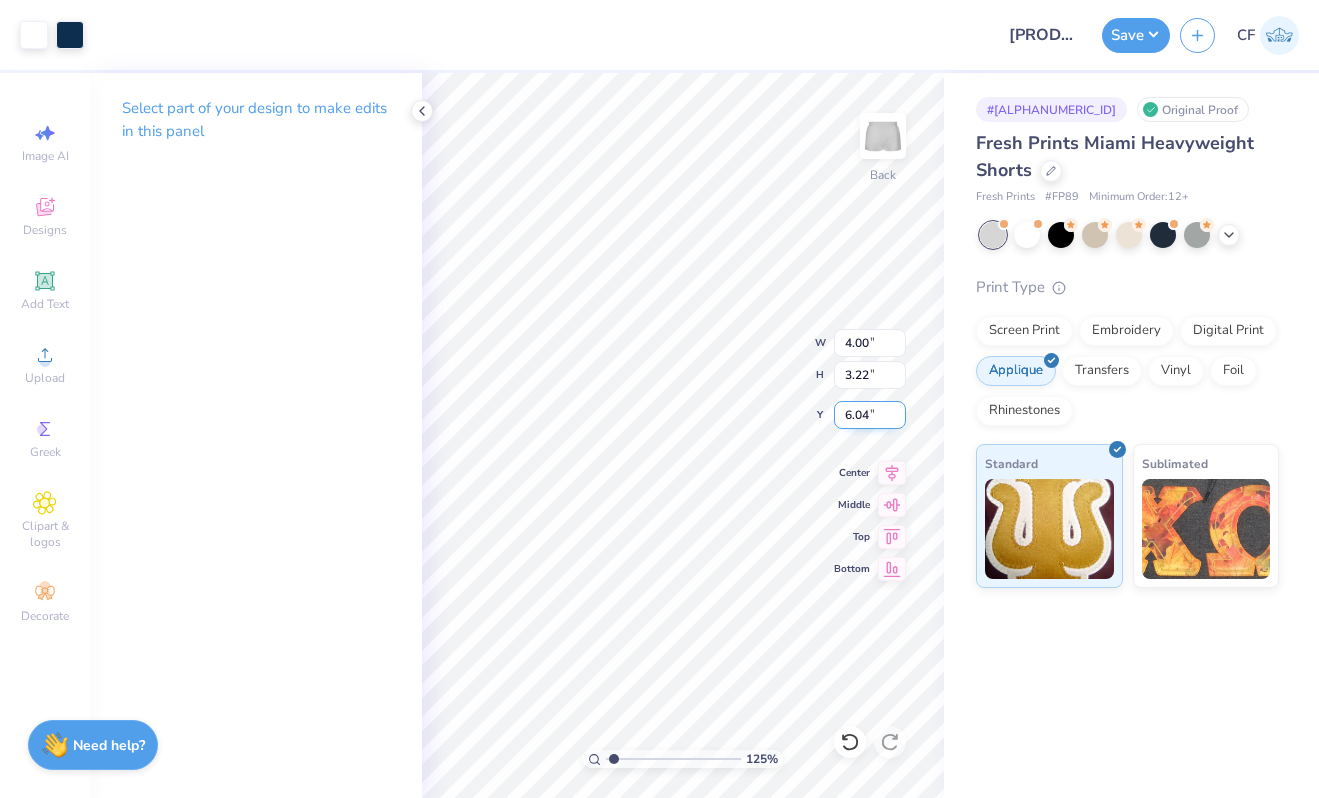 click on "6.04" at bounding box center [870, 415] 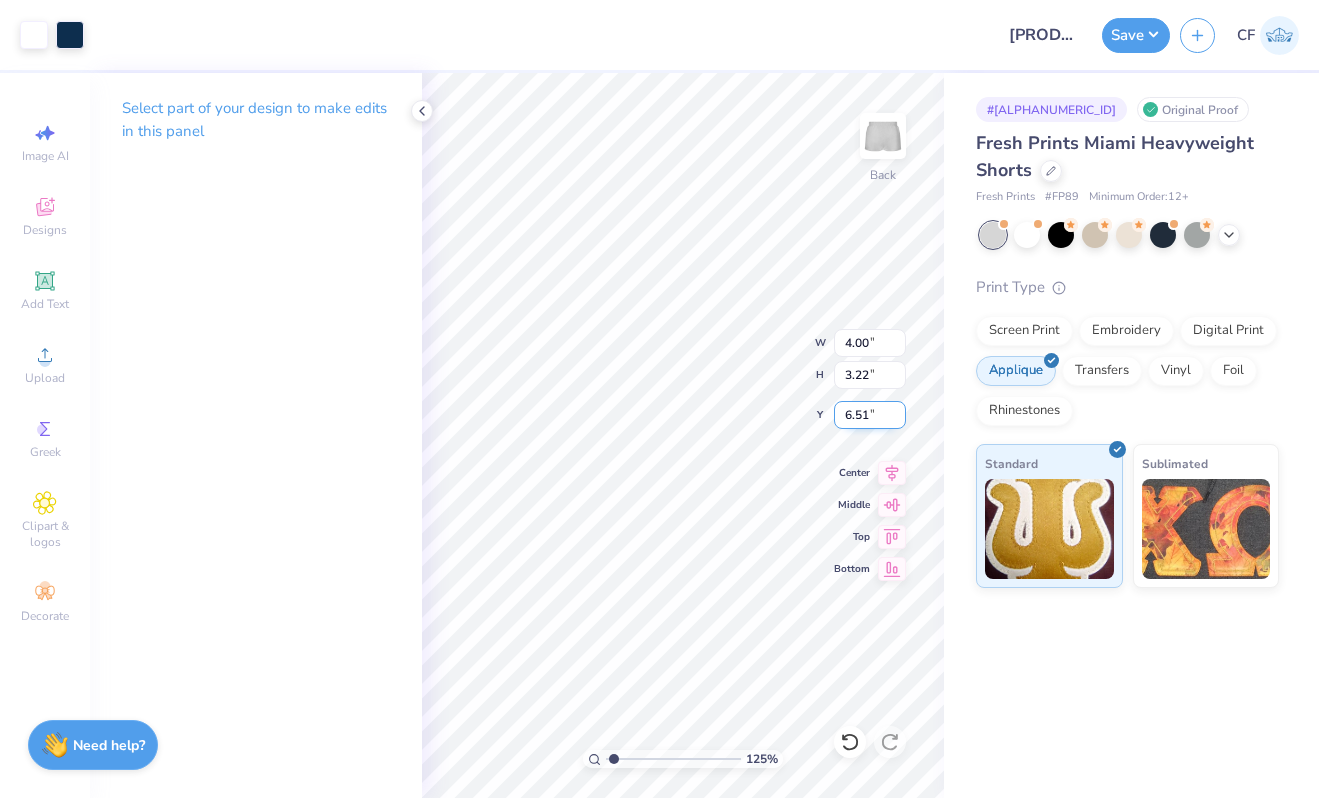click on "6.51" at bounding box center [870, 415] 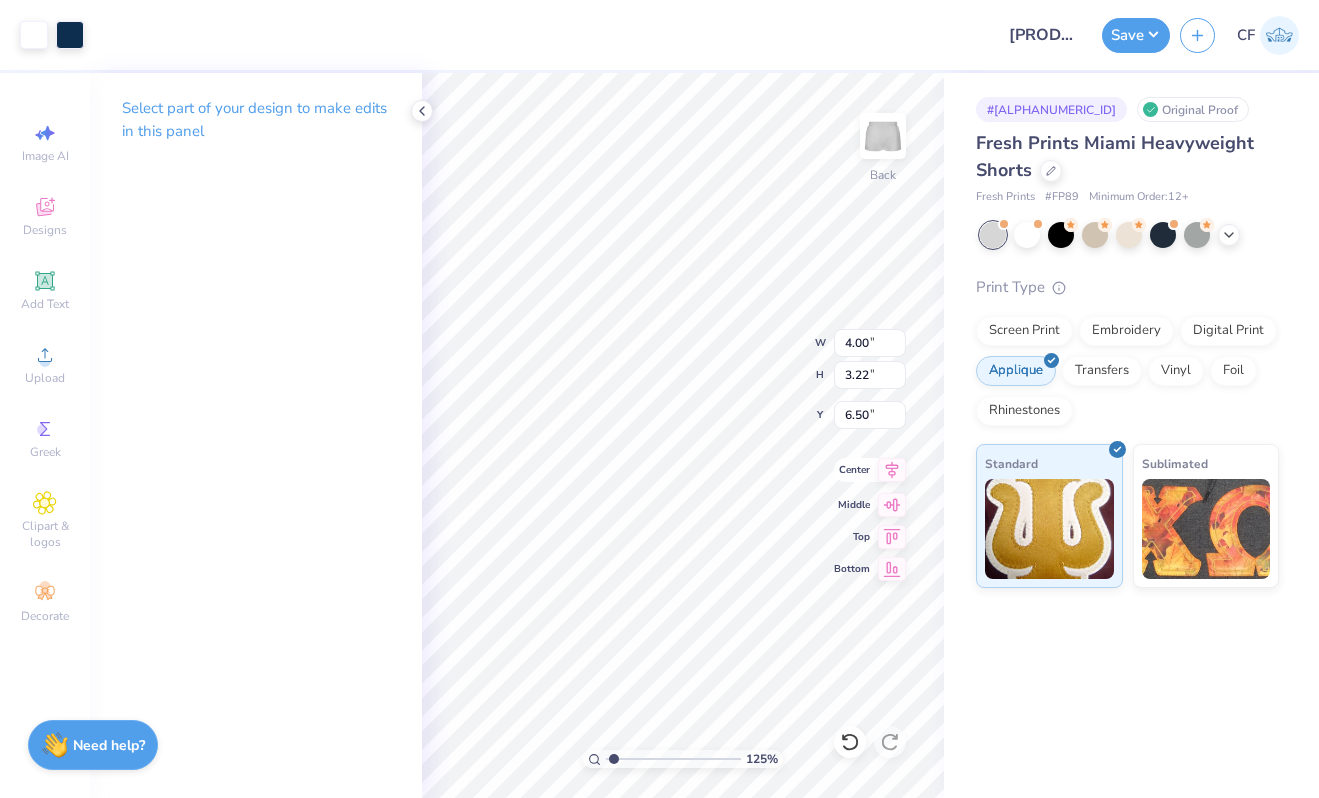 click 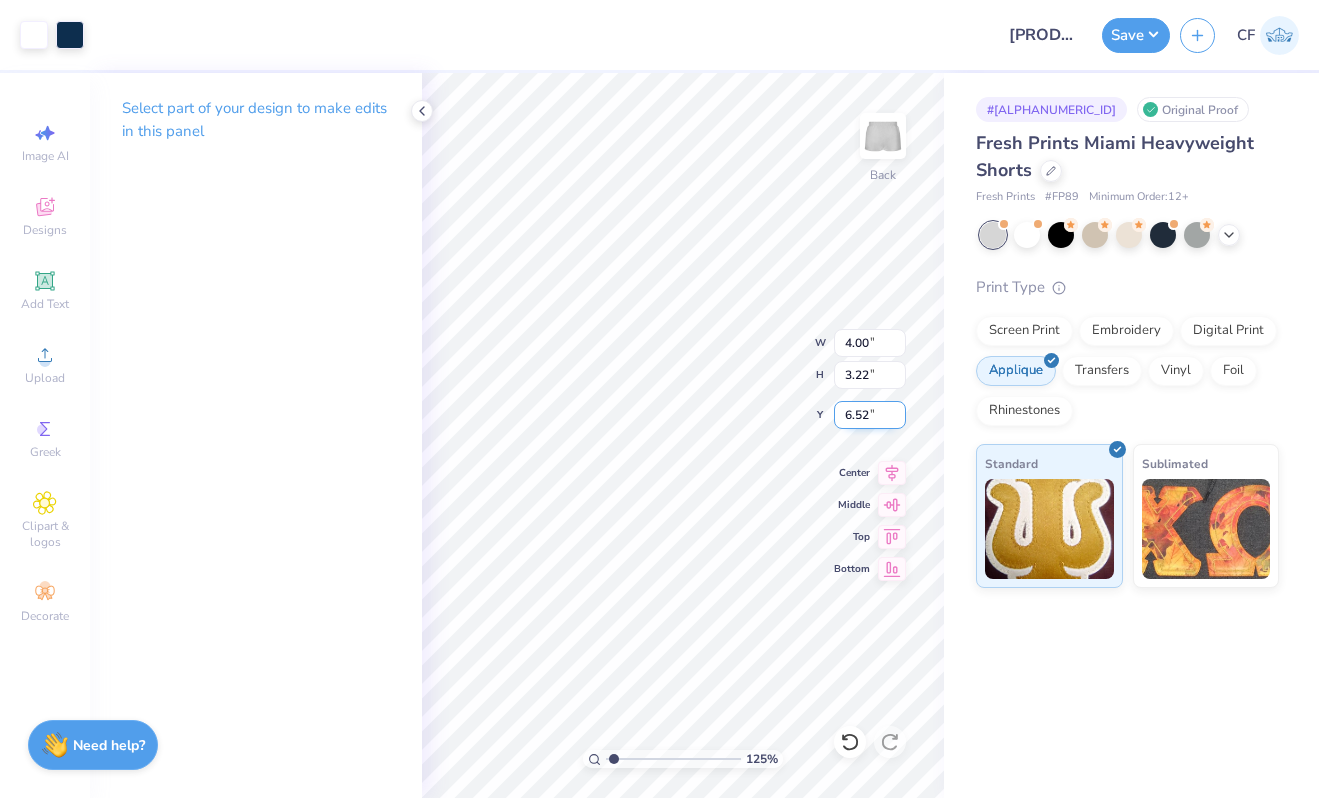 click on "6.52" at bounding box center [870, 415] 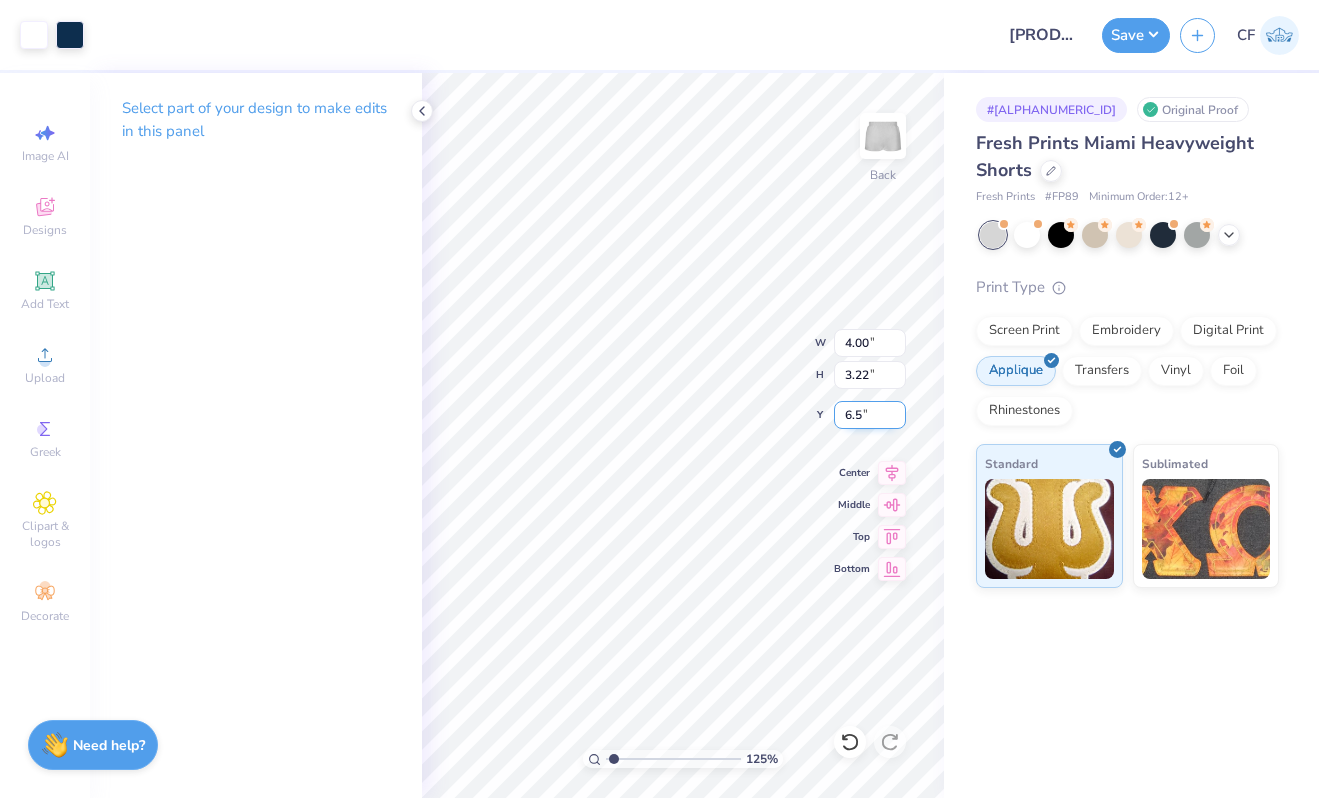 type on "6" 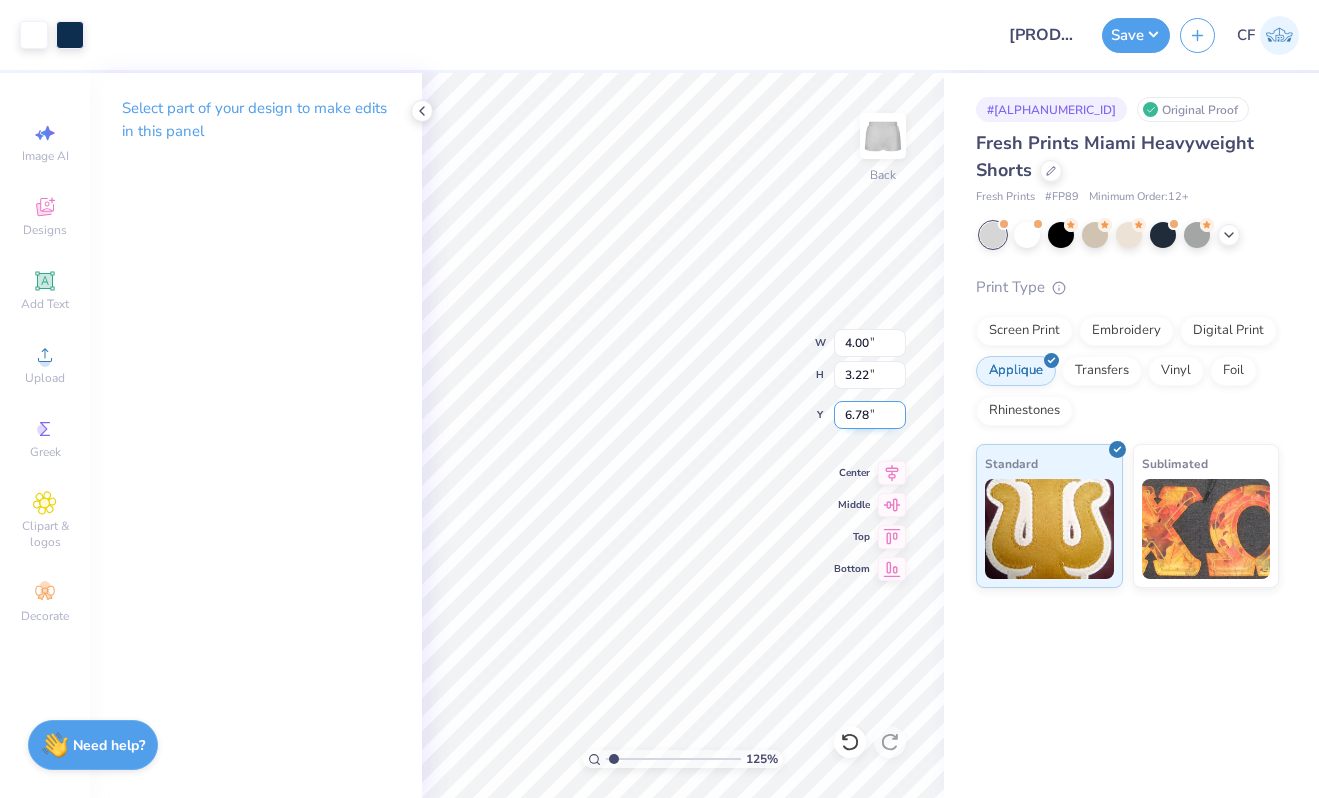 click on "6.78" at bounding box center [870, 415] 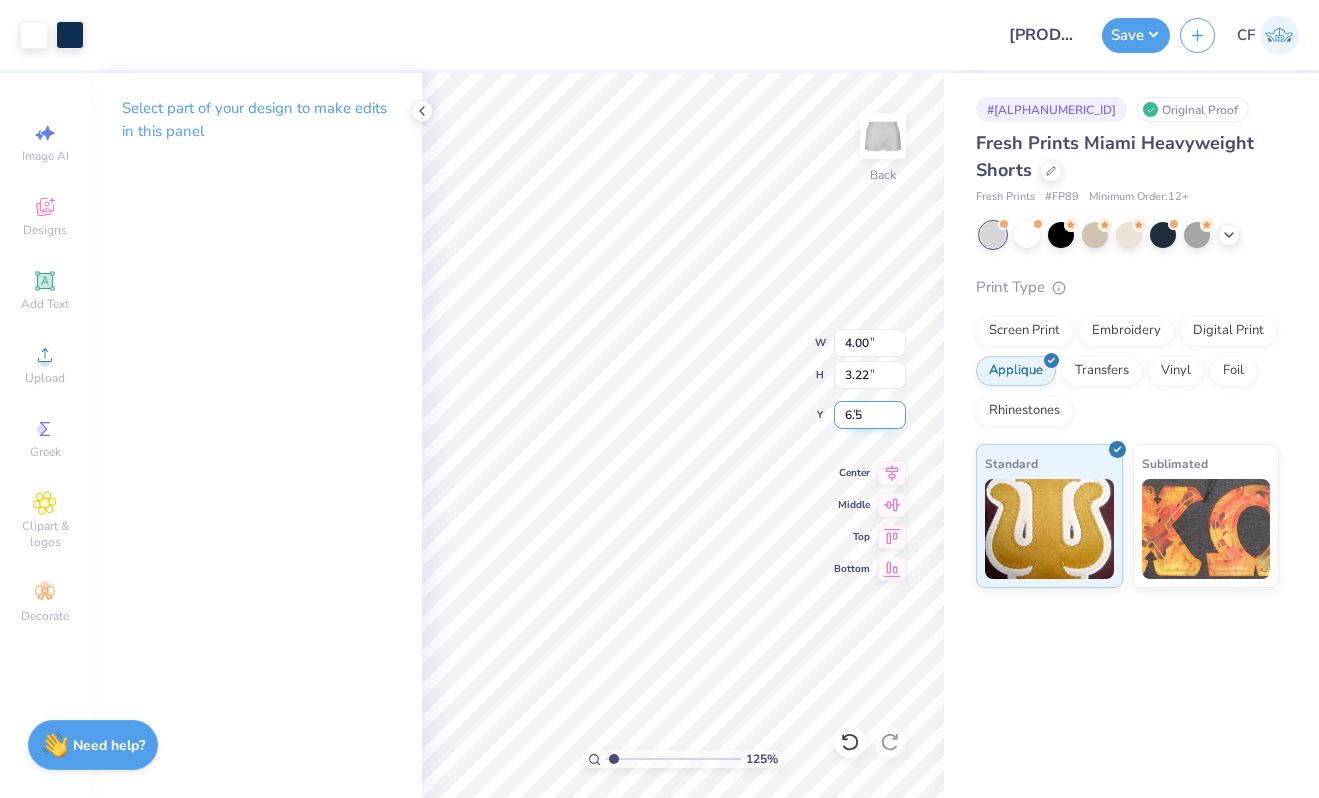 type on "6.50" 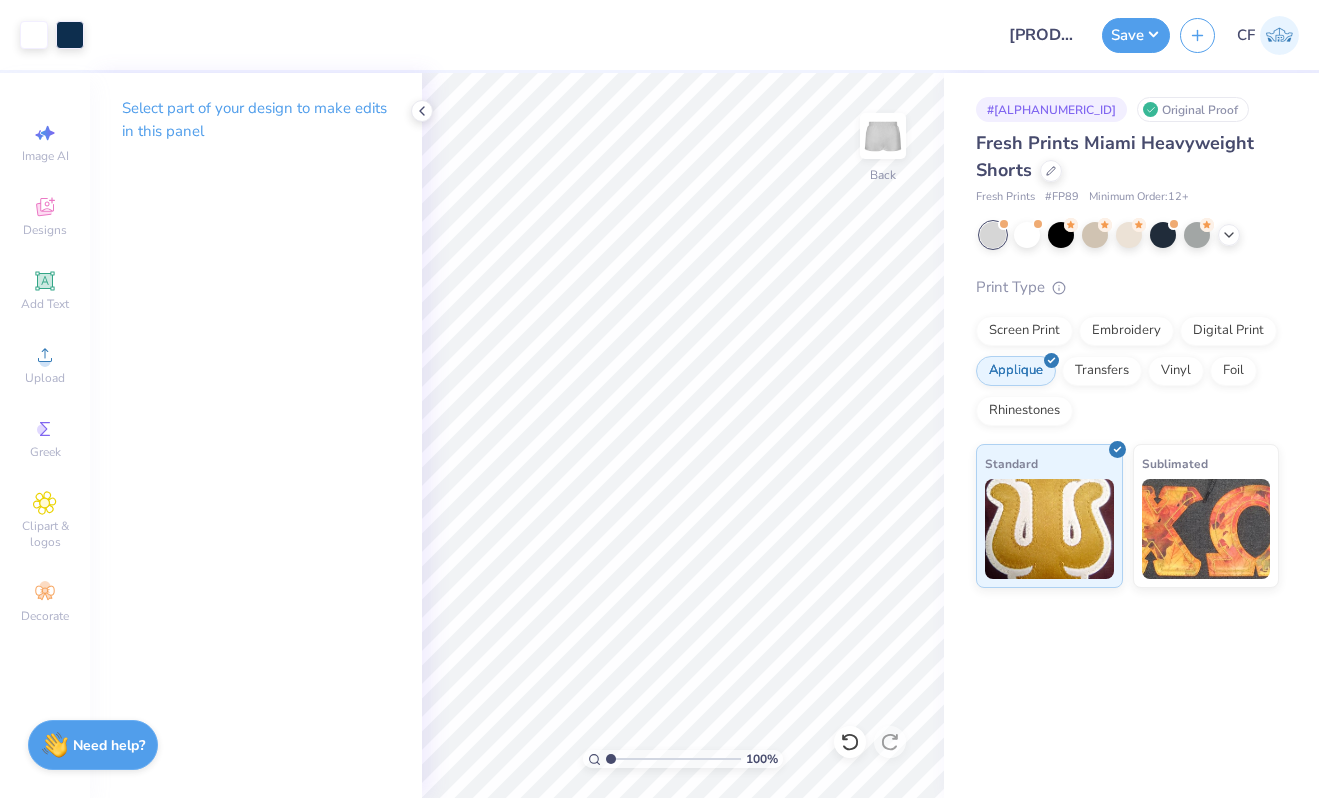 type on "1" 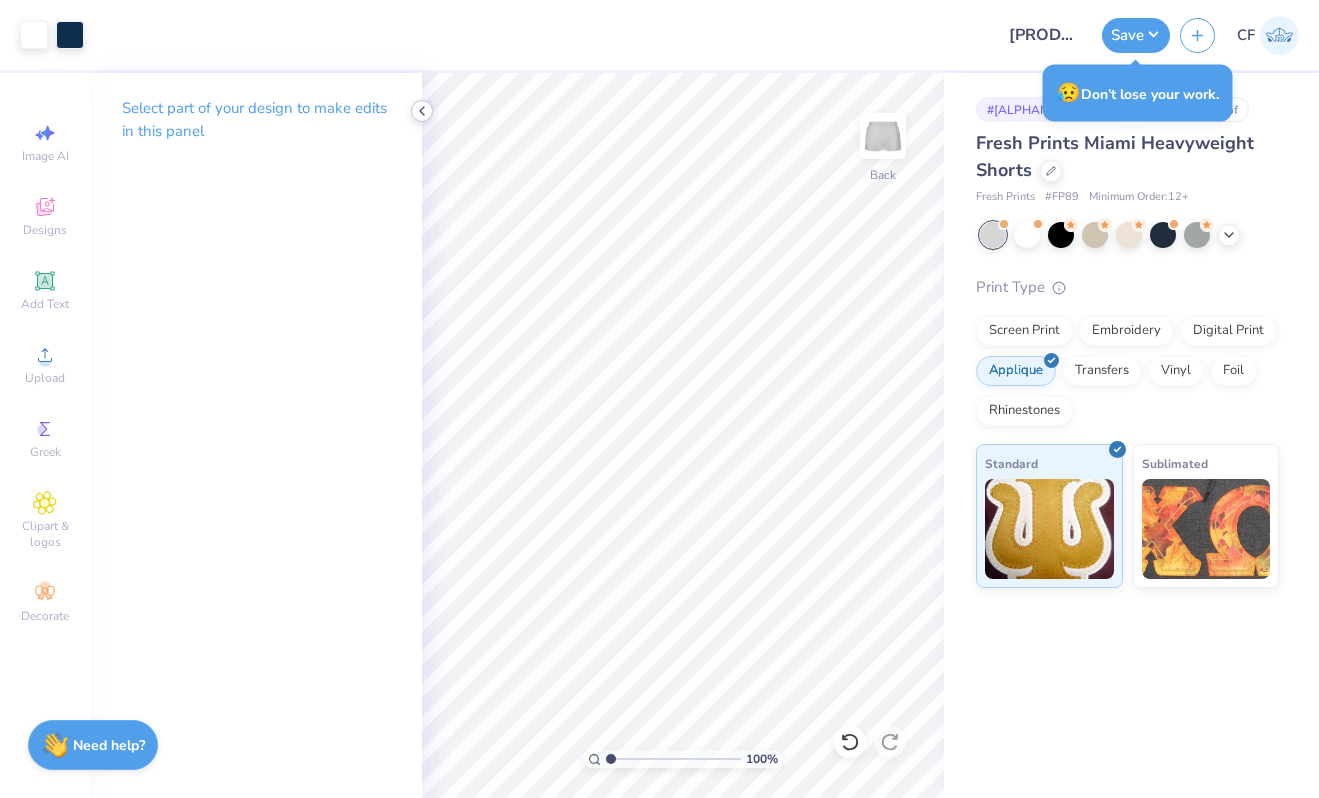 click 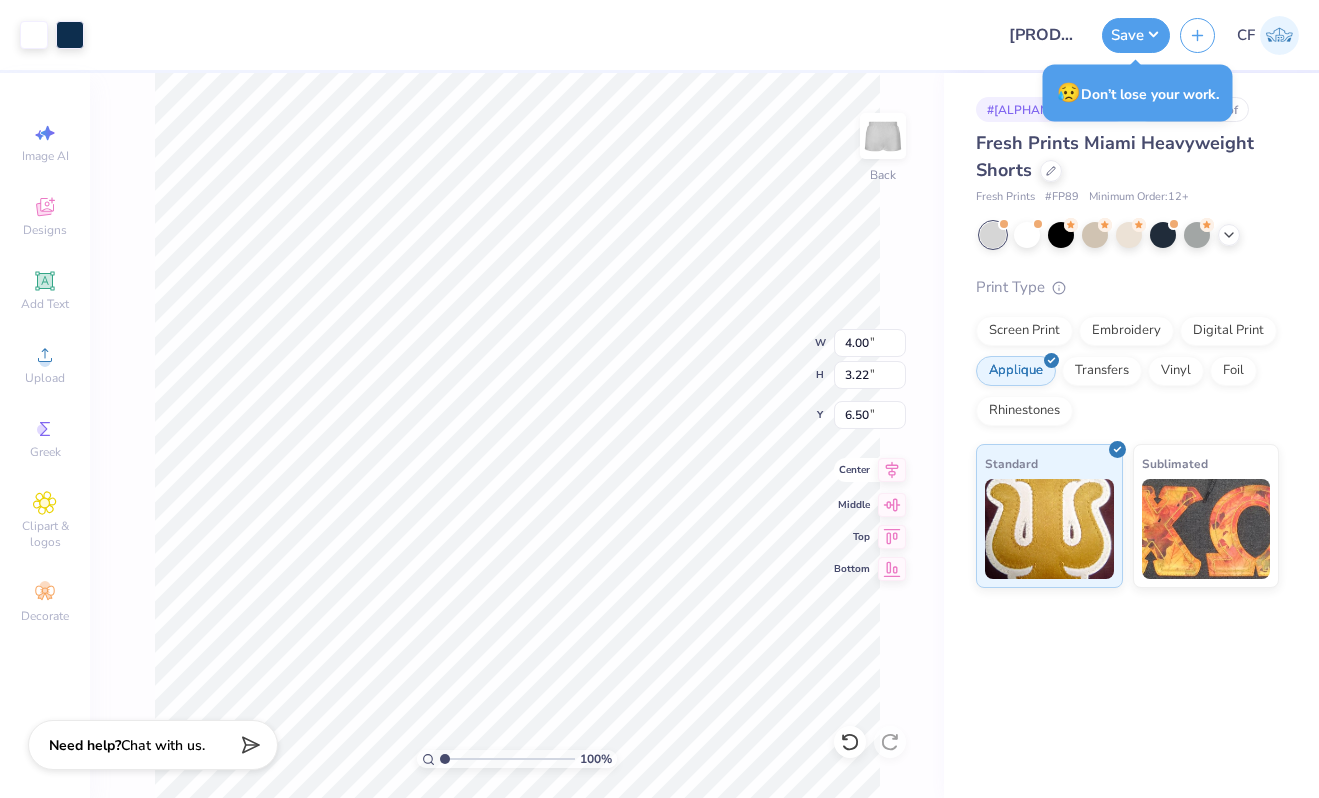 click 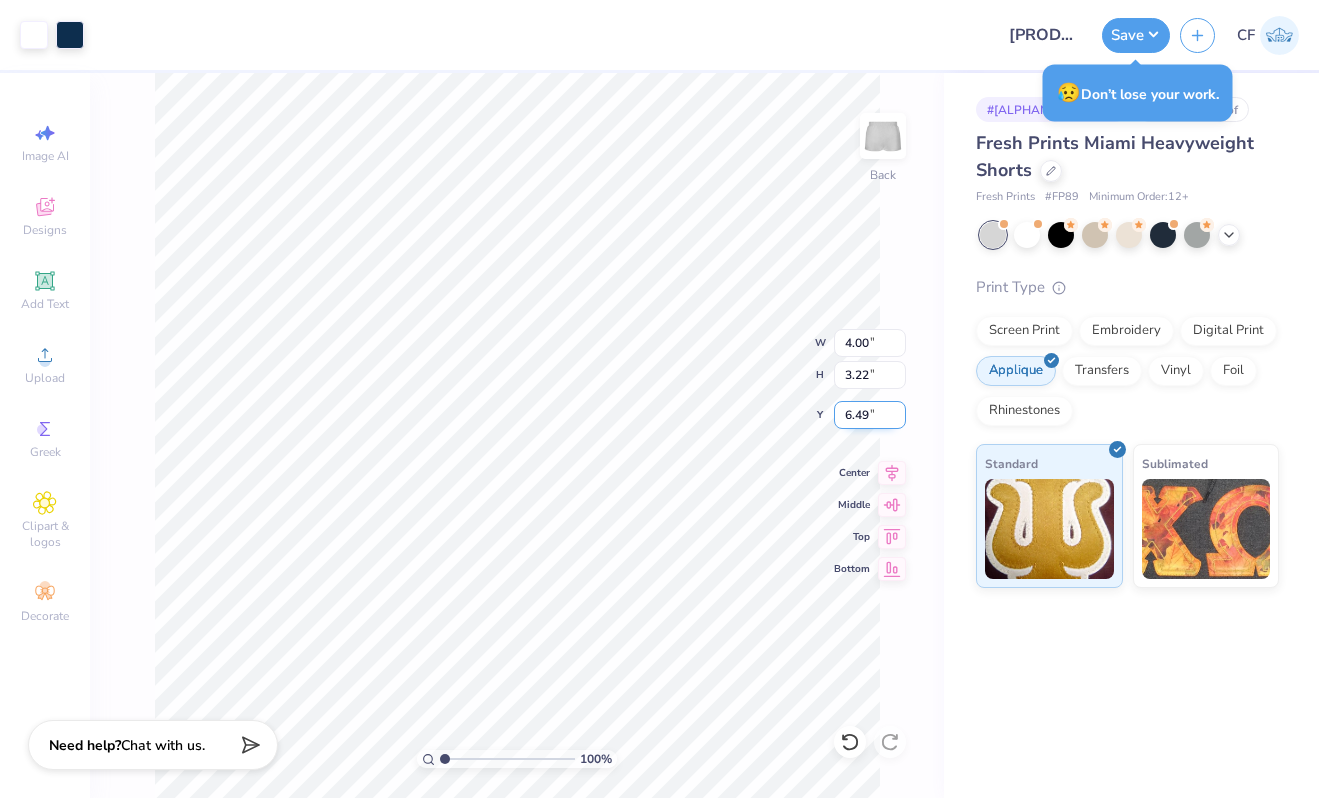 click on "6.49" at bounding box center (870, 415) 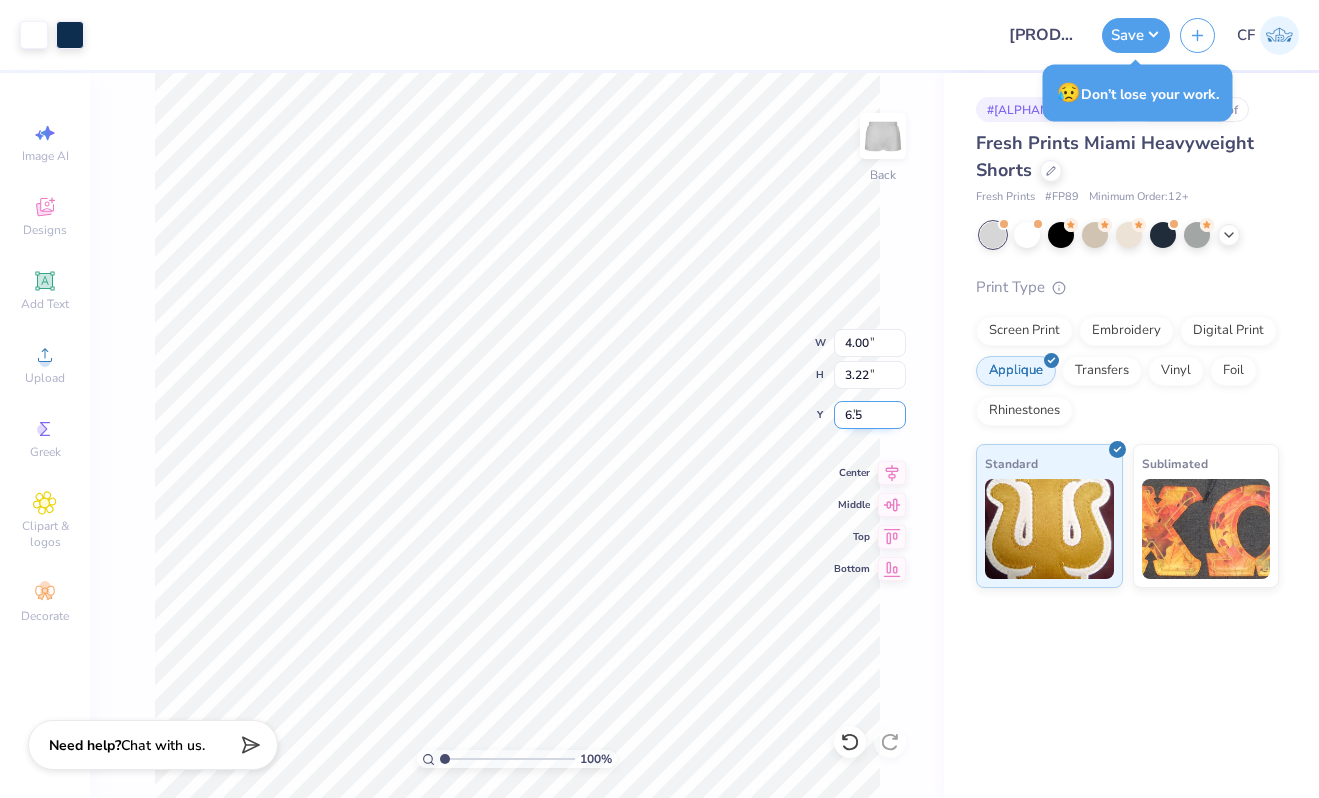 type on "6.50" 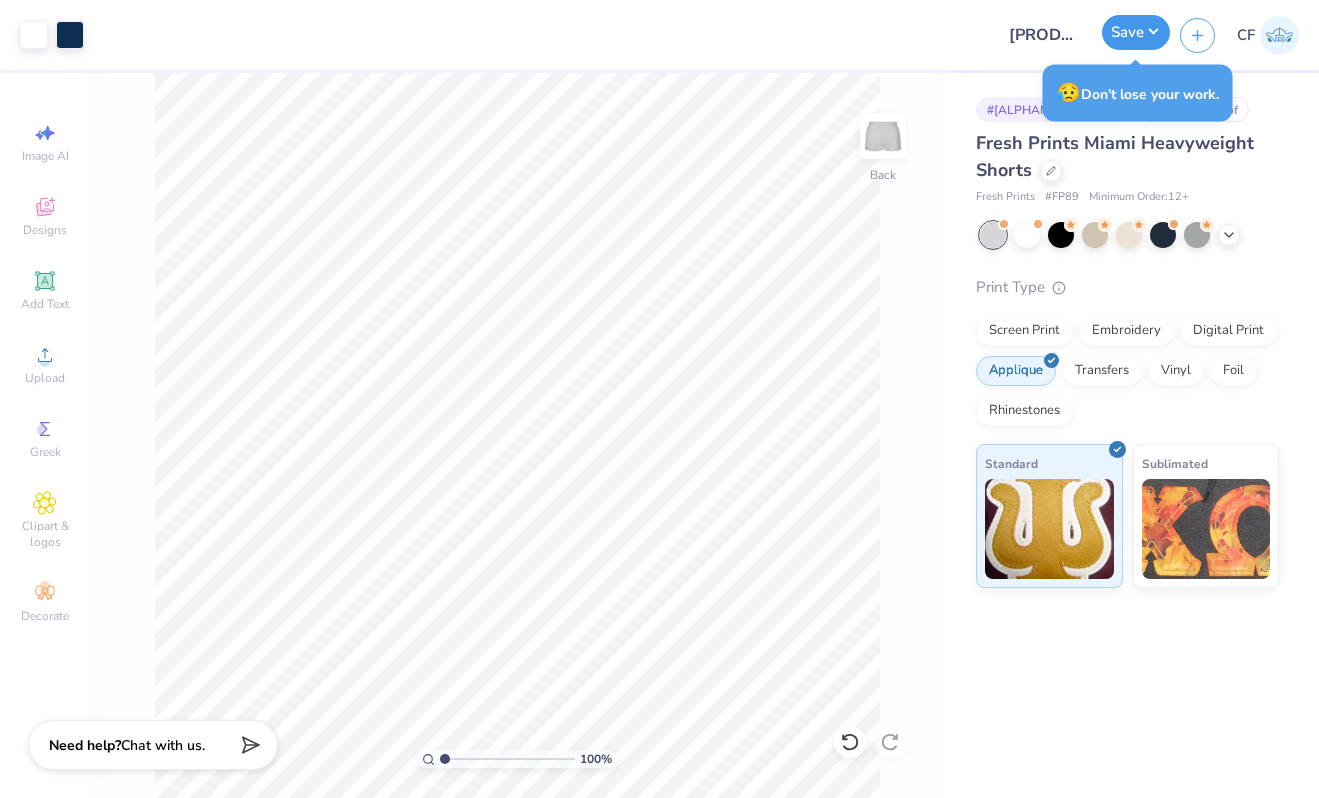 click on "Save" at bounding box center [1136, 32] 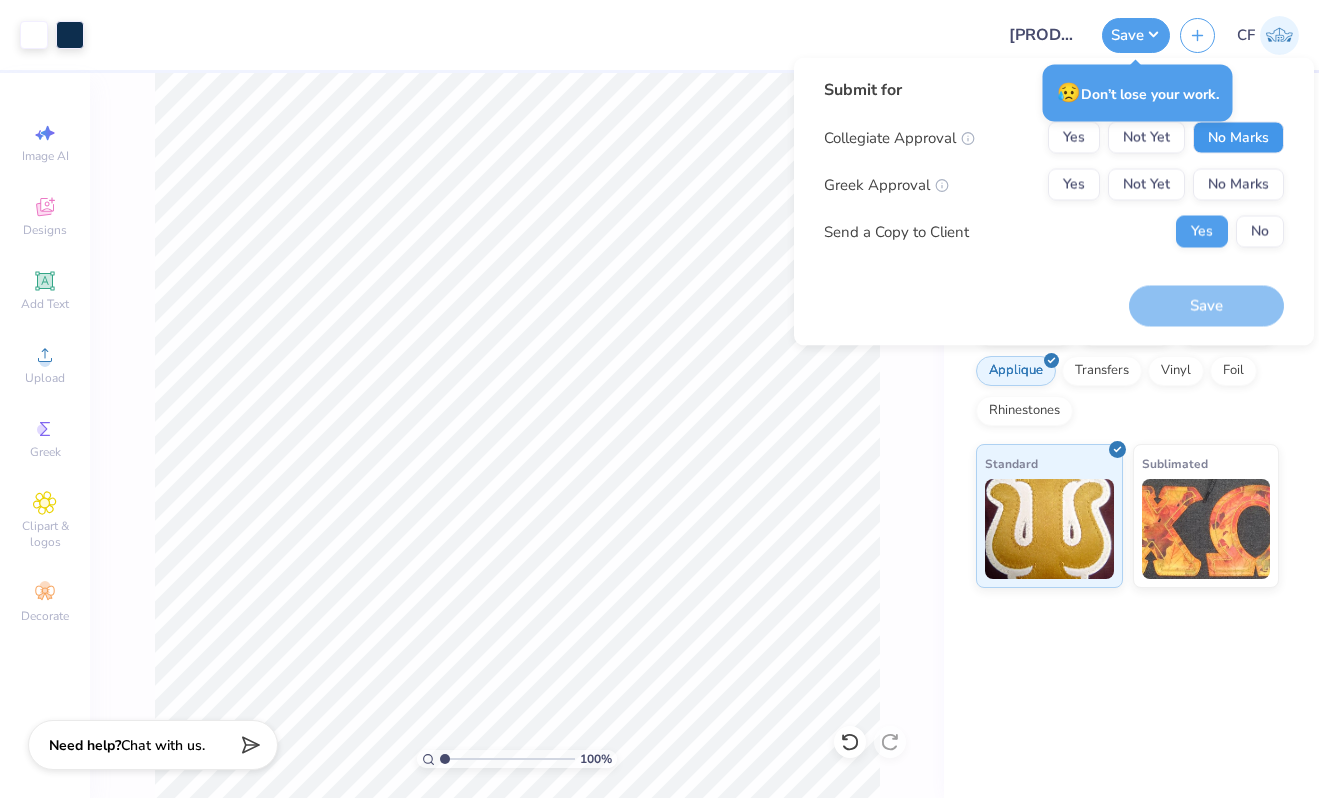 click on "No Marks" at bounding box center [1238, 138] 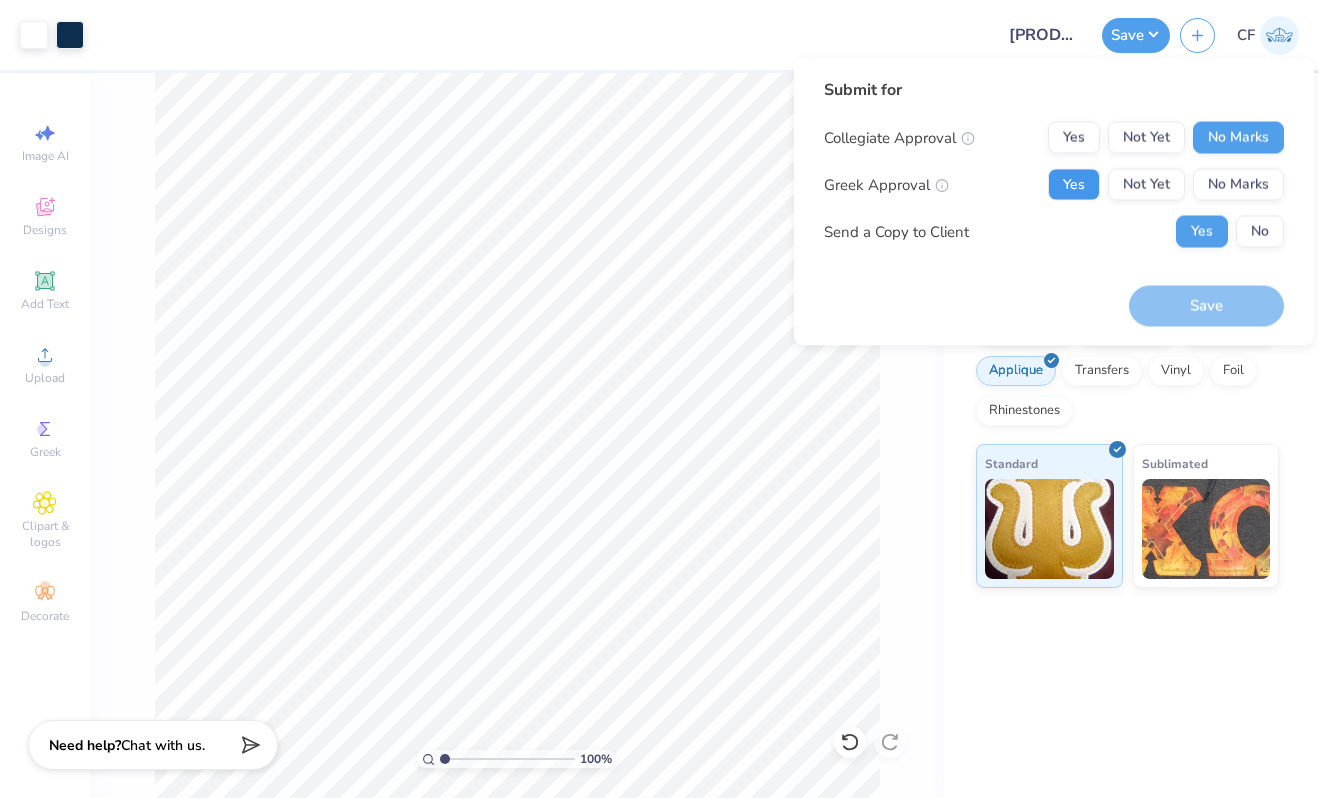 click on "Yes" at bounding box center [1074, 185] 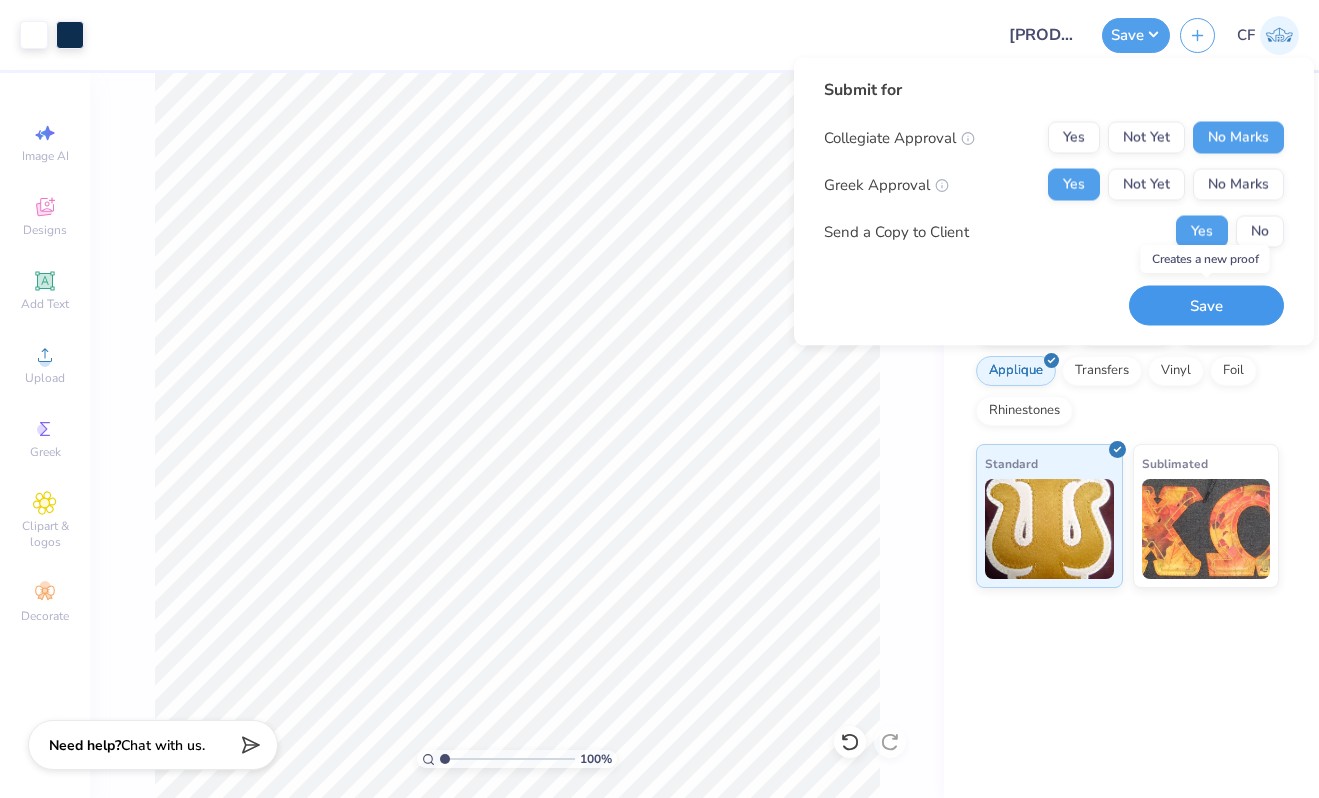 click on "Save" at bounding box center (1206, 305) 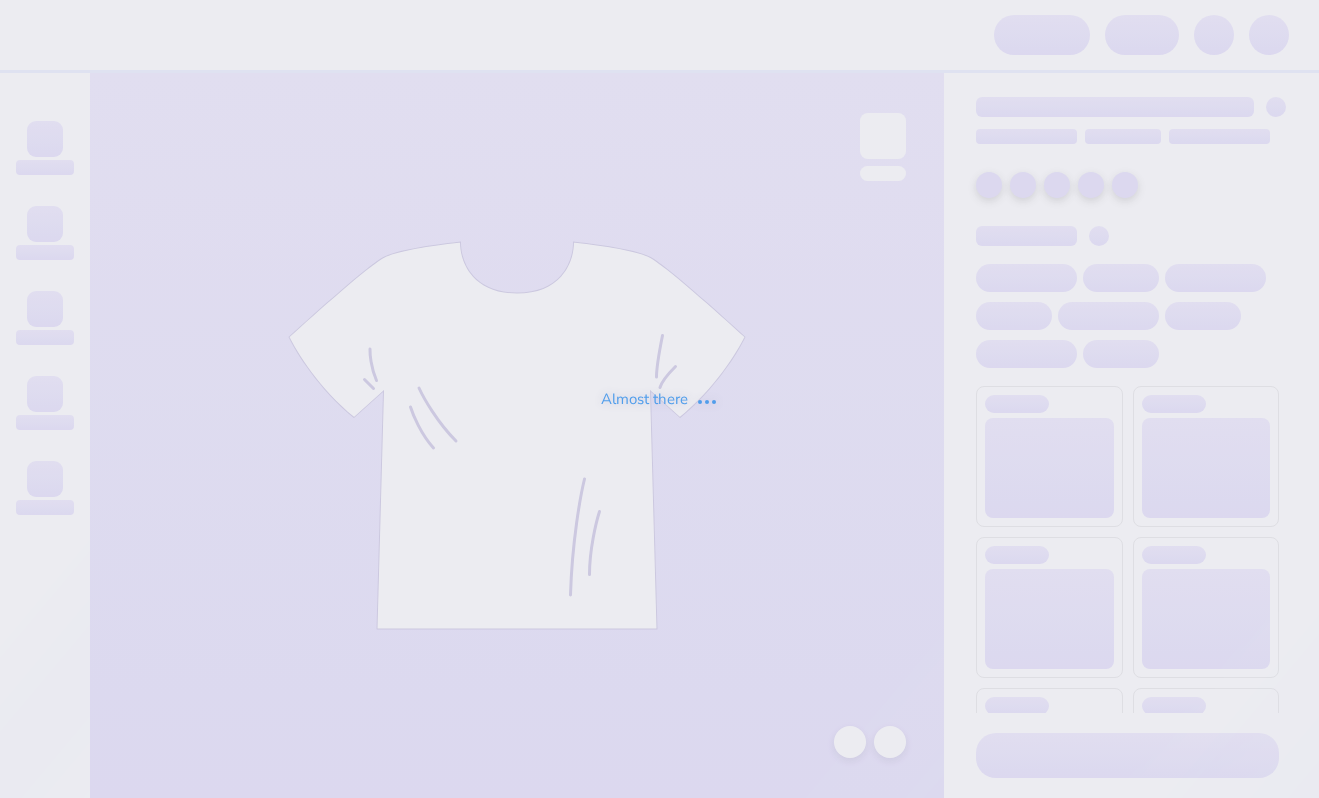 scroll, scrollTop: 0, scrollLeft: 0, axis: both 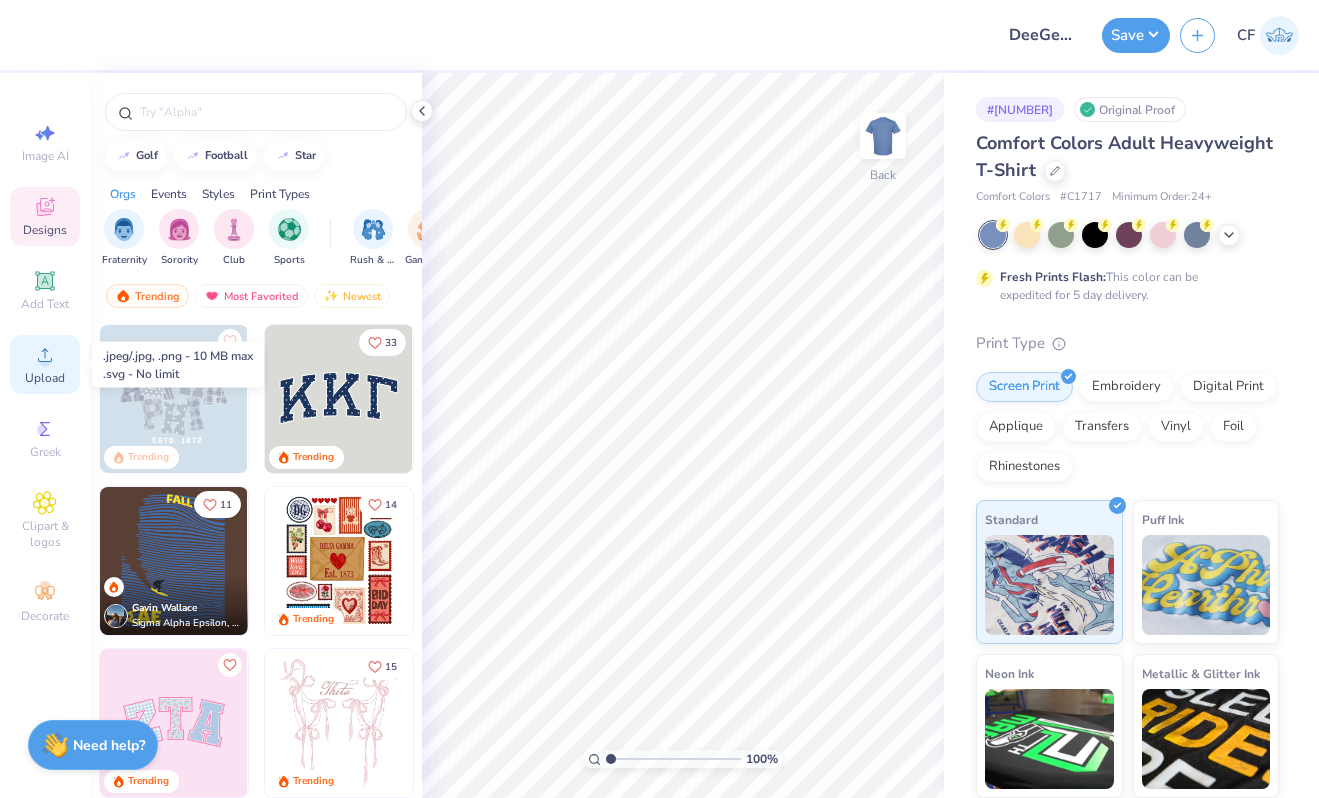 click on "Upload" at bounding box center [45, 378] 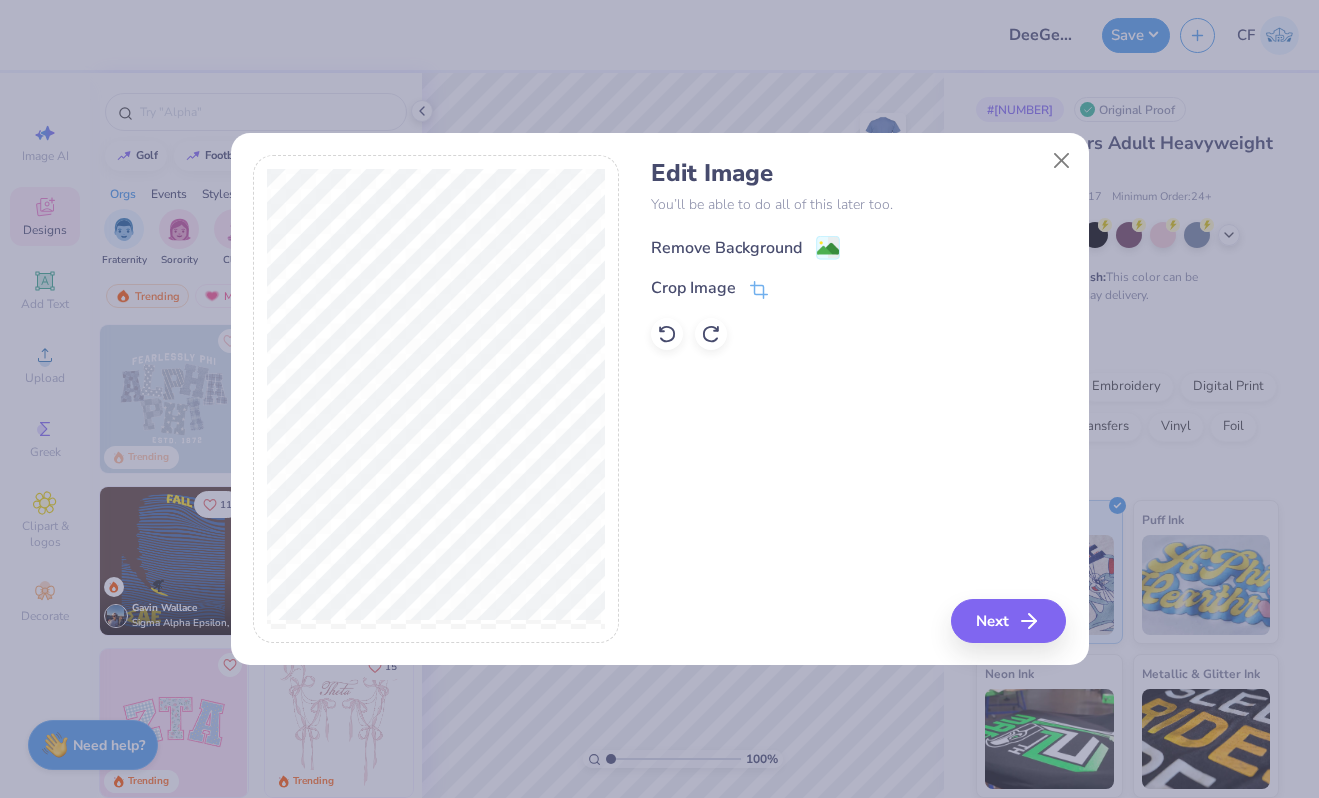 click on "Remove Background" at bounding box center [726, 248] 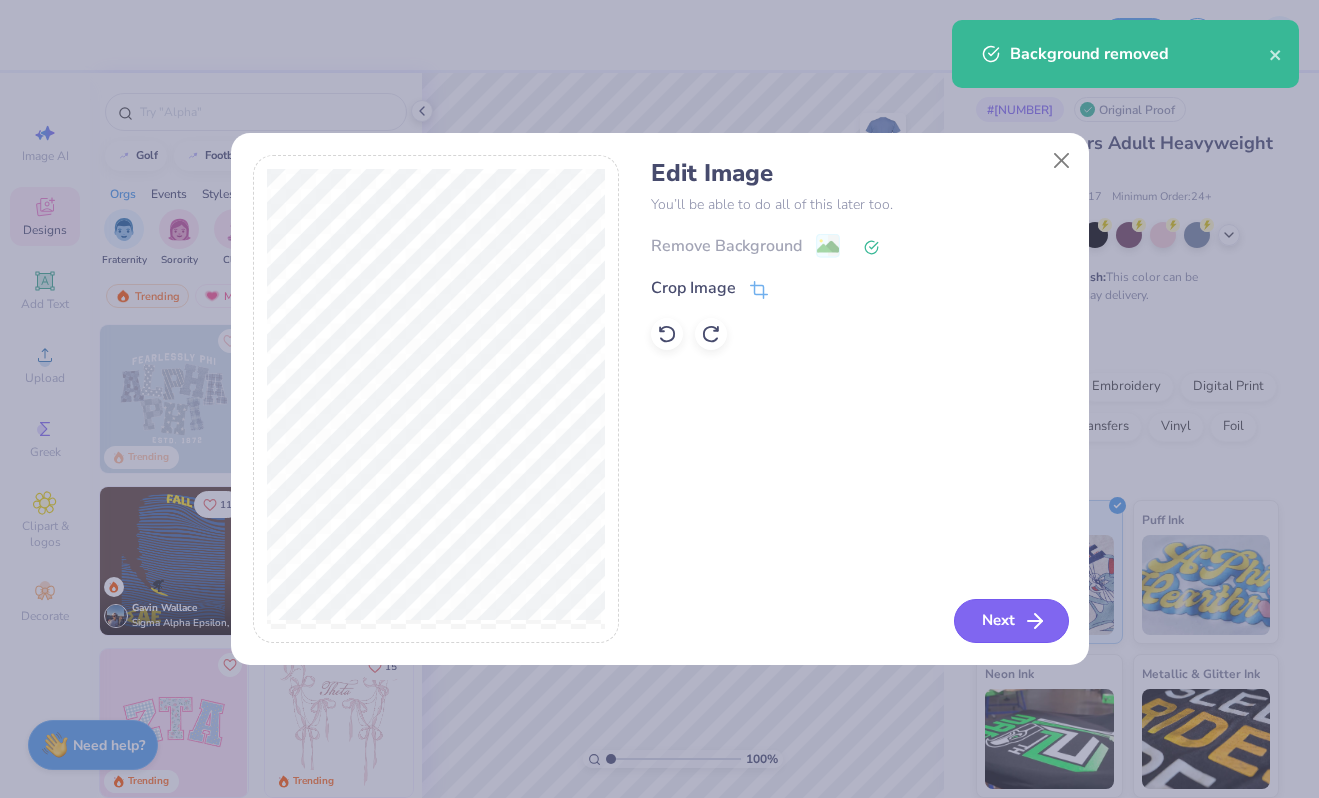 click on "Next" at bounding box center (1011, 621) 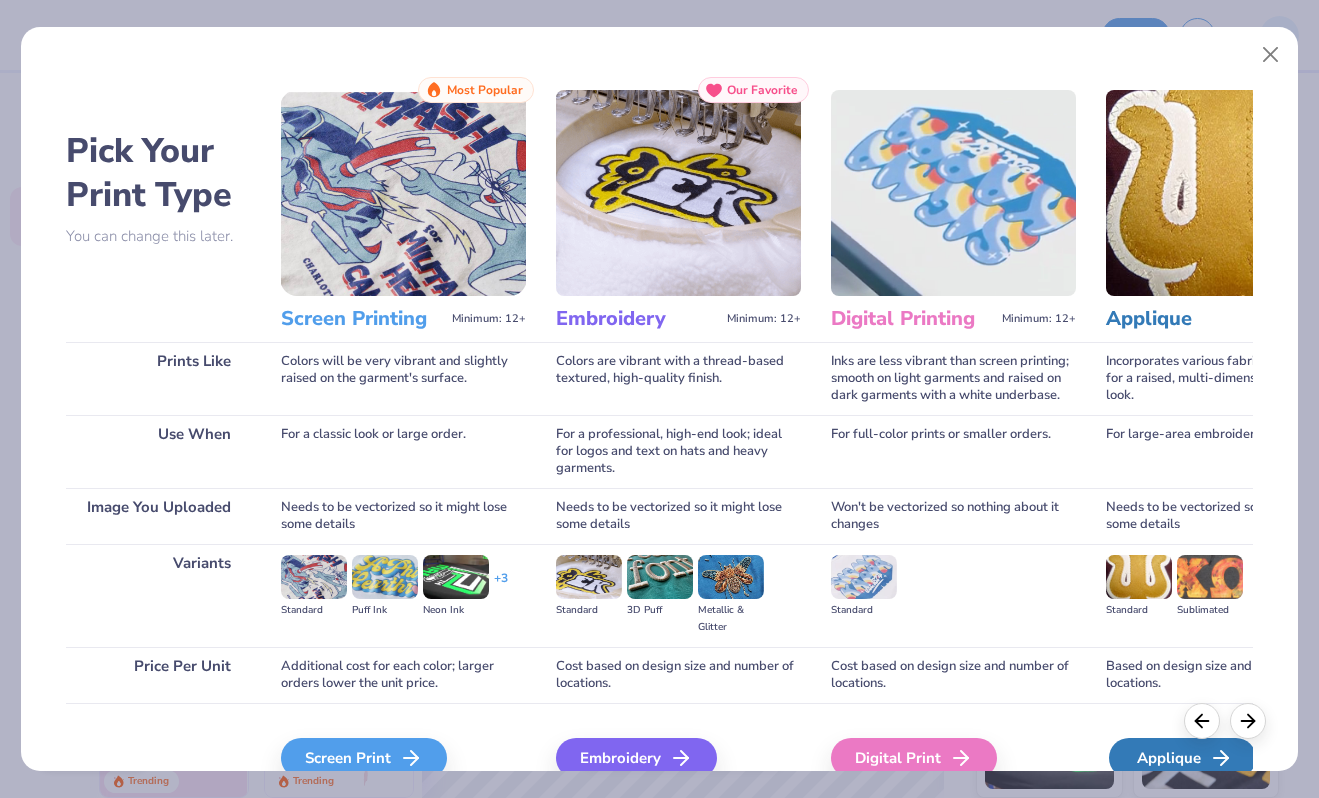 click on "Applique" at bounding box center [1182, 758] 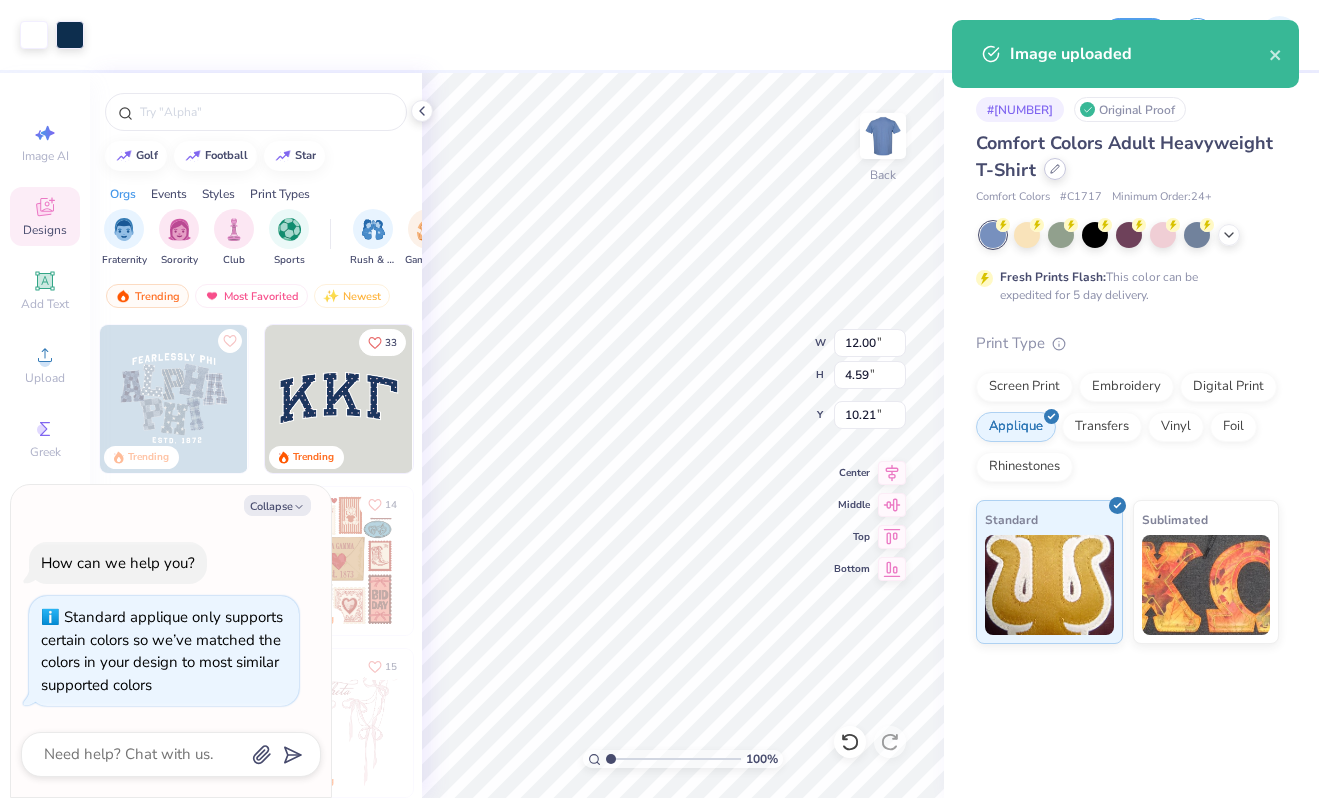 click 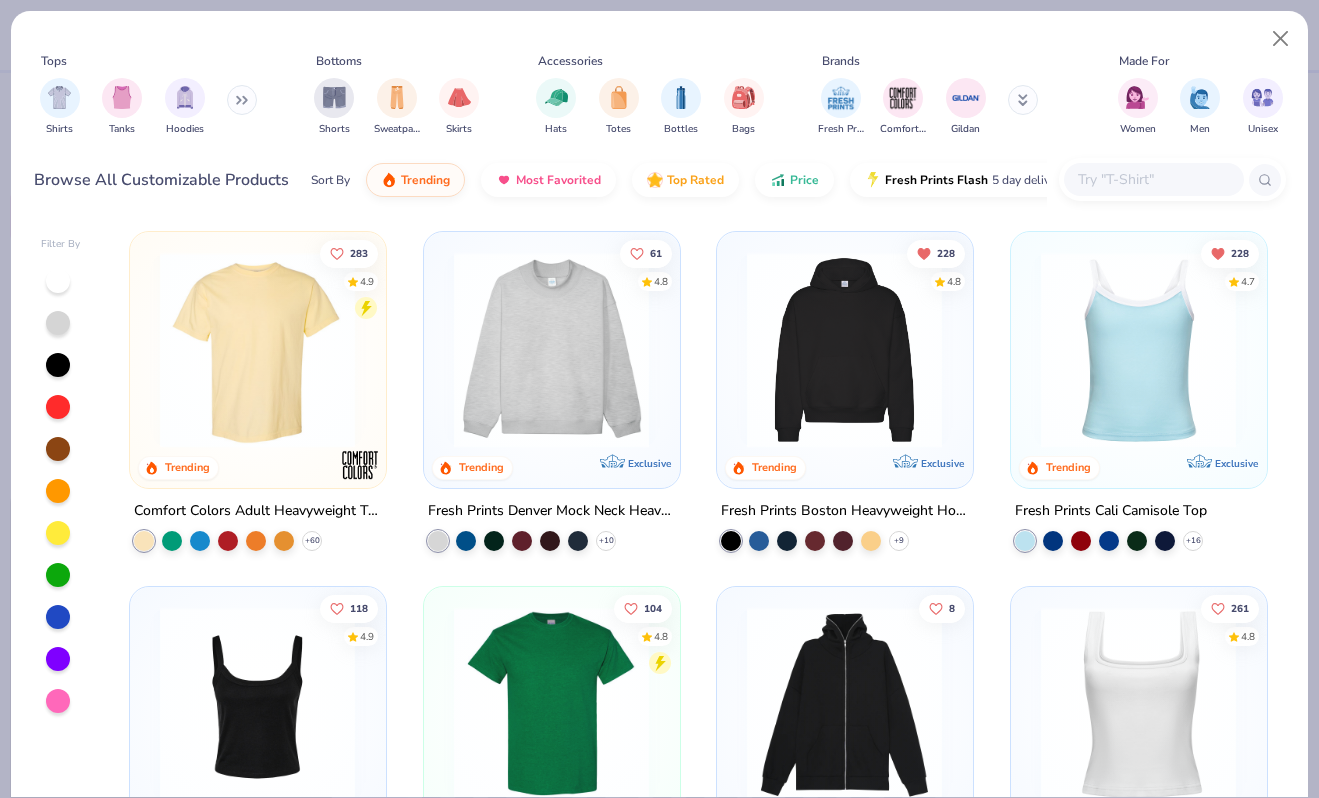 scroll, scrollTop: 40, scrollLeft: 0, axis: vertical 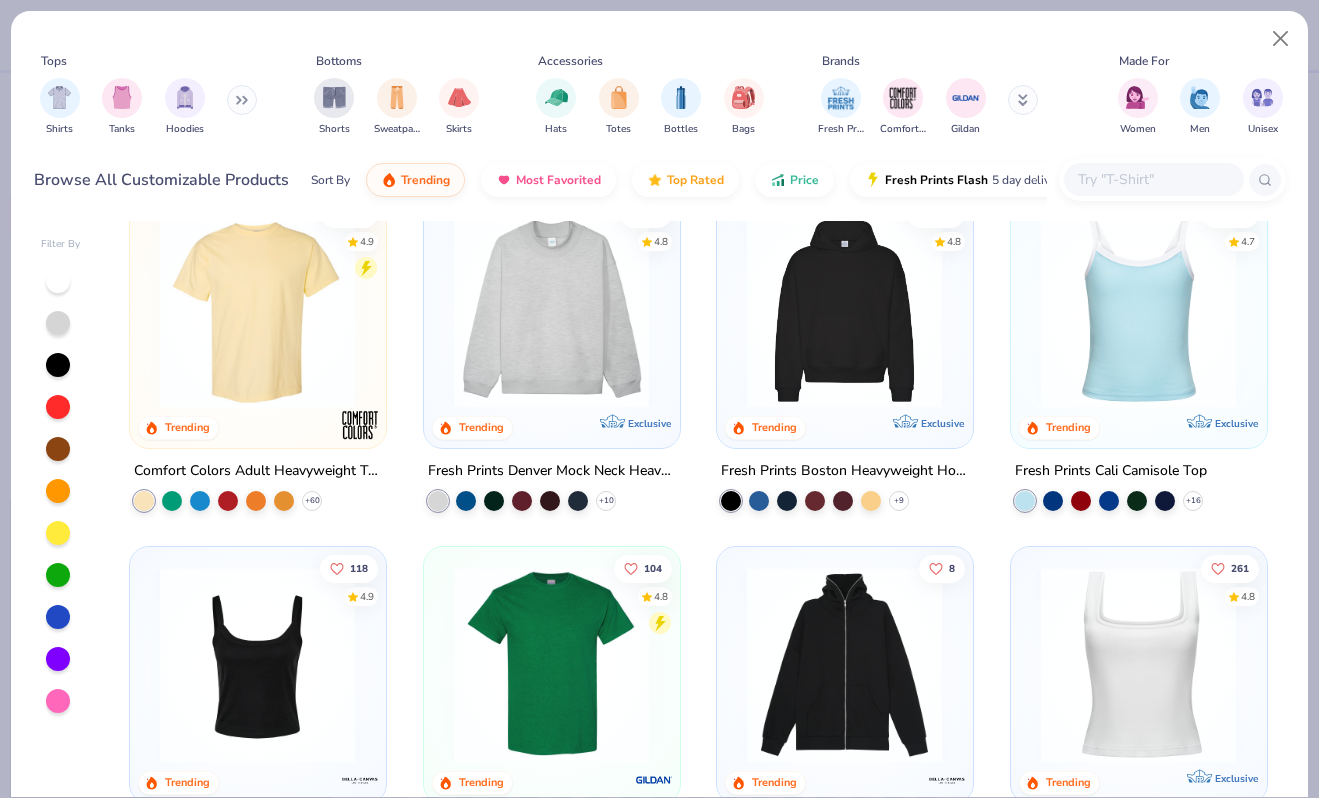 click at bounding box center (1138, 310) 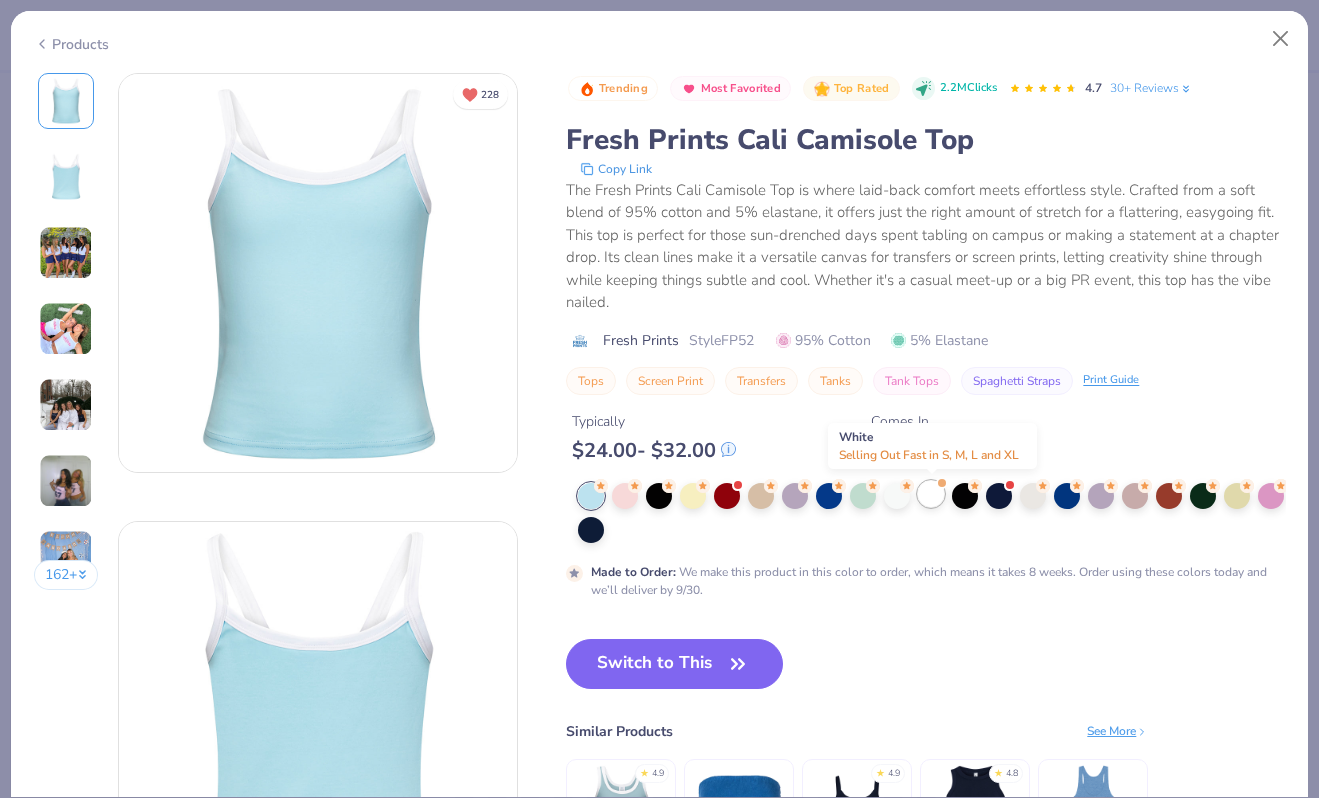 click at bounding box center [931, 494] 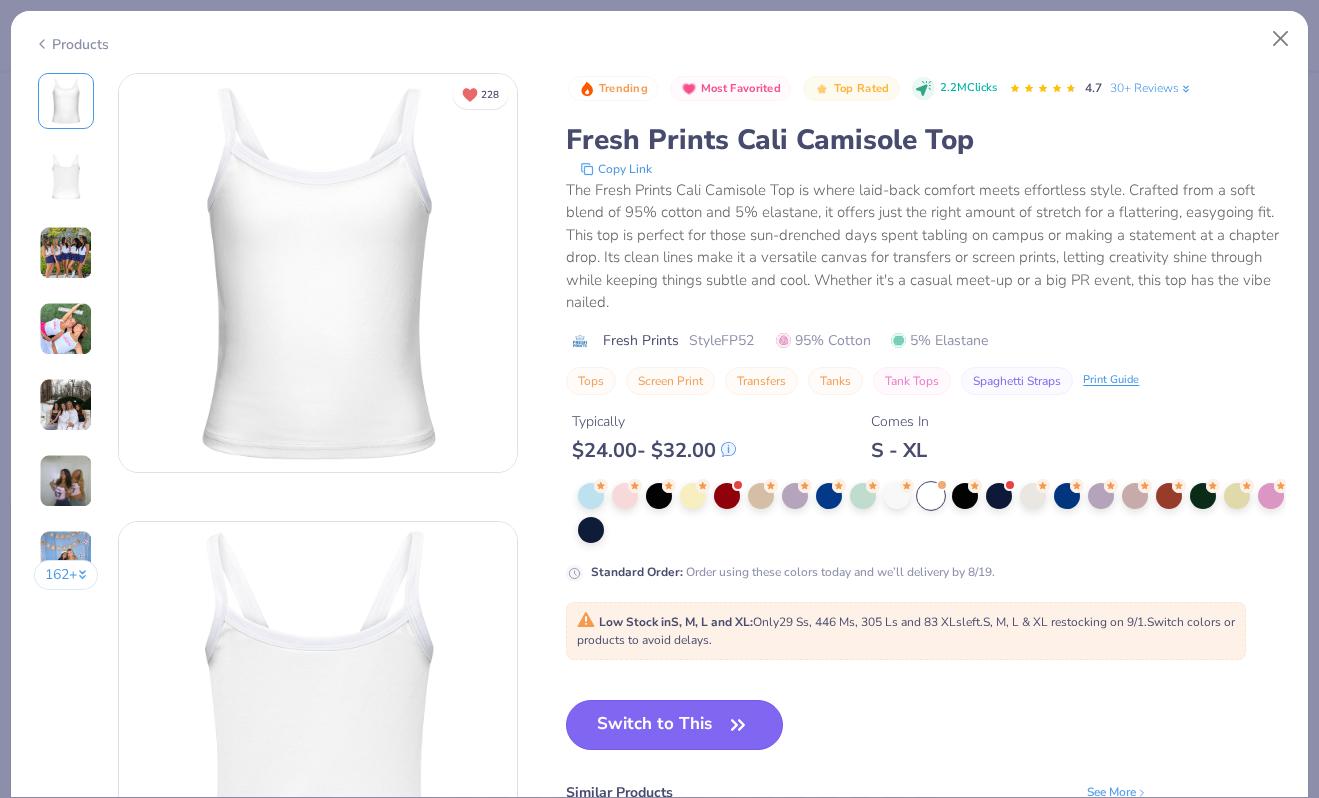 click on "Switch to This" at bounding box center (674, 725) 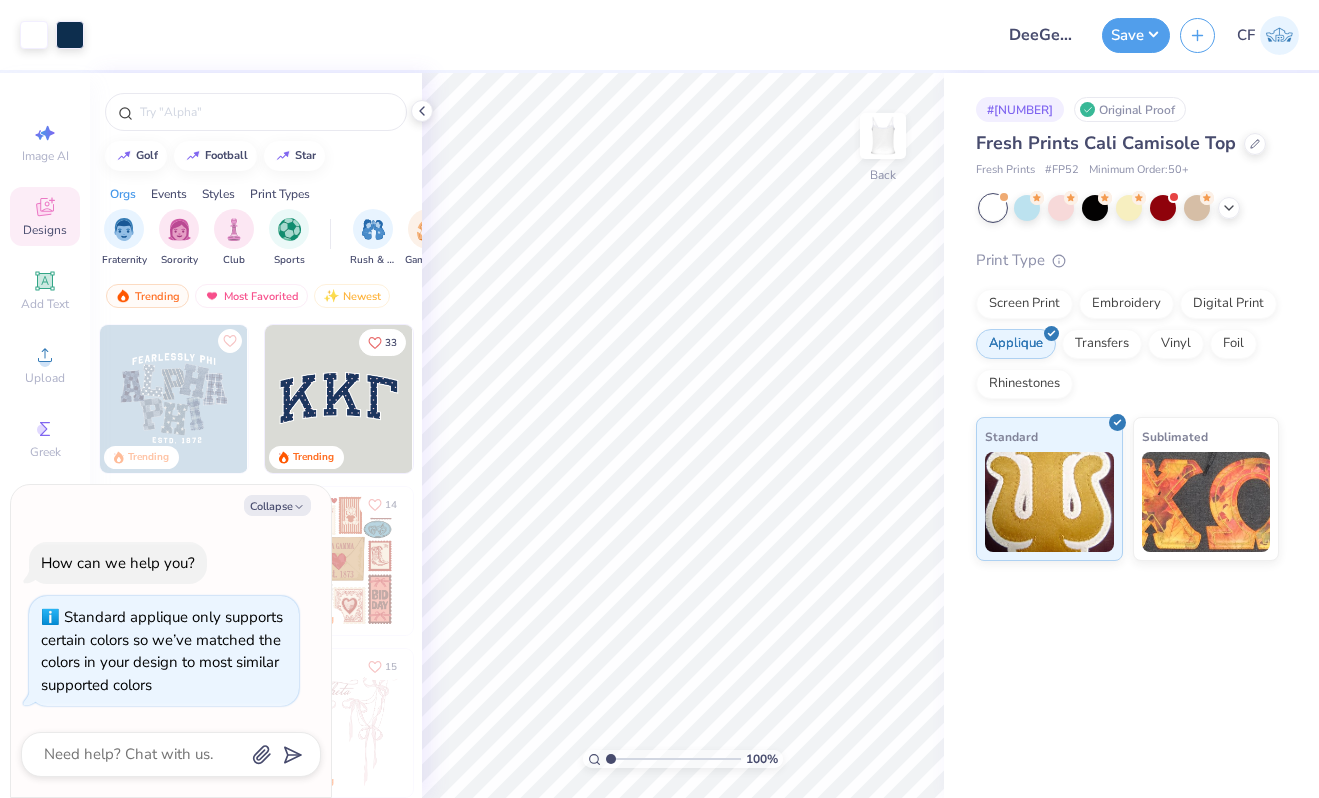 type on "x" 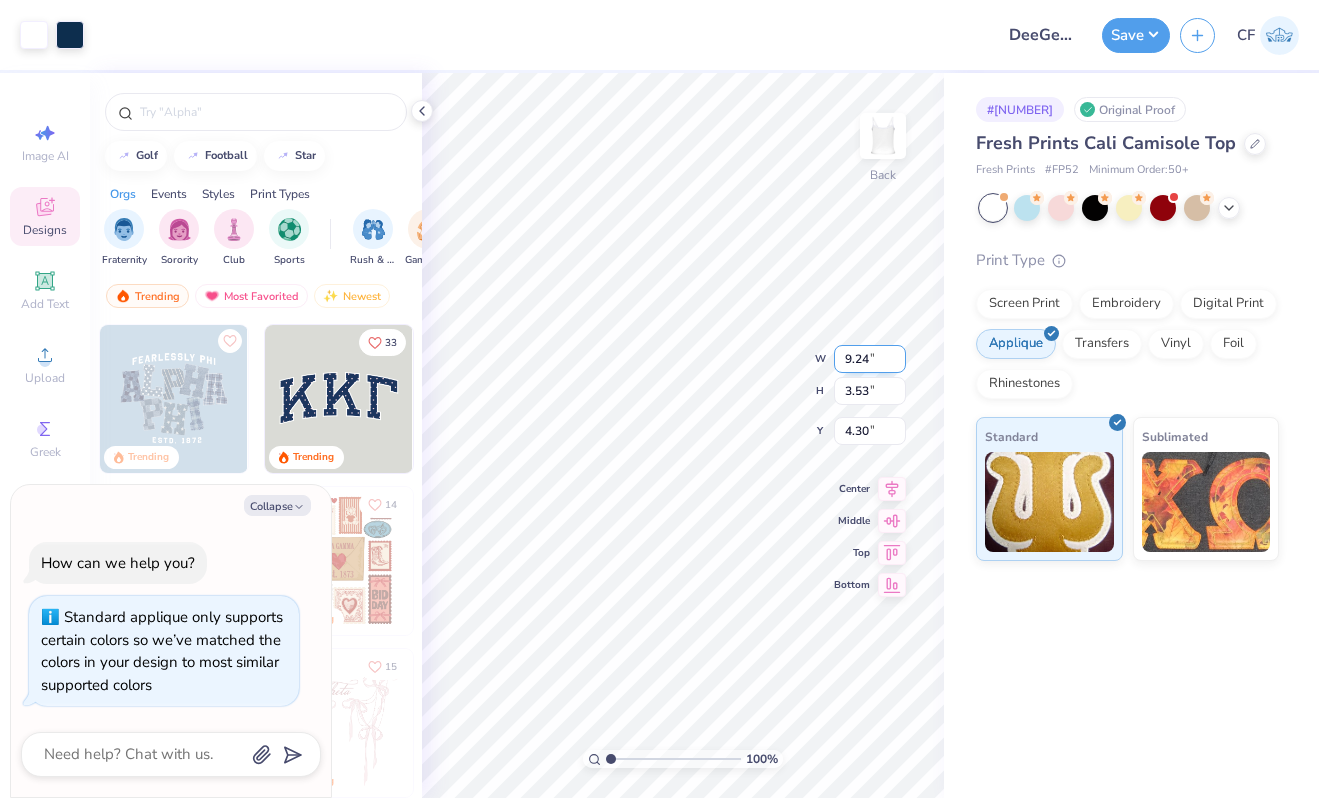 click on "9.24" at bounding box center (870, 359) 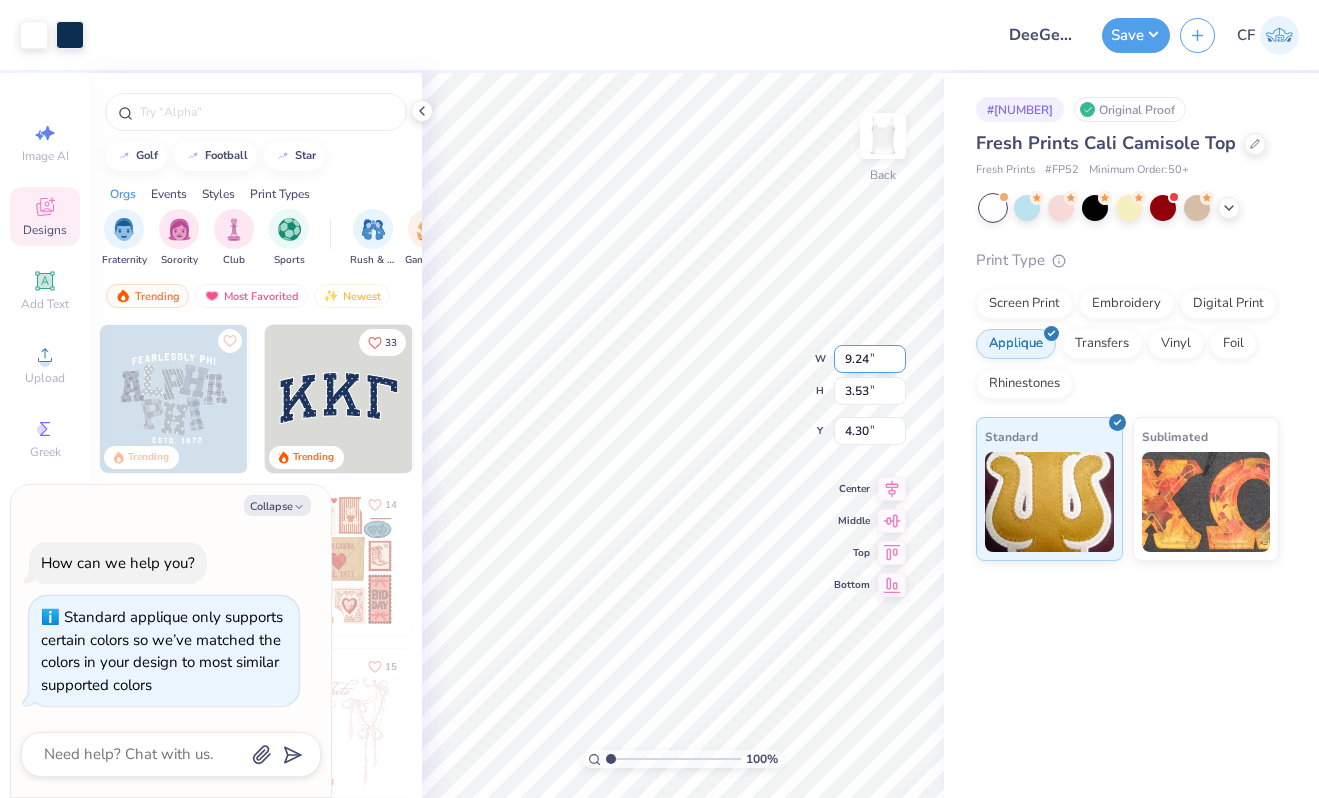 click on "9.24" at bounding box center (870, 359) 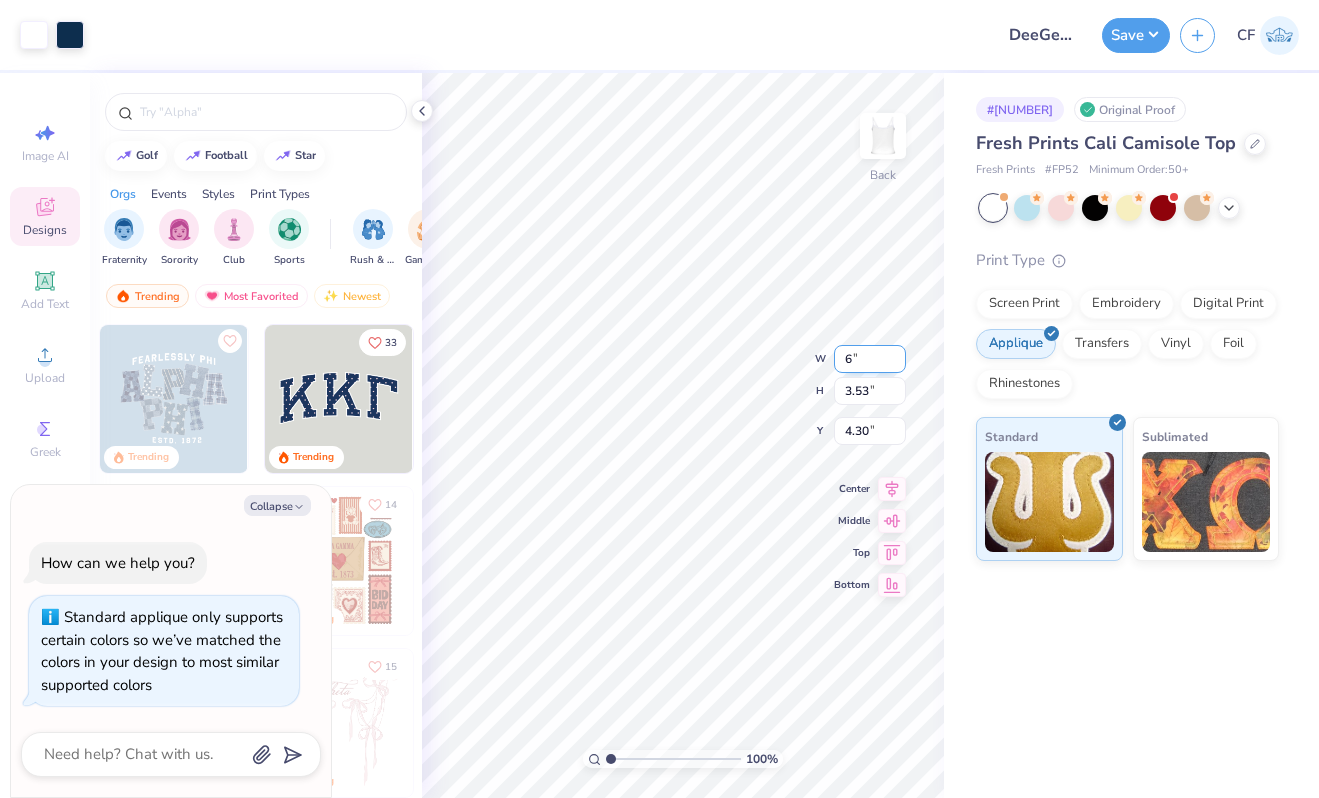 type on "6" 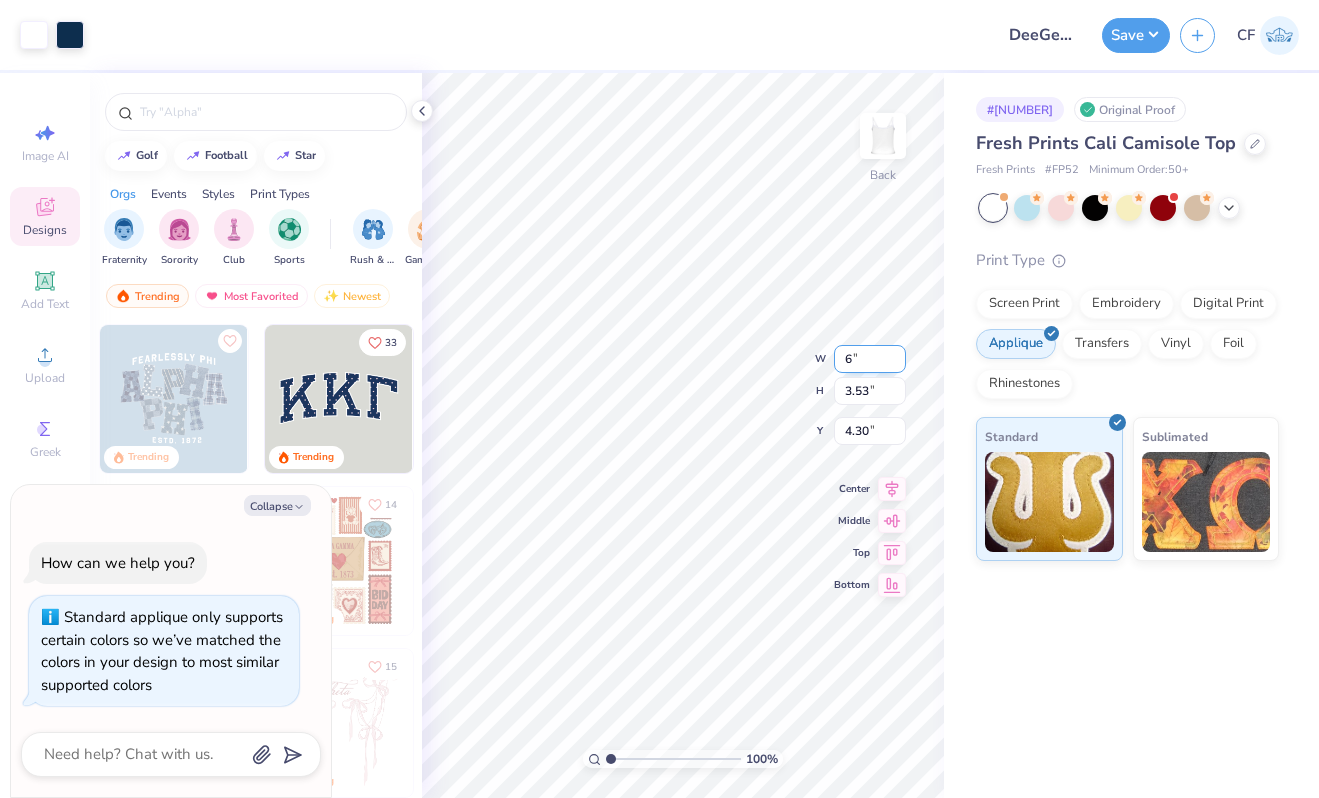 type on "x" 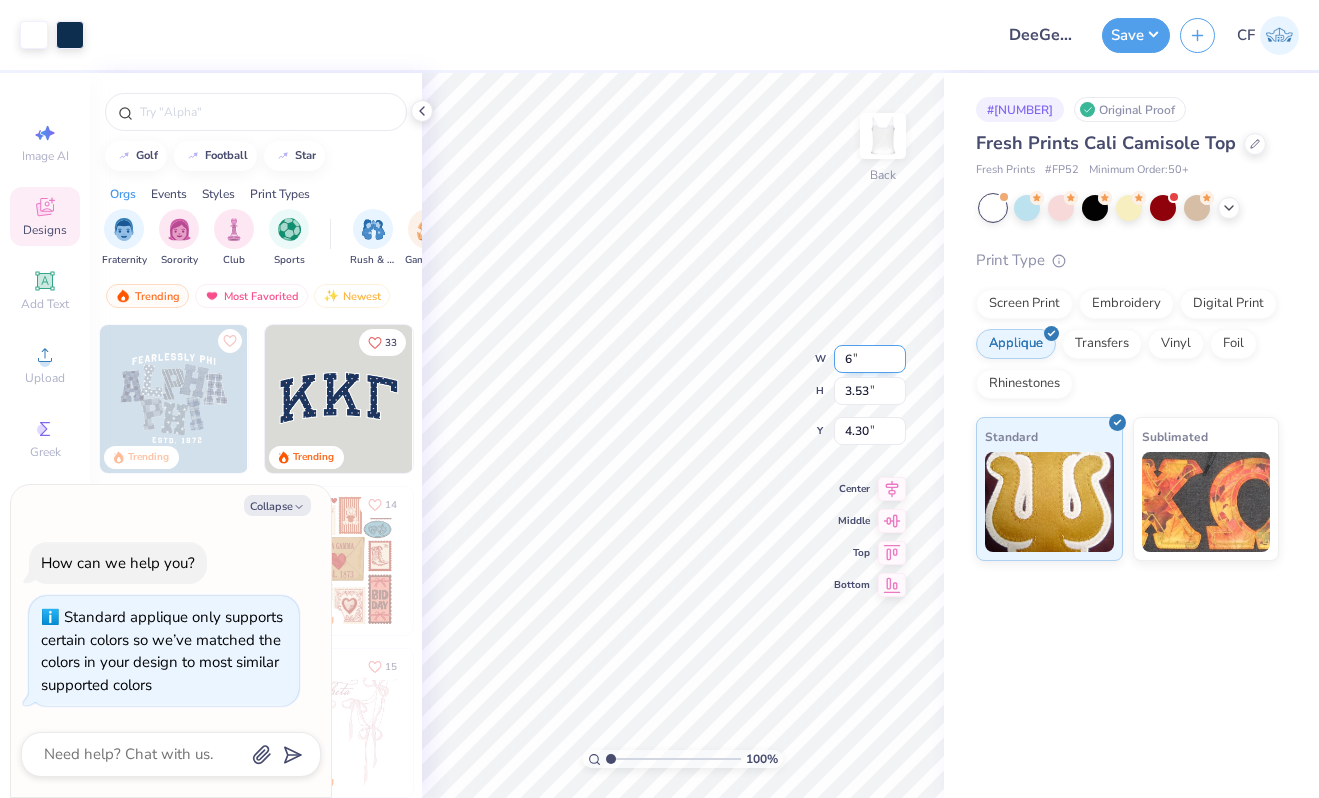 type on "6.00" 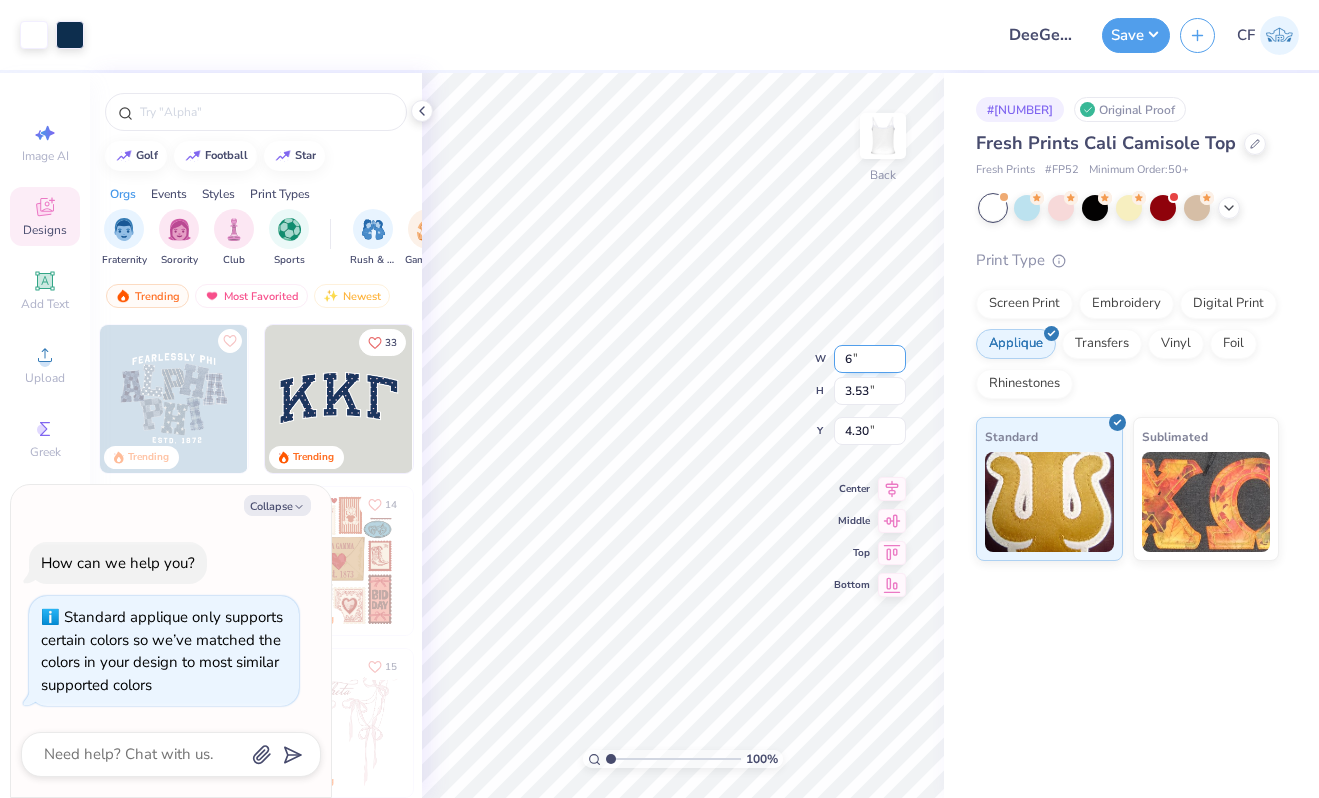type on "2.29" 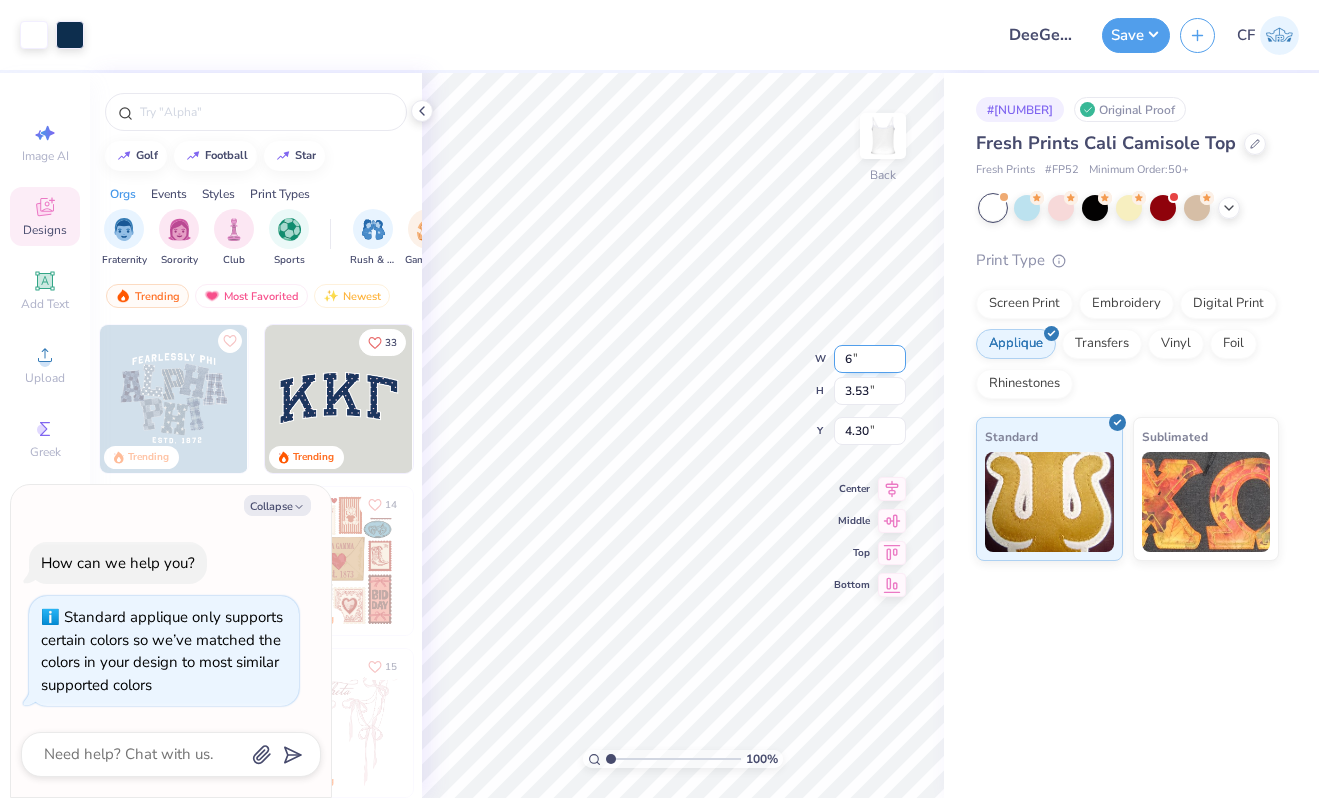 type on "4.92" 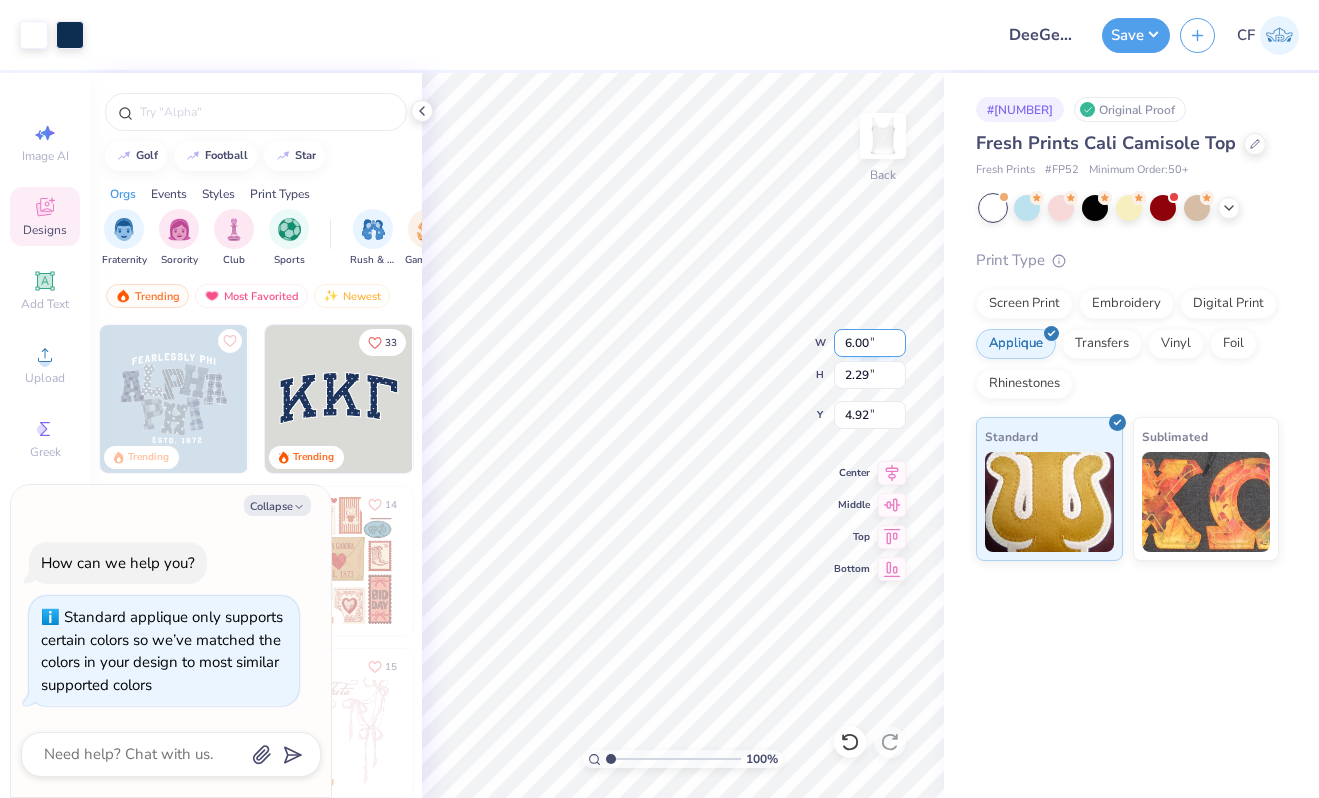 click on "6.00" at bounding box center (870, 343) 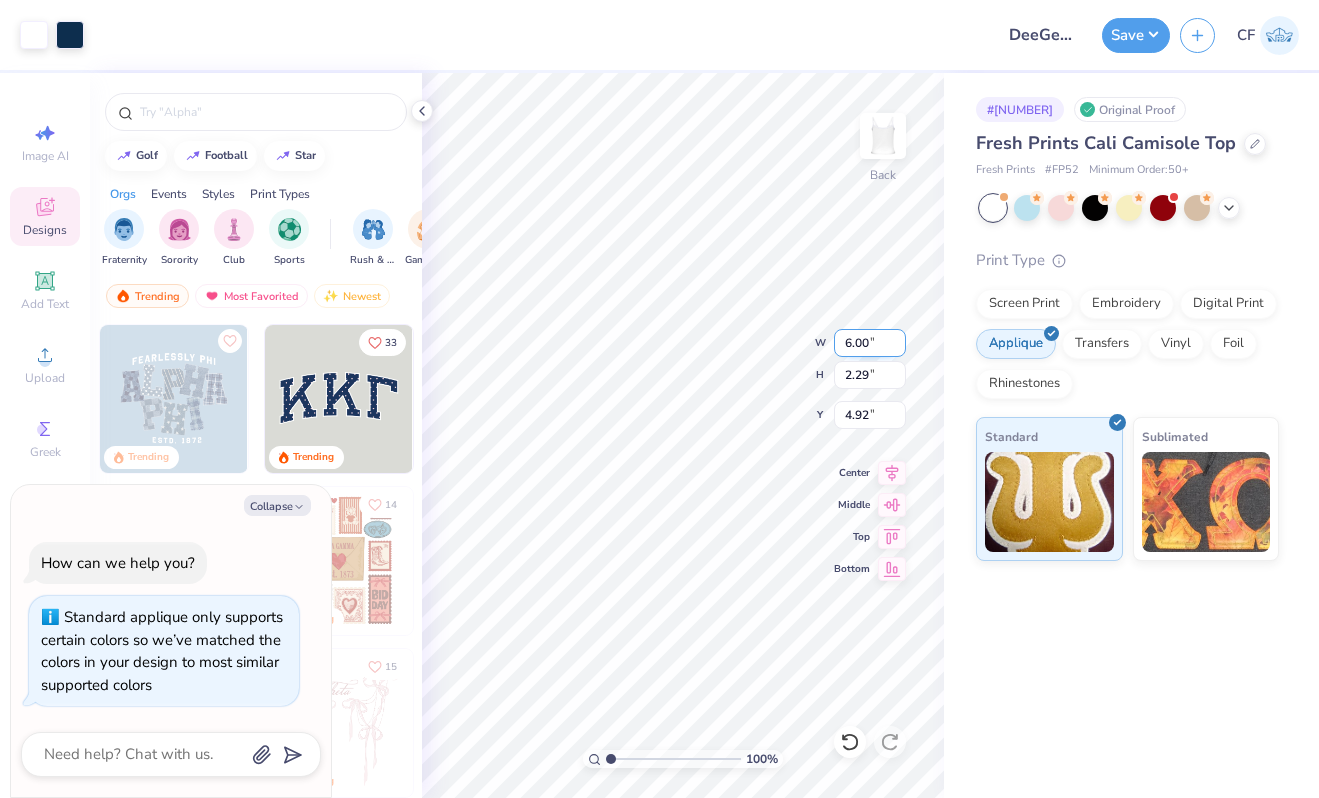 click on "6.00" at bounding box center (870, 343) 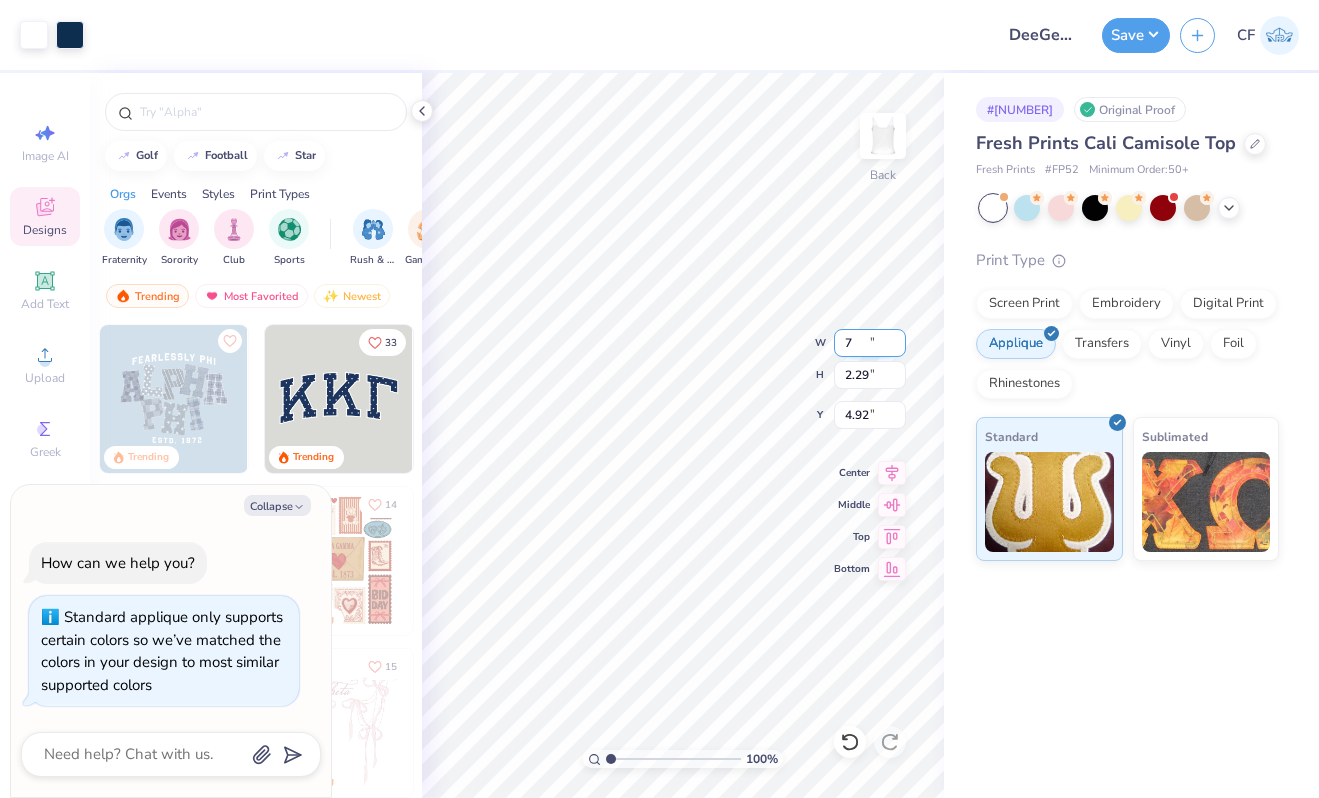 type on "7.00" 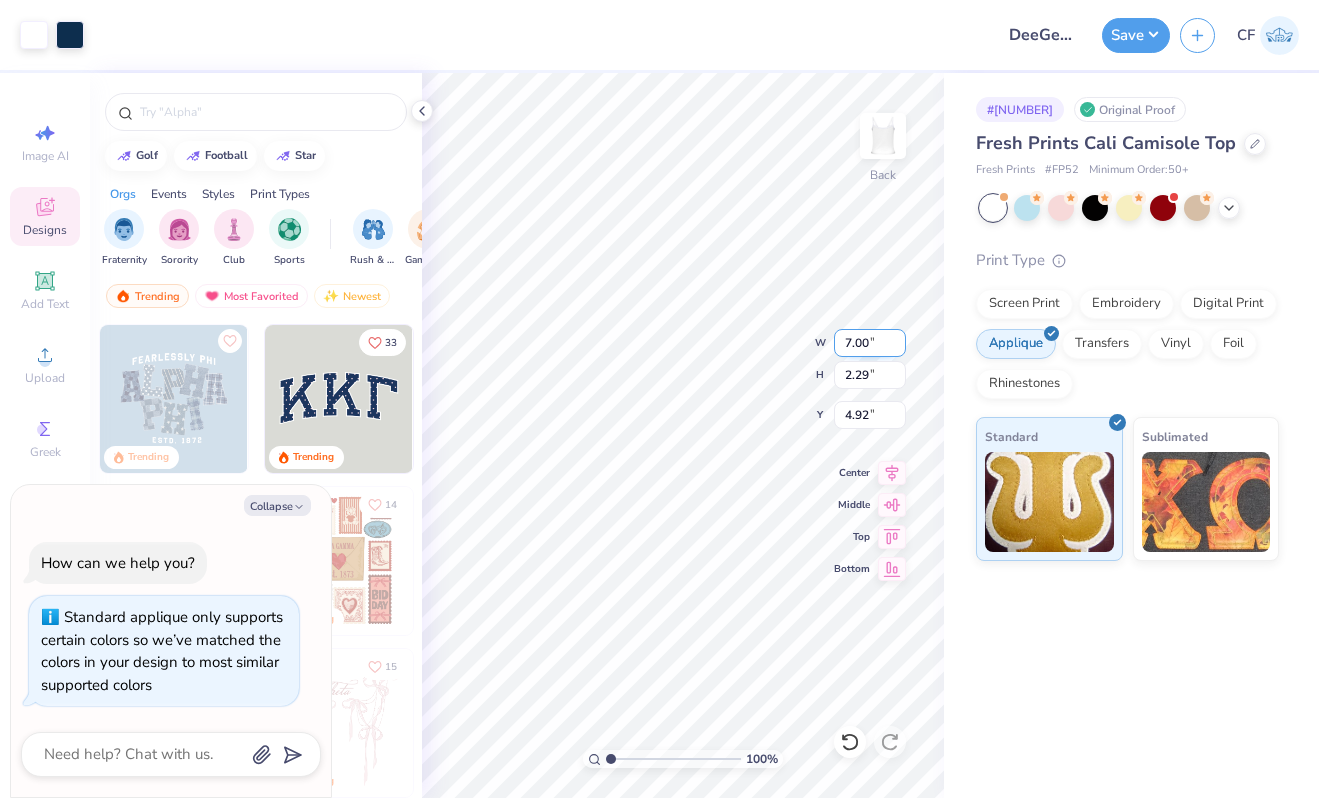 type on "x" 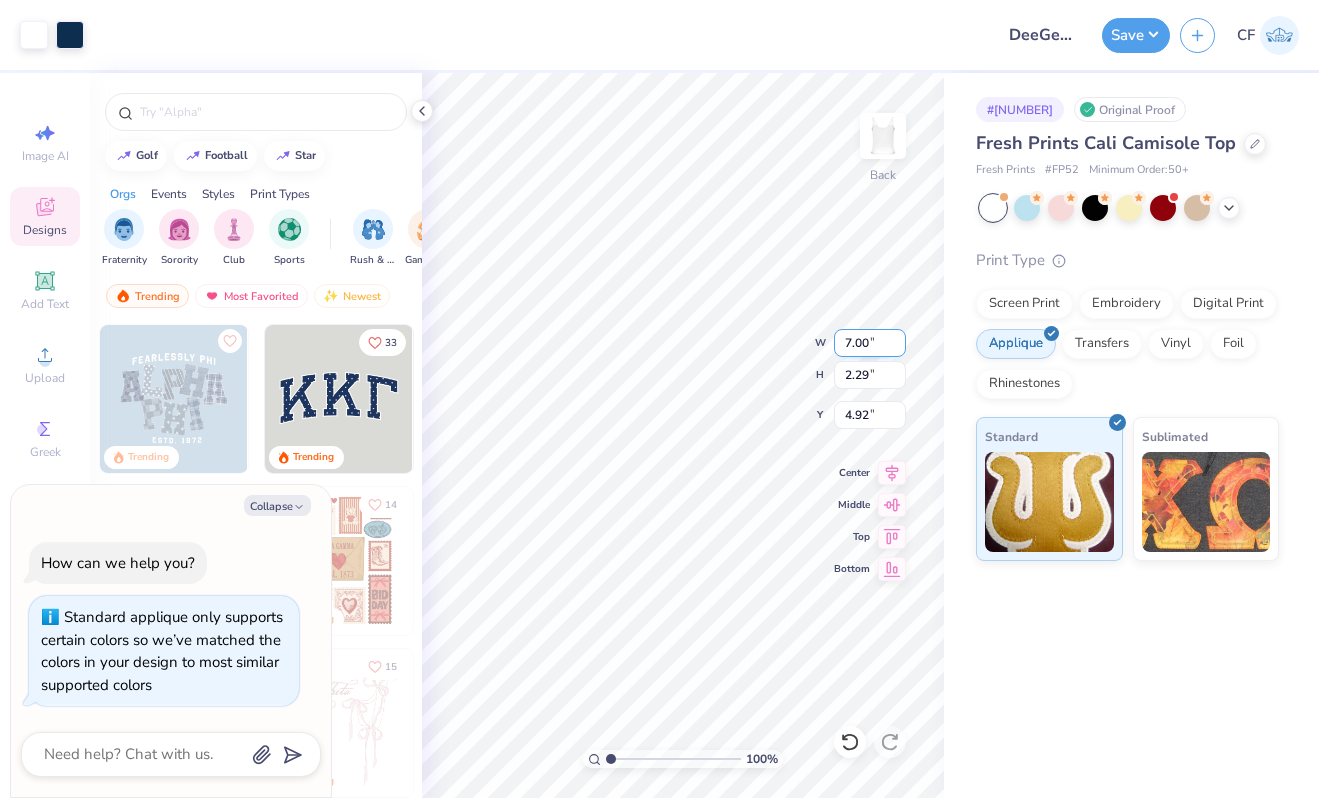 type on "2.68" 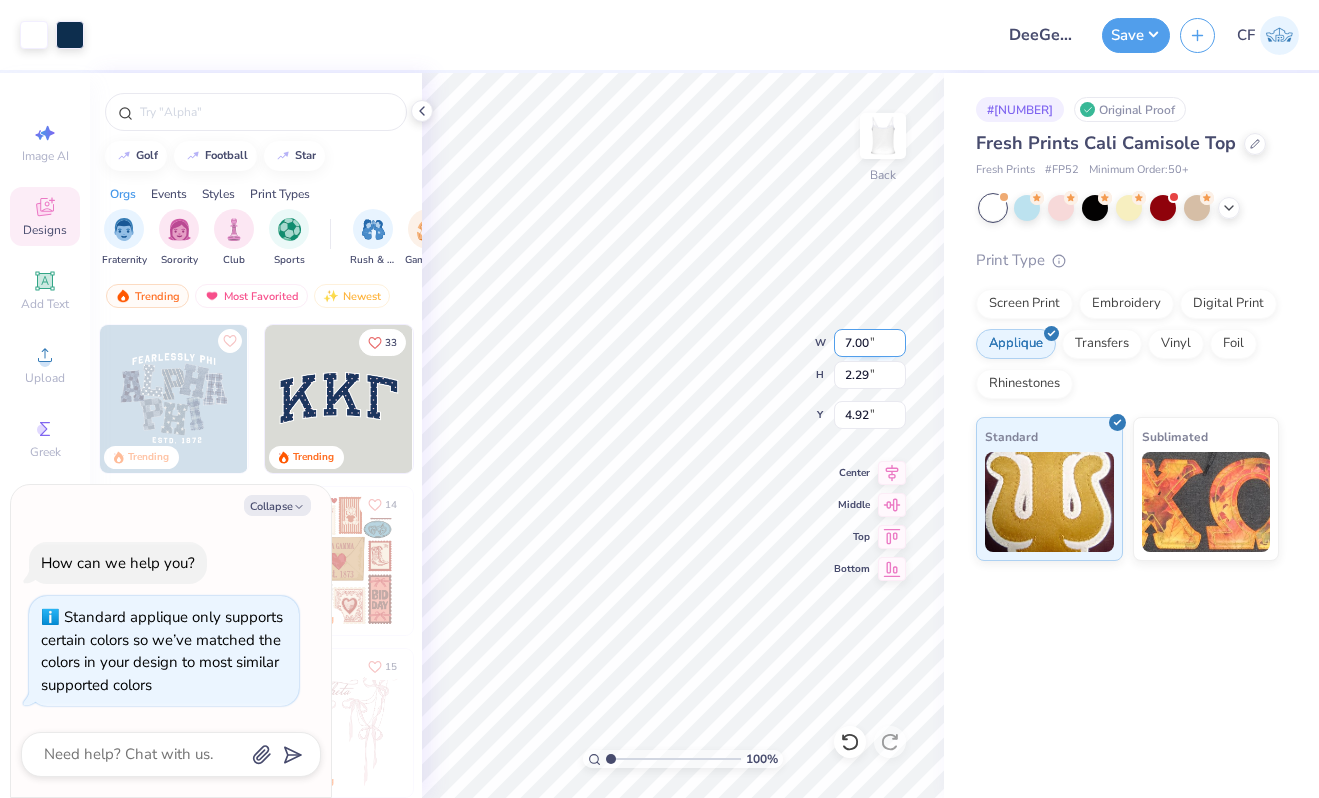type on "4.73" 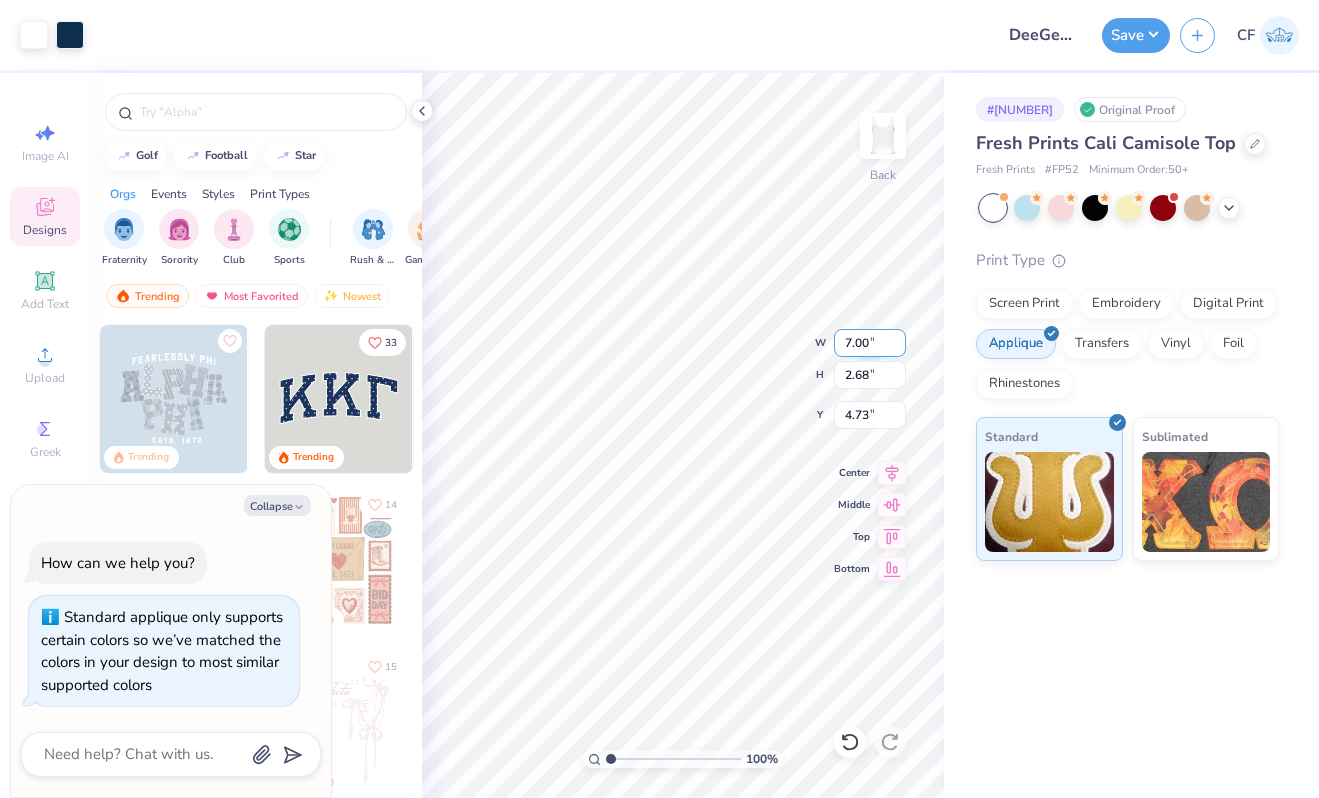 click on "7.00" at bounding box center [870, 343] 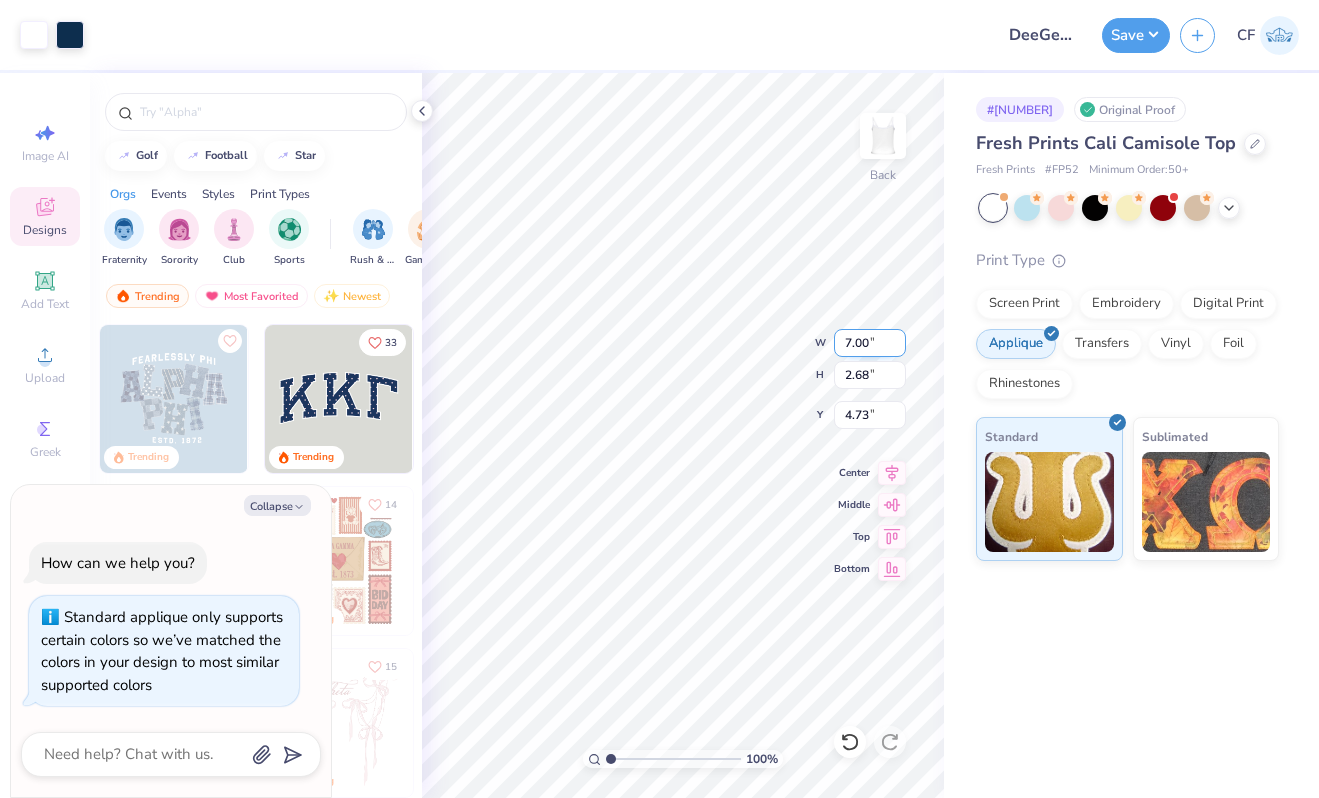 click on "7.00" at bounding box center [870, 343] 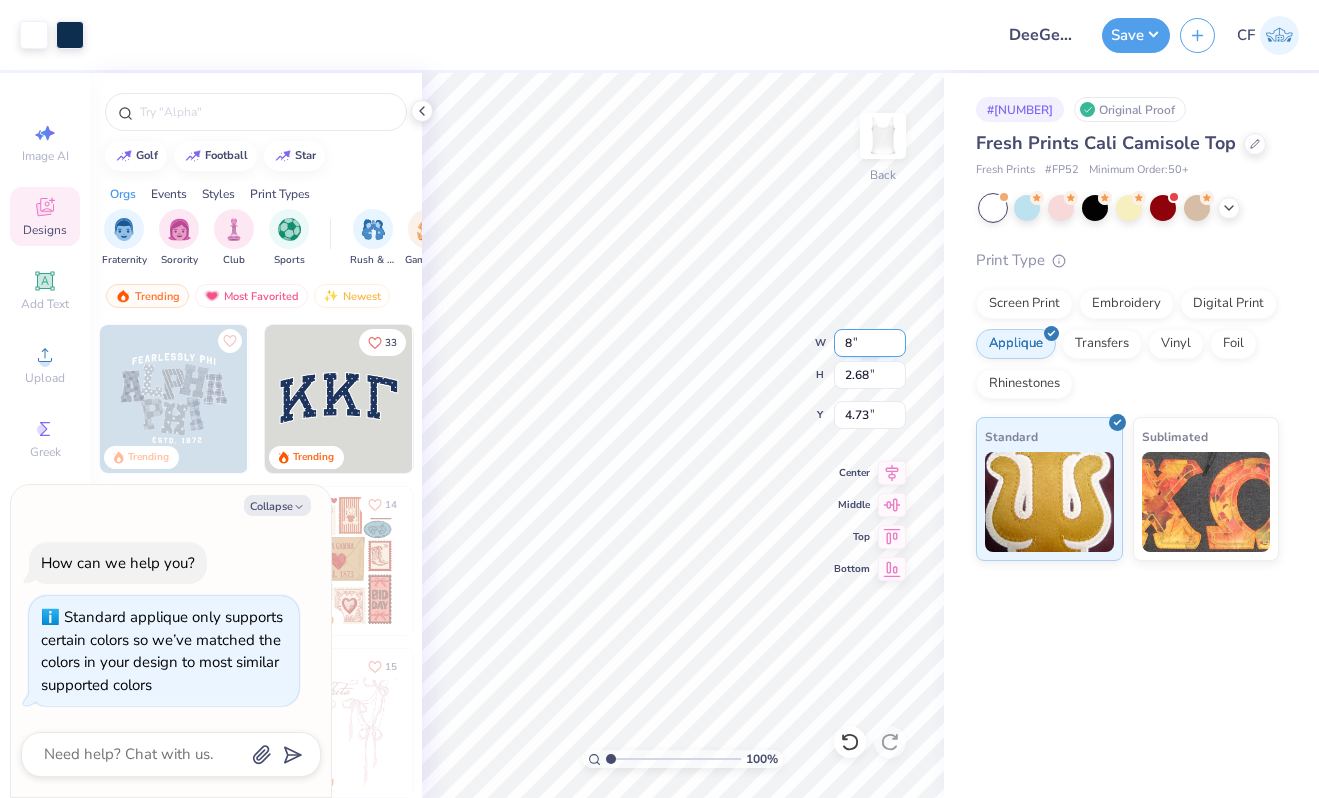 type on "8.00" 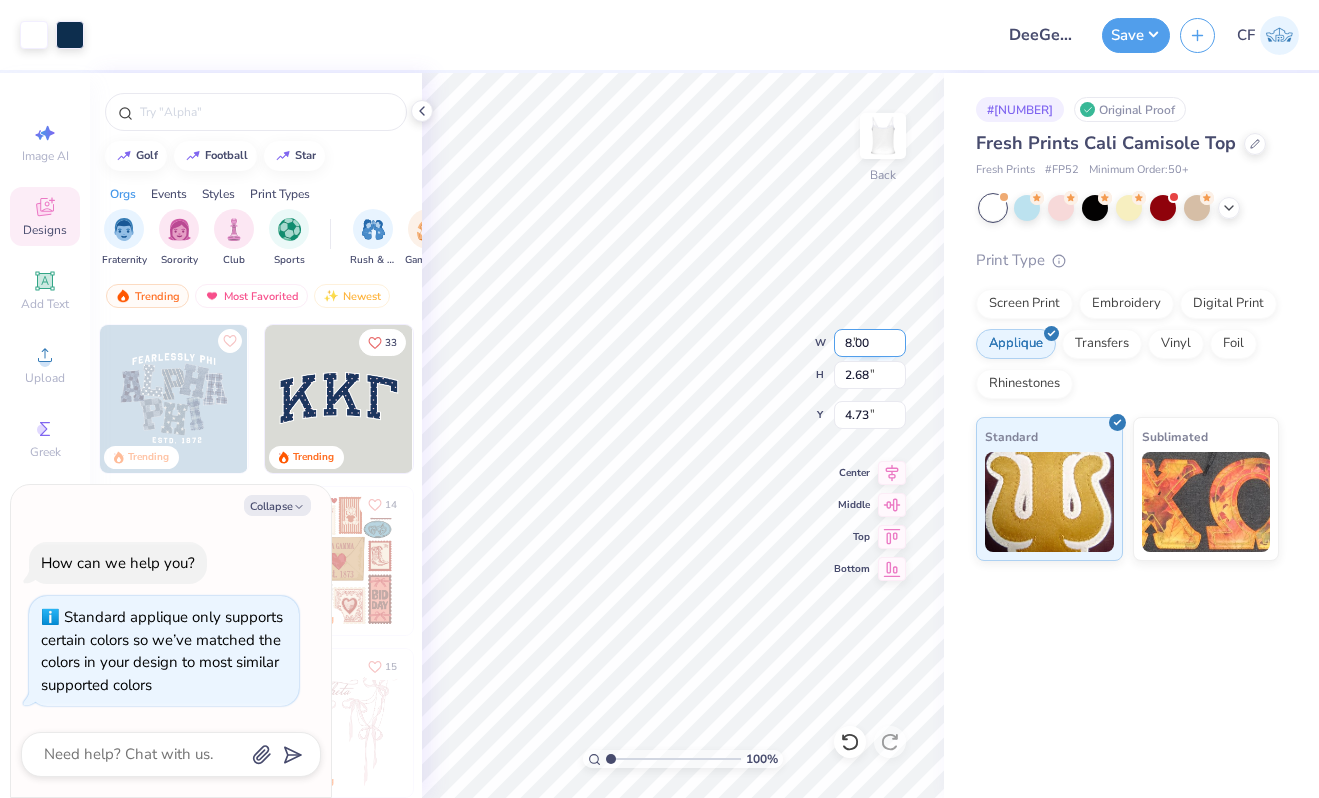 type on "x" 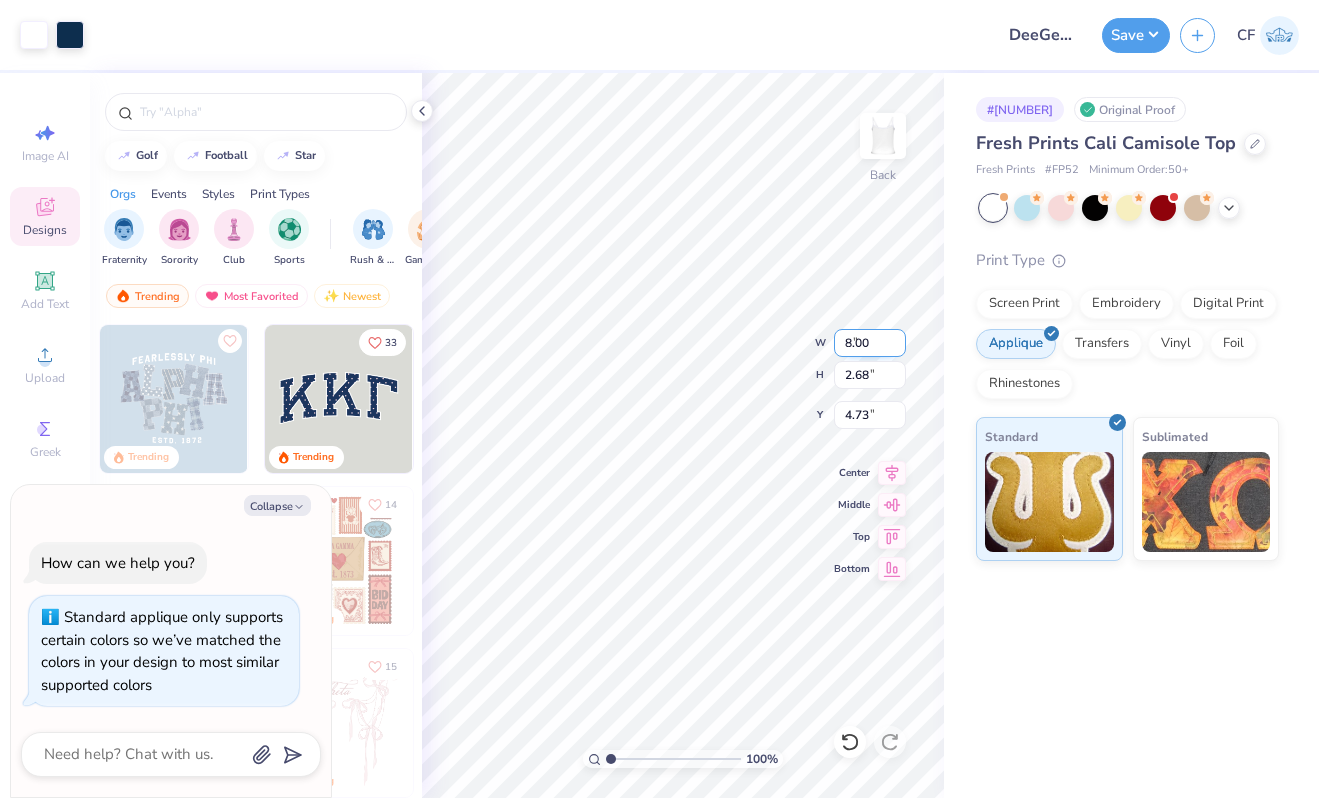 type on "3.06" 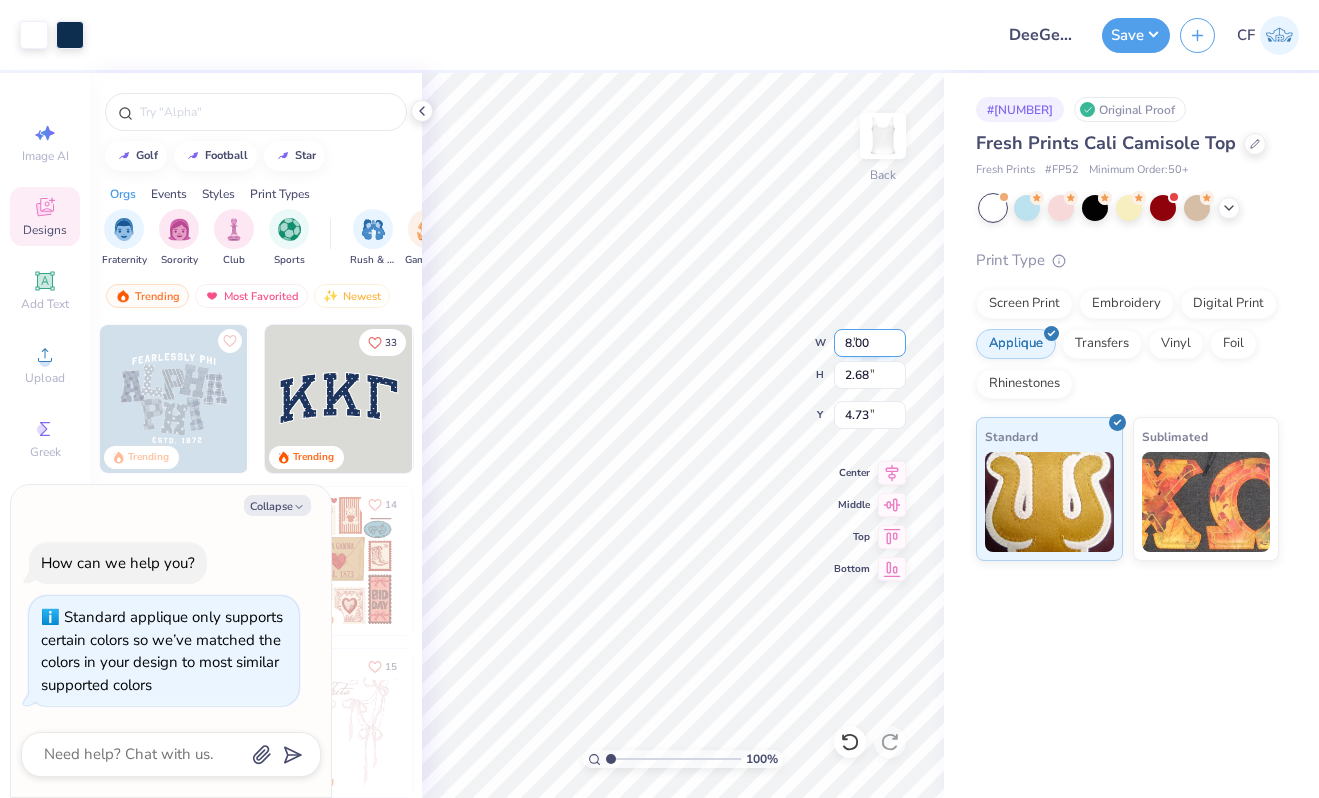 type on "4.54" 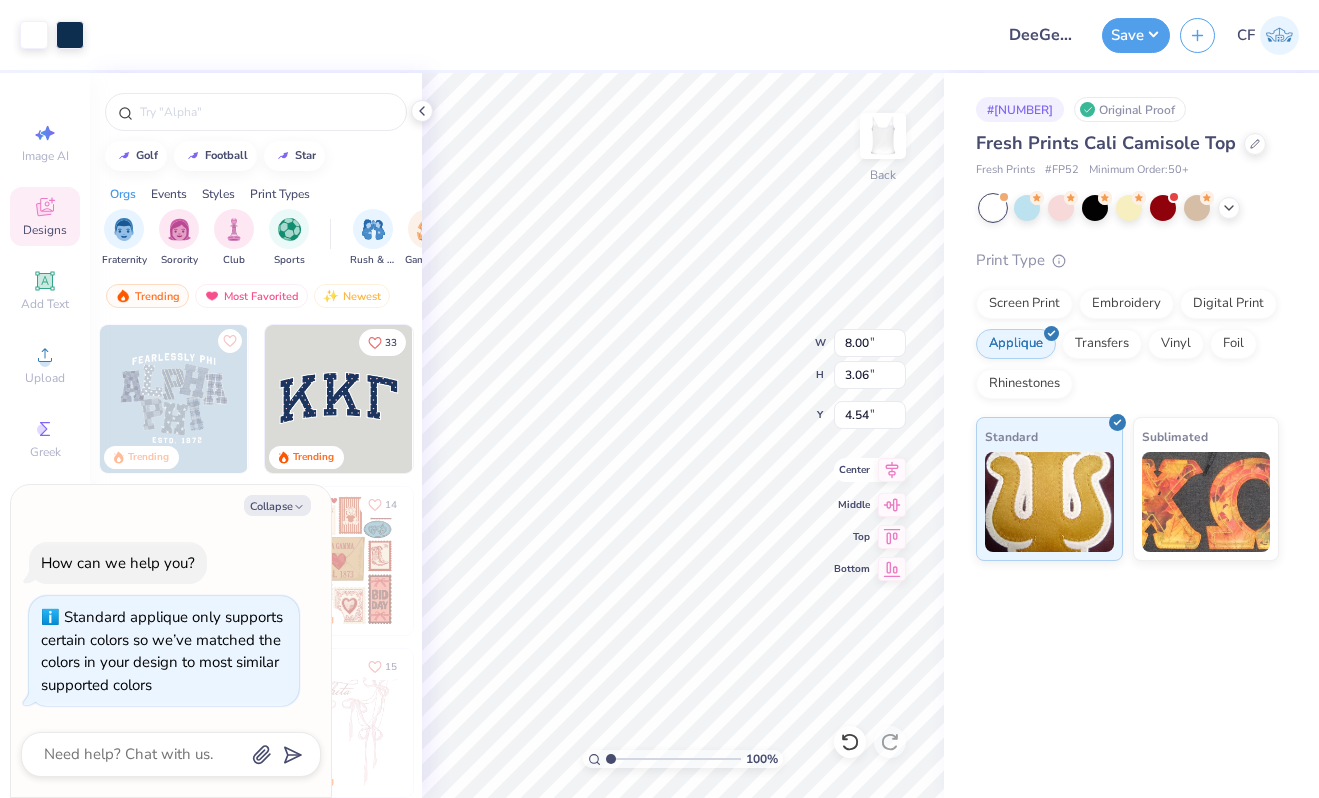 click 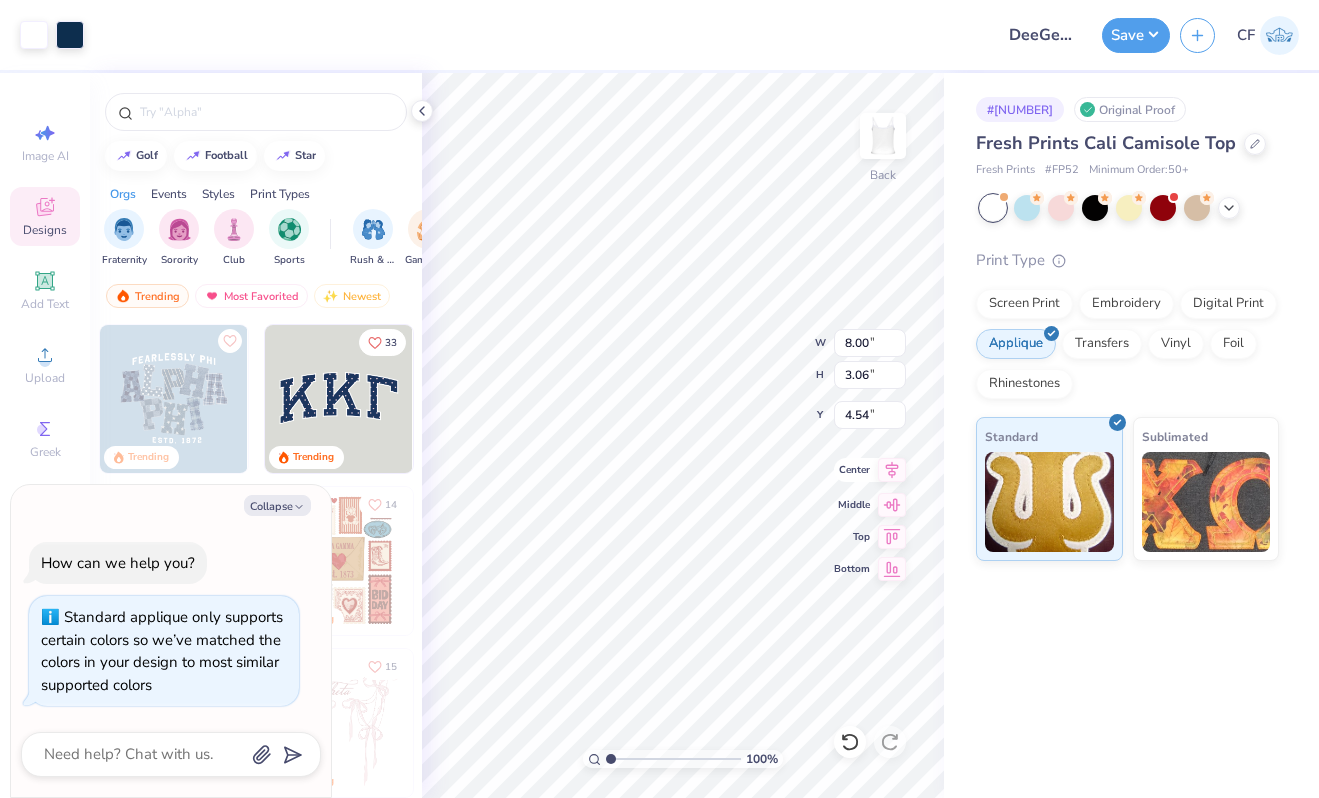 type on "x" 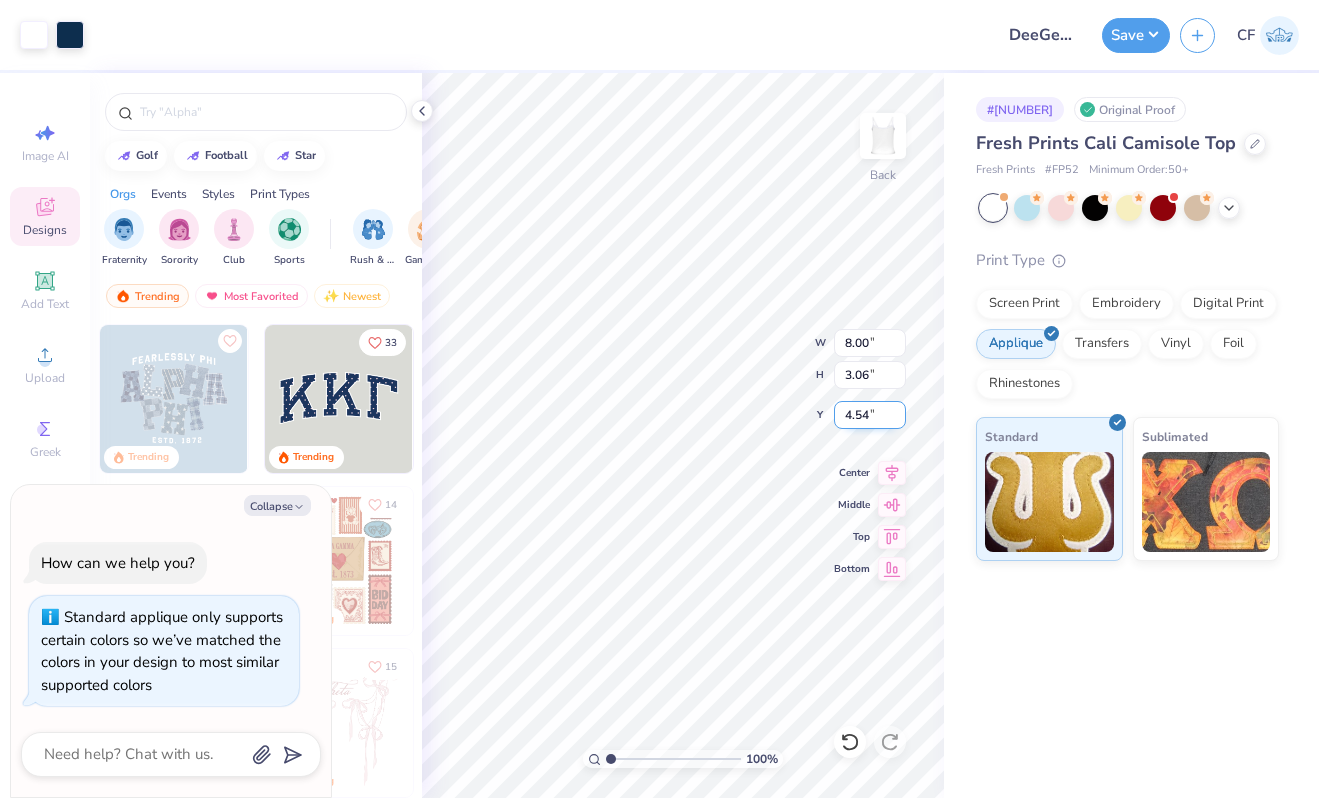 click on "4.54" at bounding box center [870, 415] 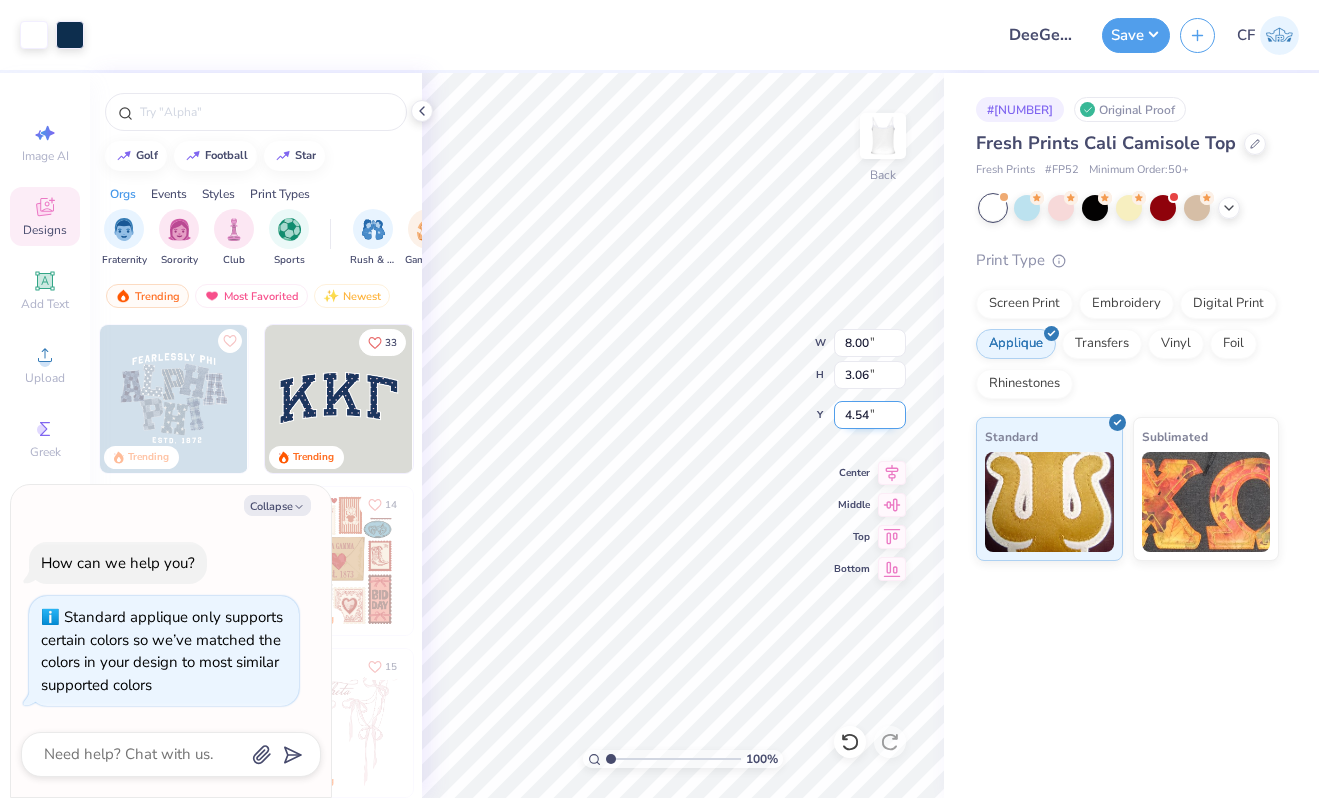 click on "4.54" at bounding box center (870, 415) 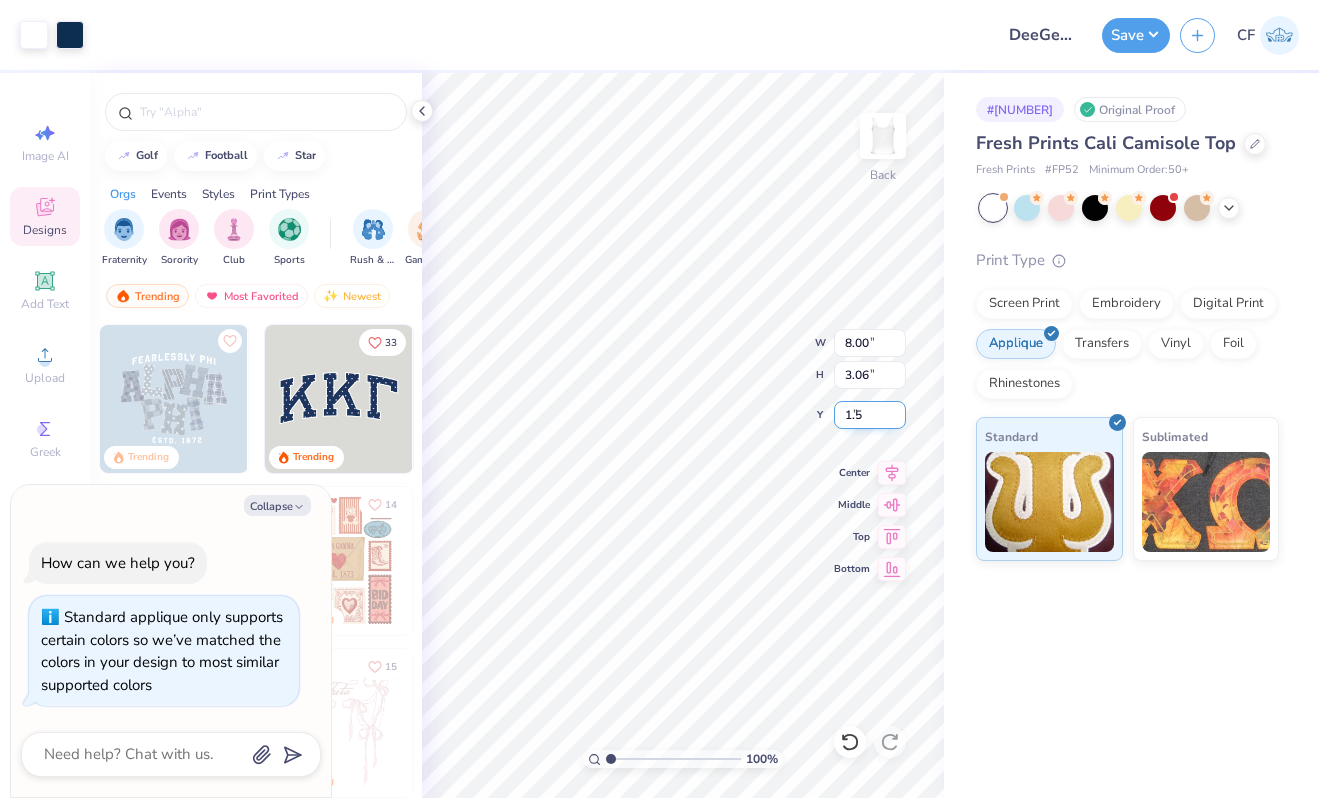 type on "1.5" 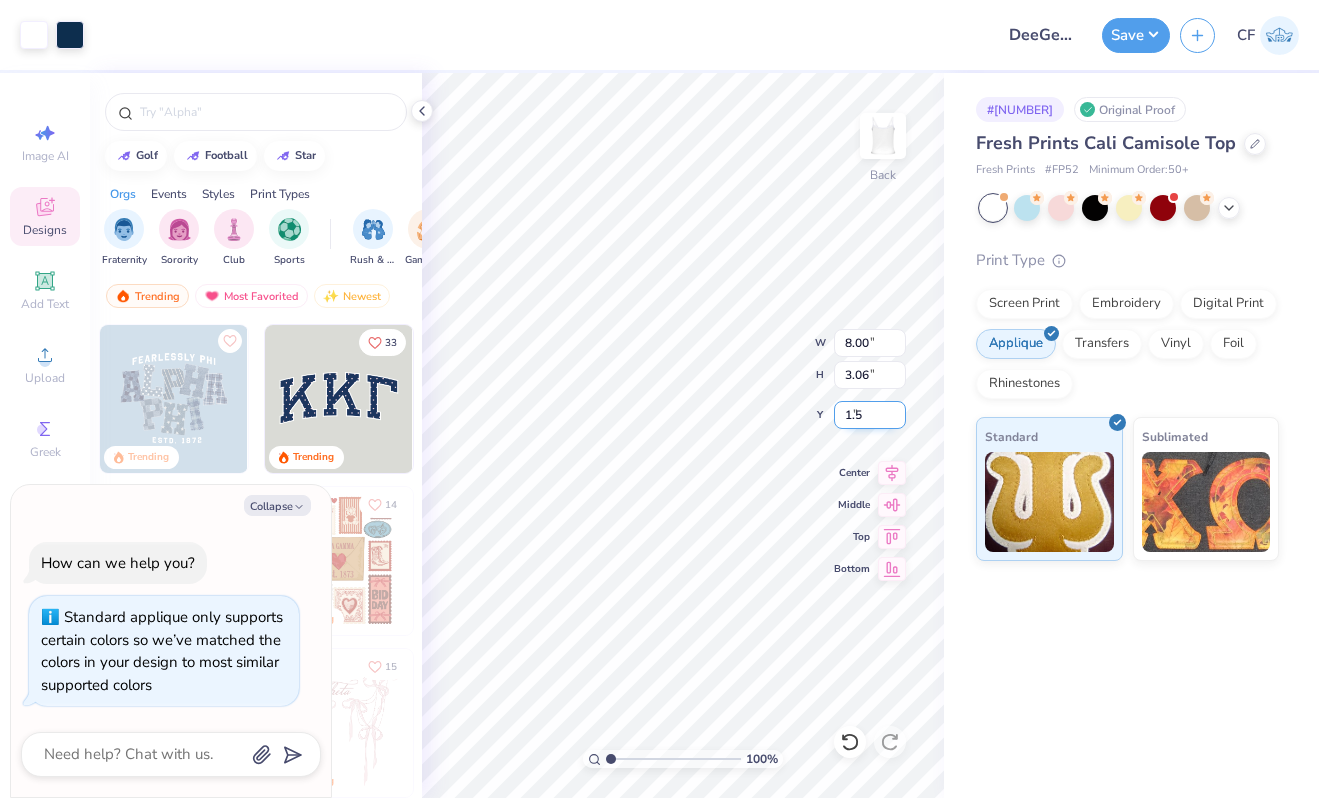 type on "x" 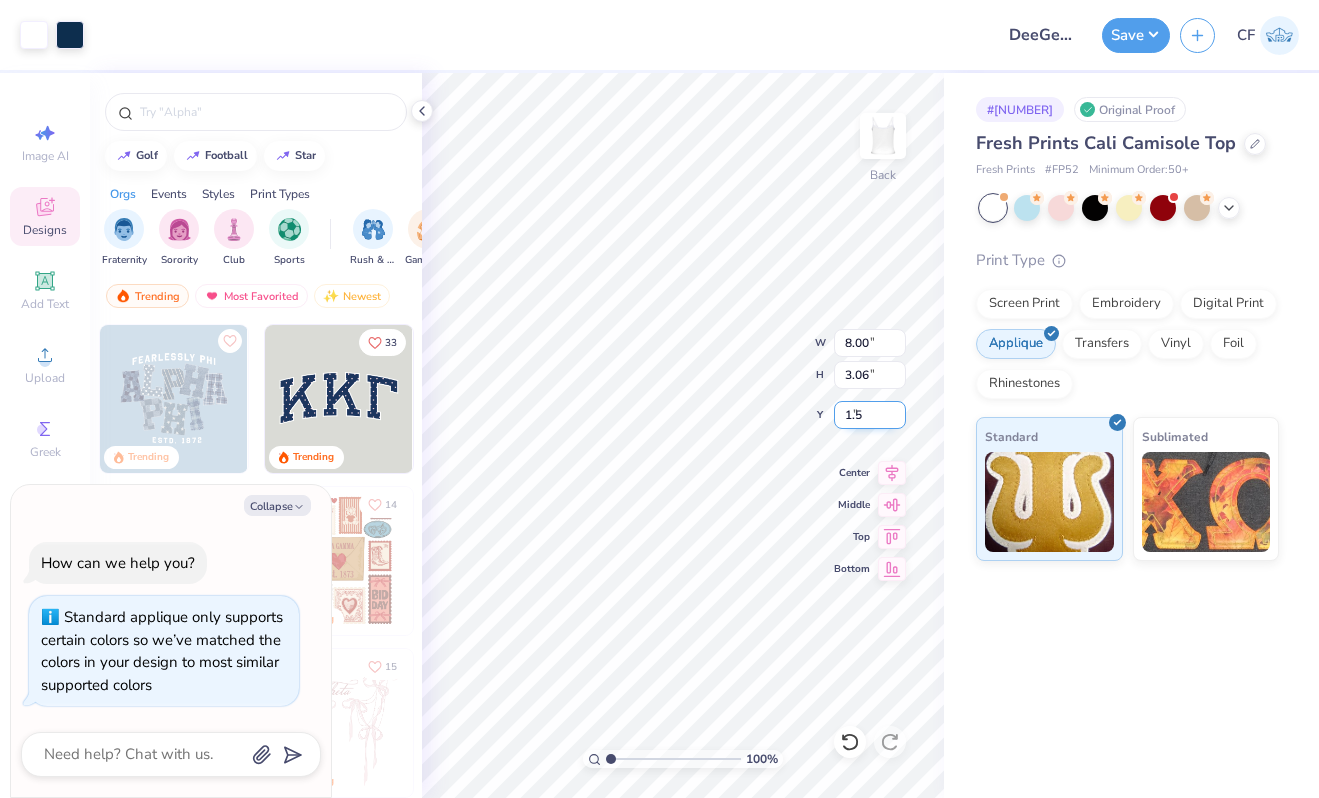 type on "1.50" 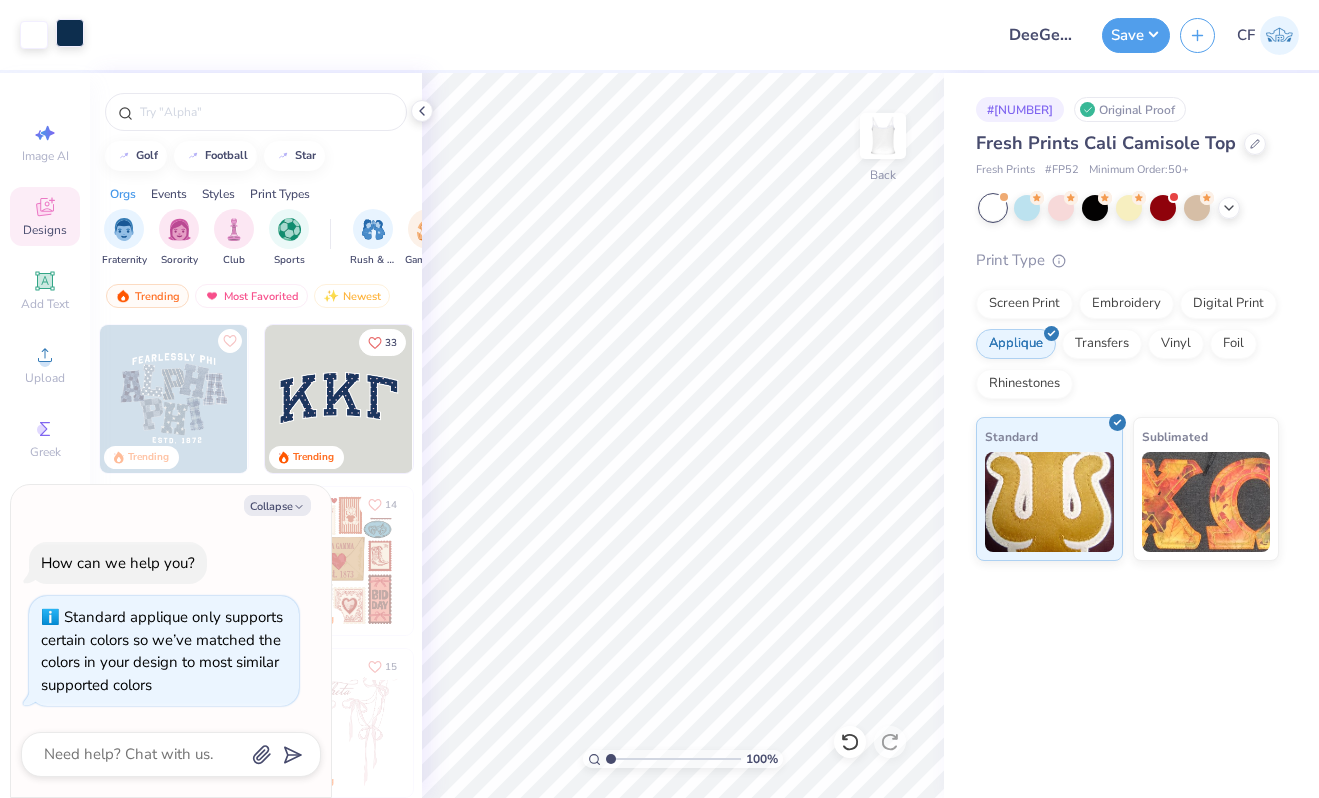 click at bounding box center (70, 33) 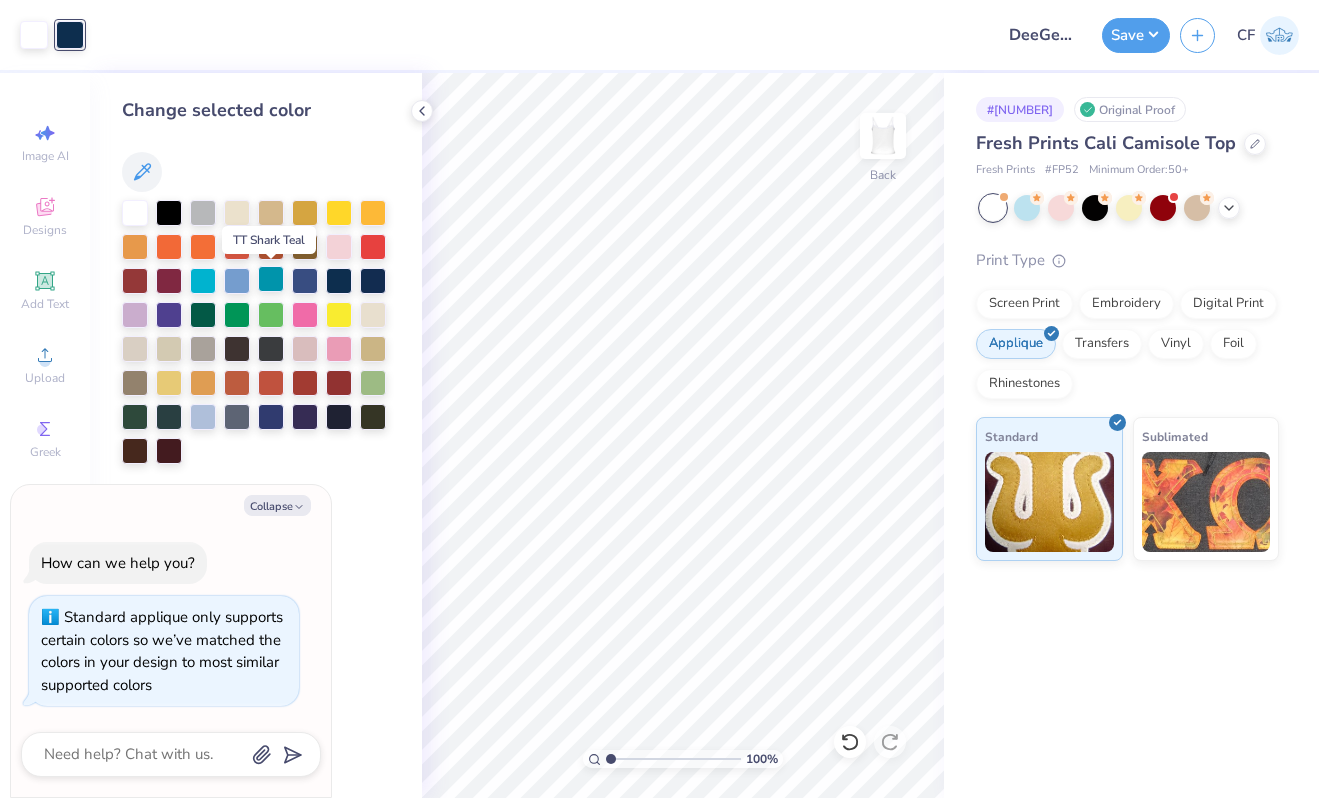 click at bounding box center [271, 279] 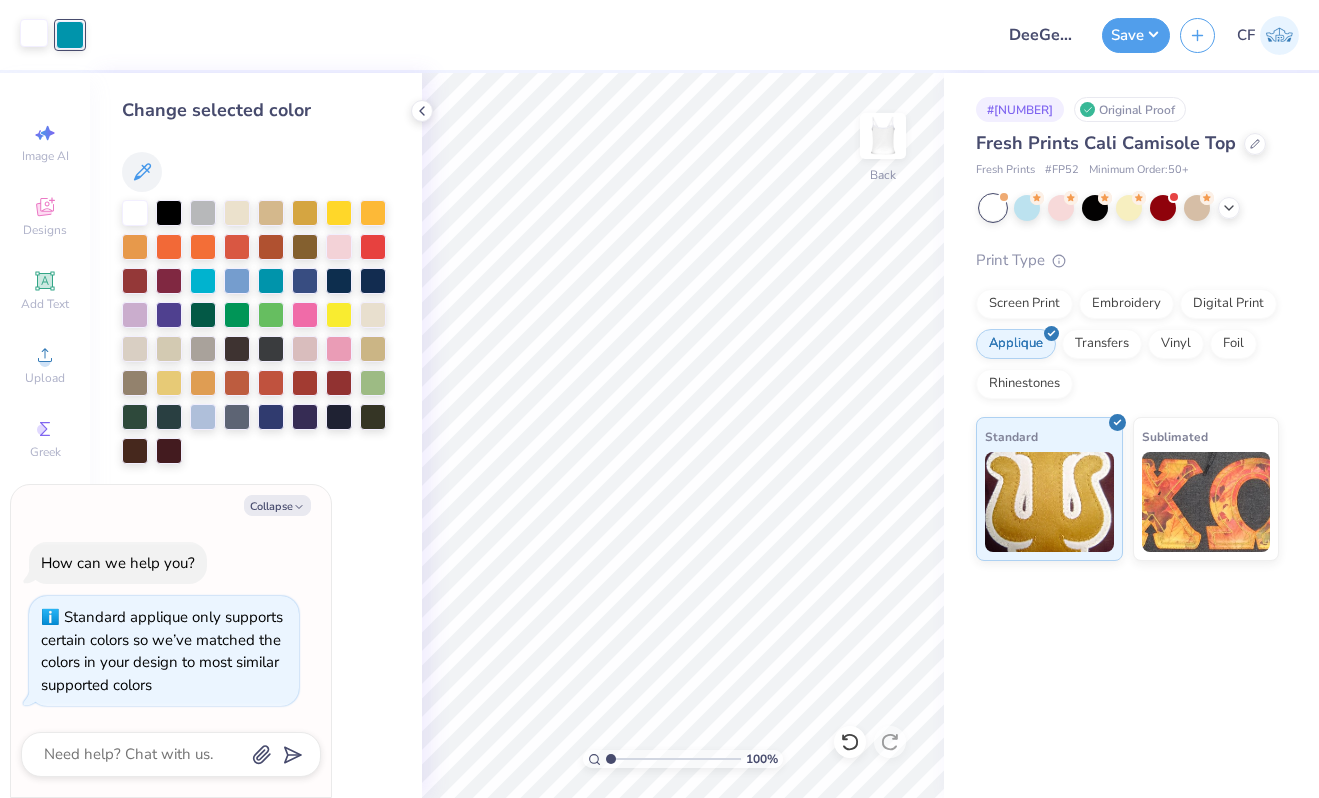 click at bounding box center [34, 33] 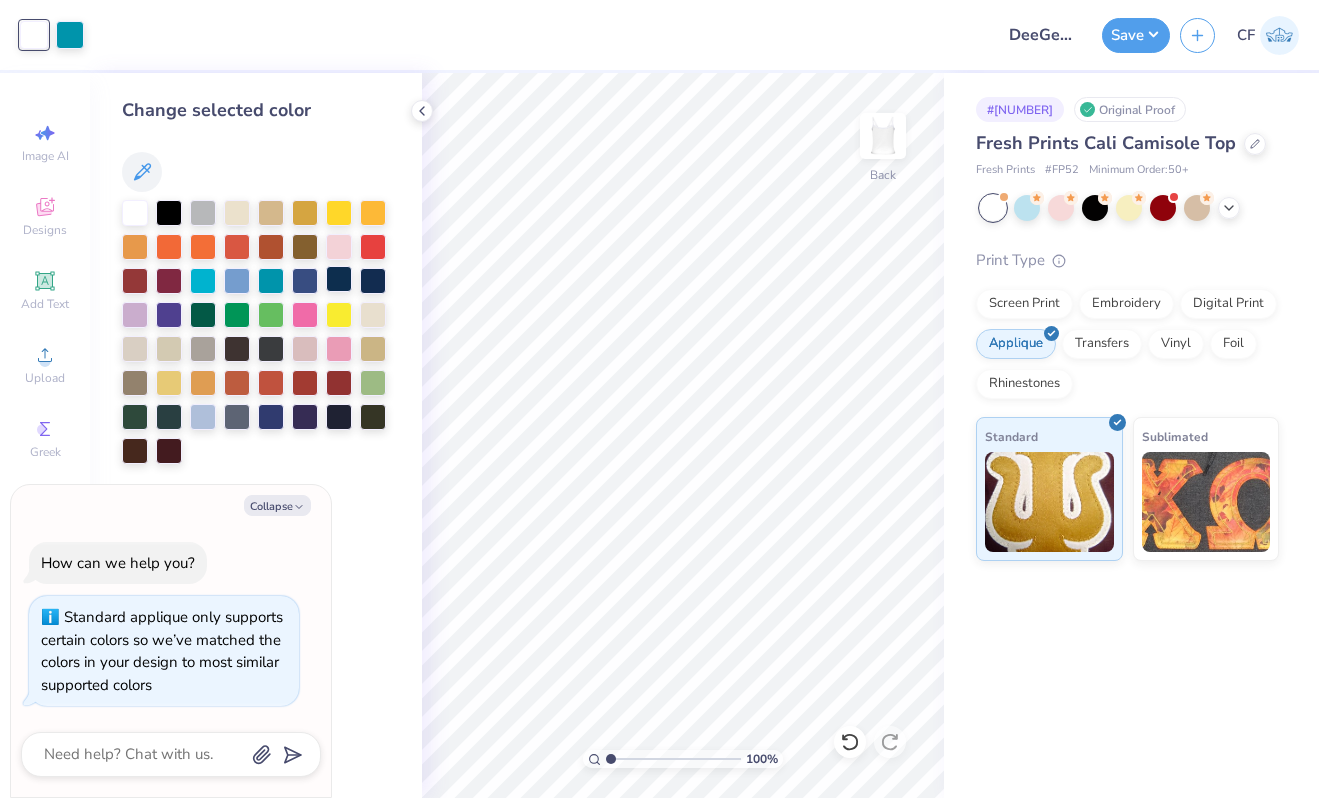 click at bounding box center (339, 279) 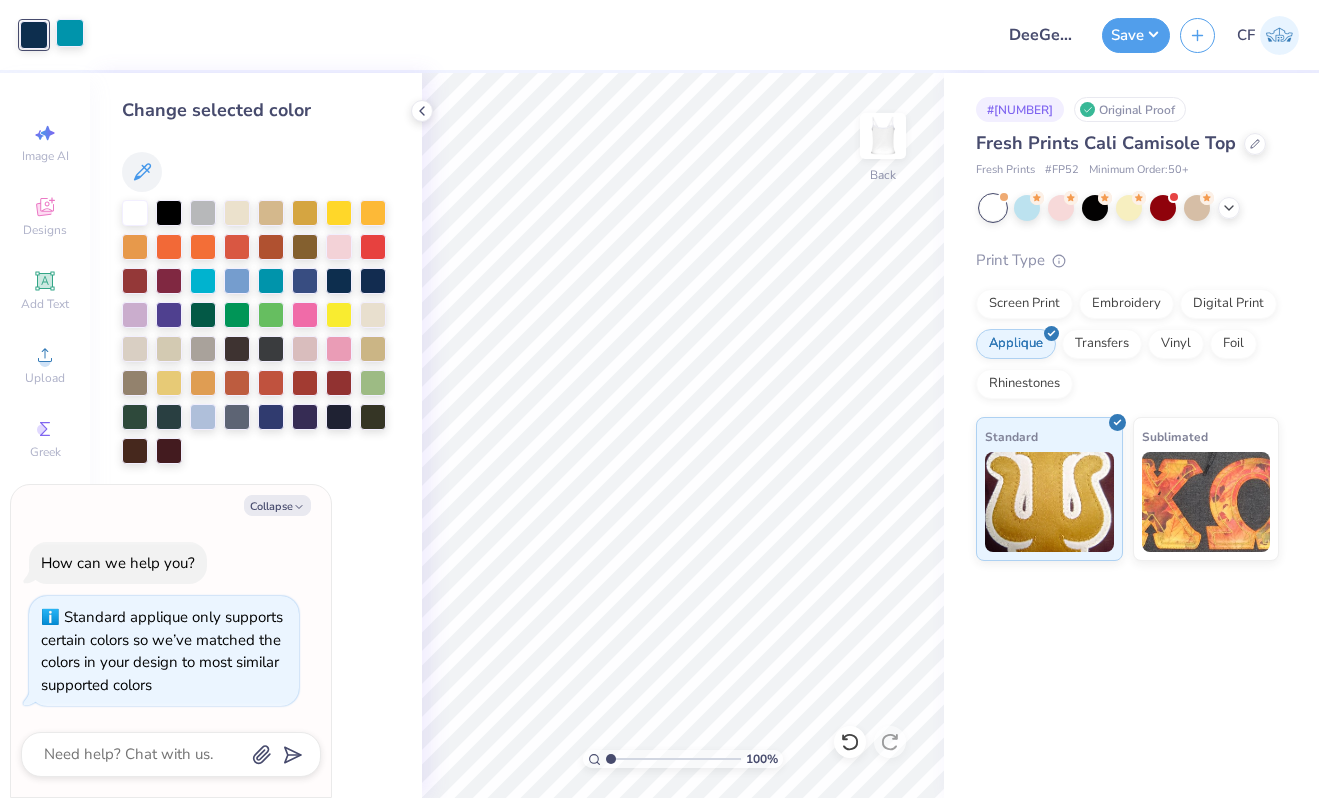click at bounding box center [70, 33] 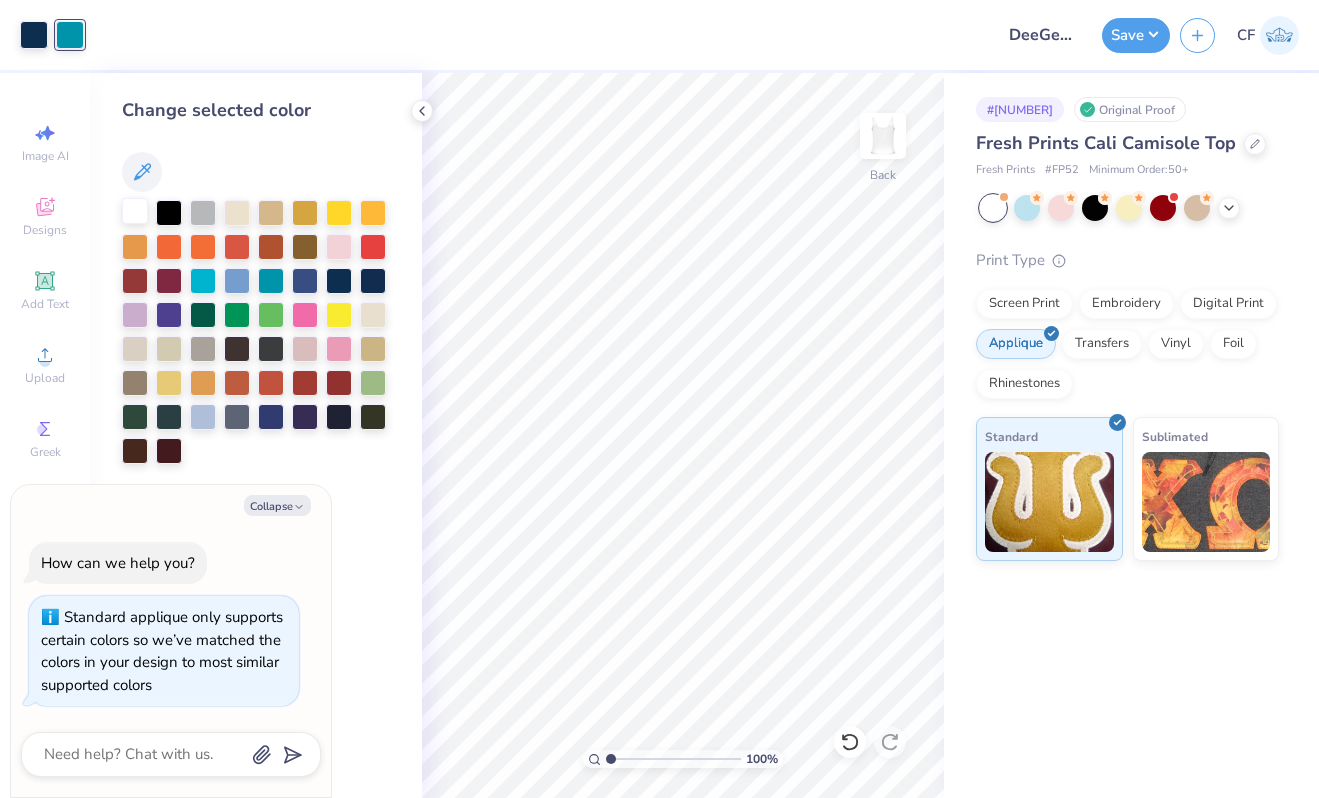 click at bounding box center [135, 211] 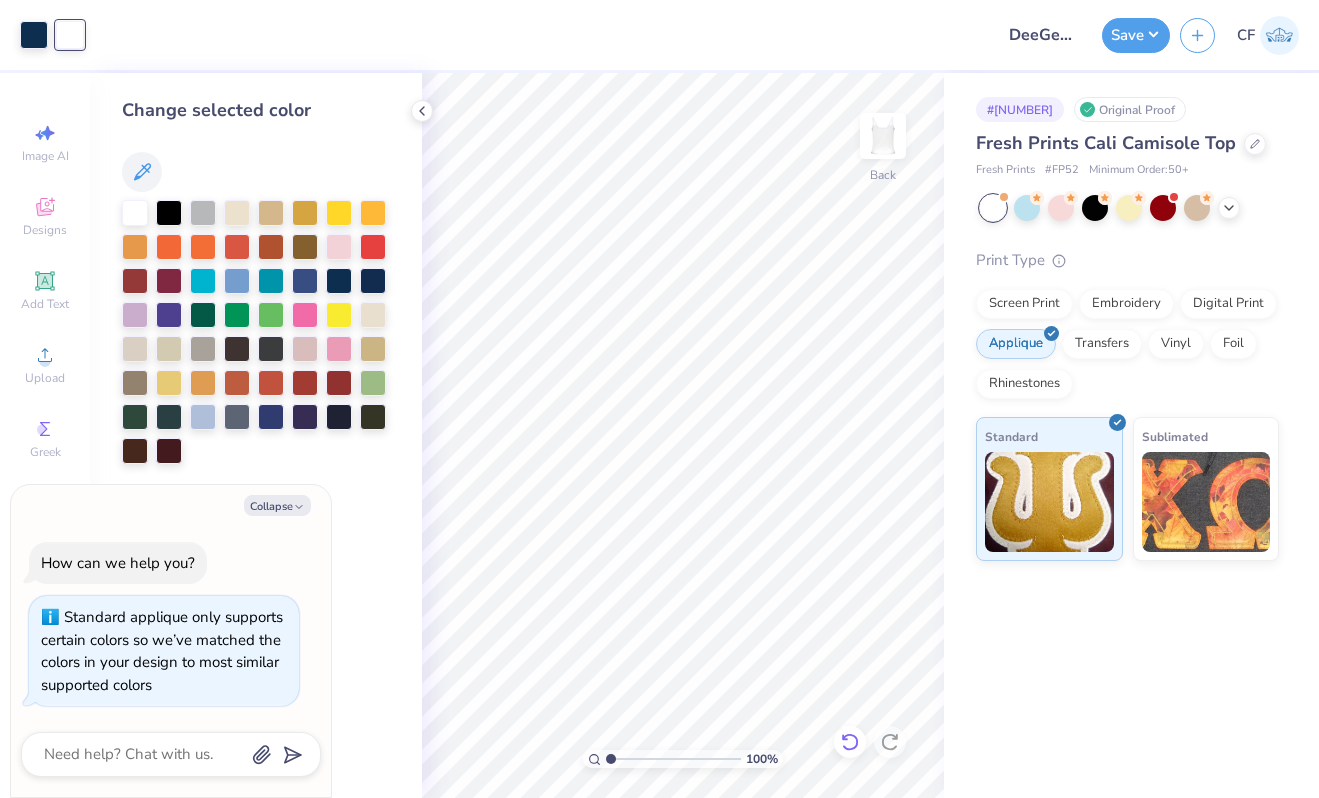 click 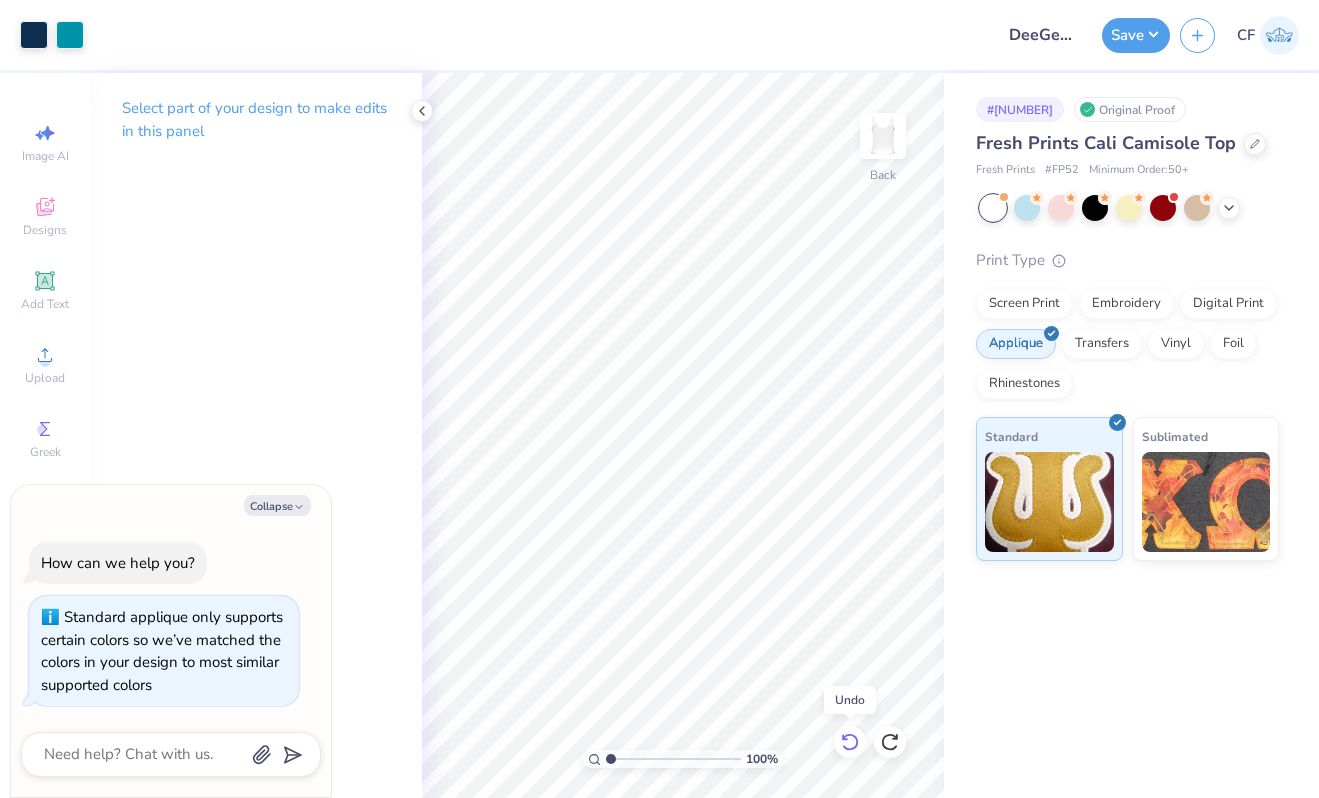 click 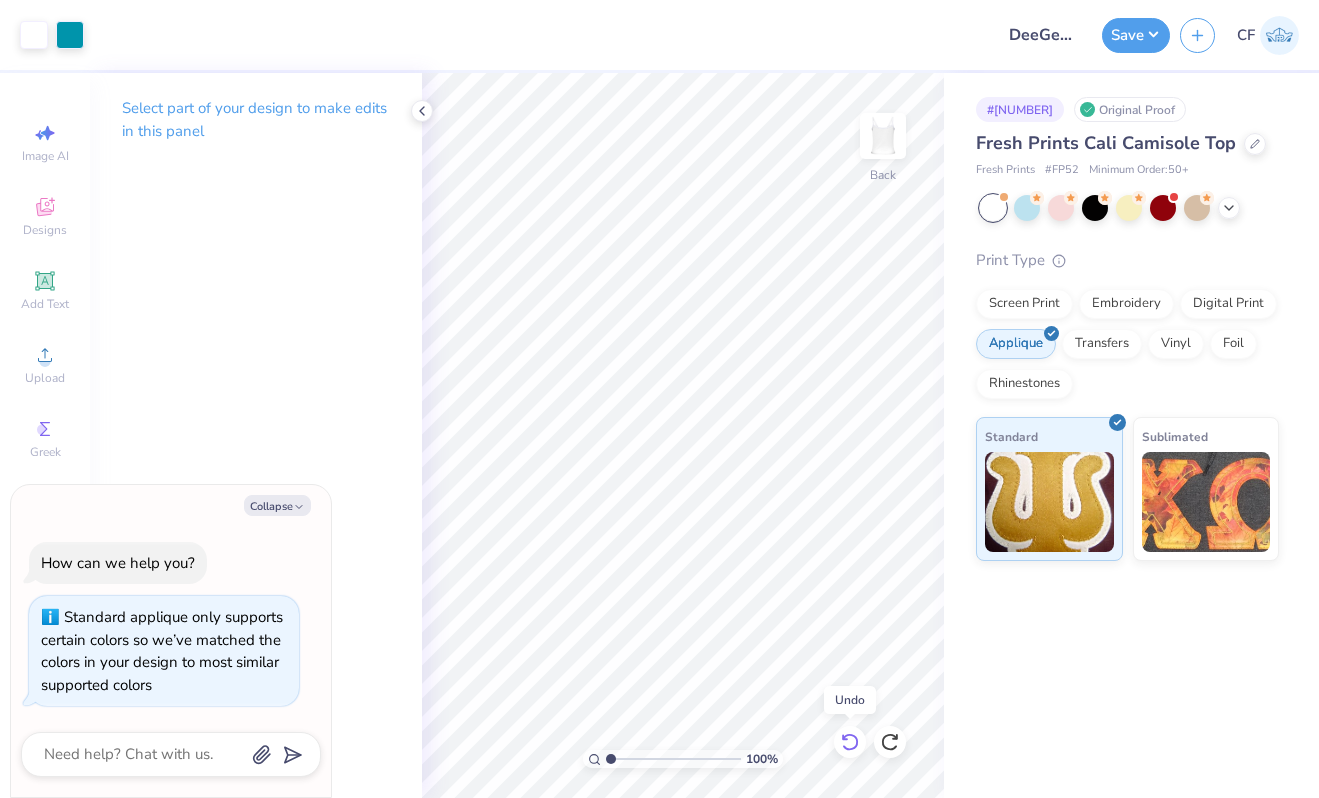 click 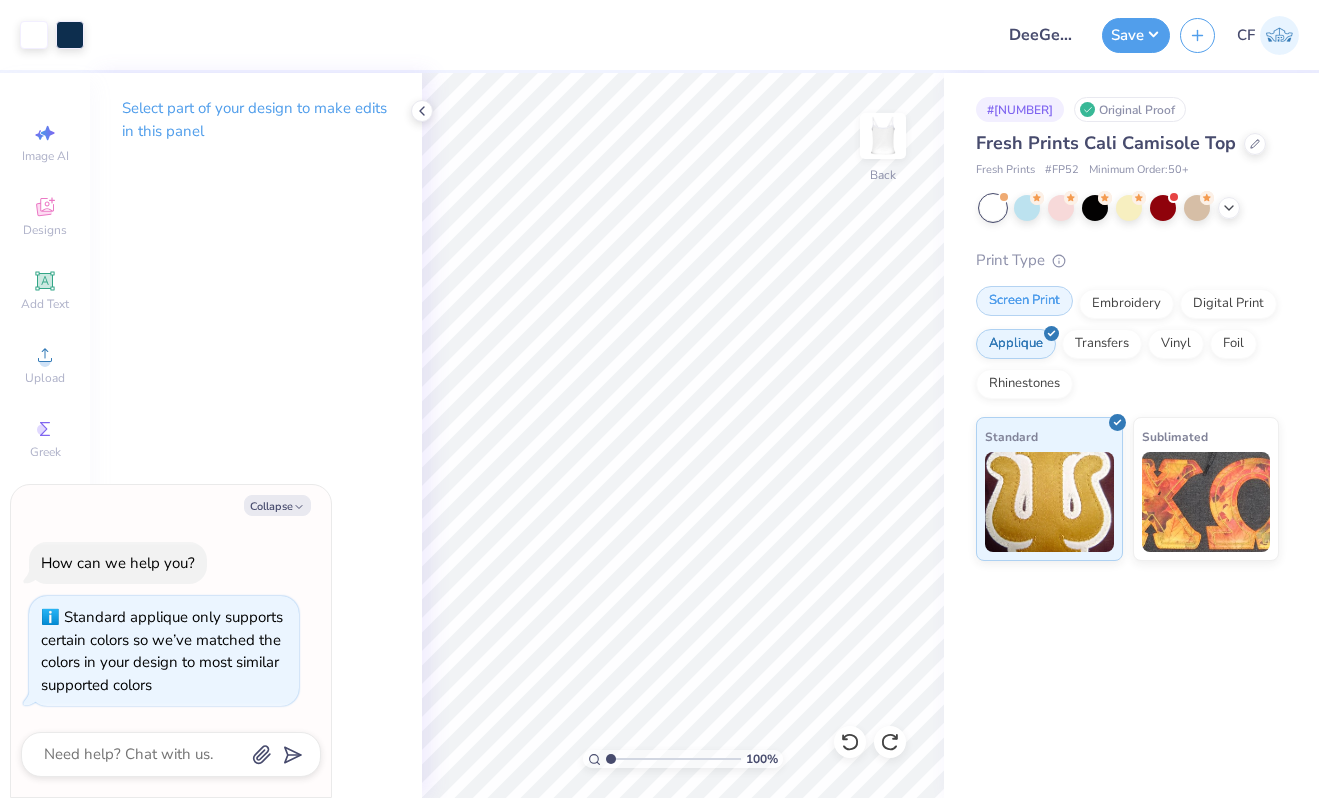 click on "Screen Print" at bounding box center (1024, 301) 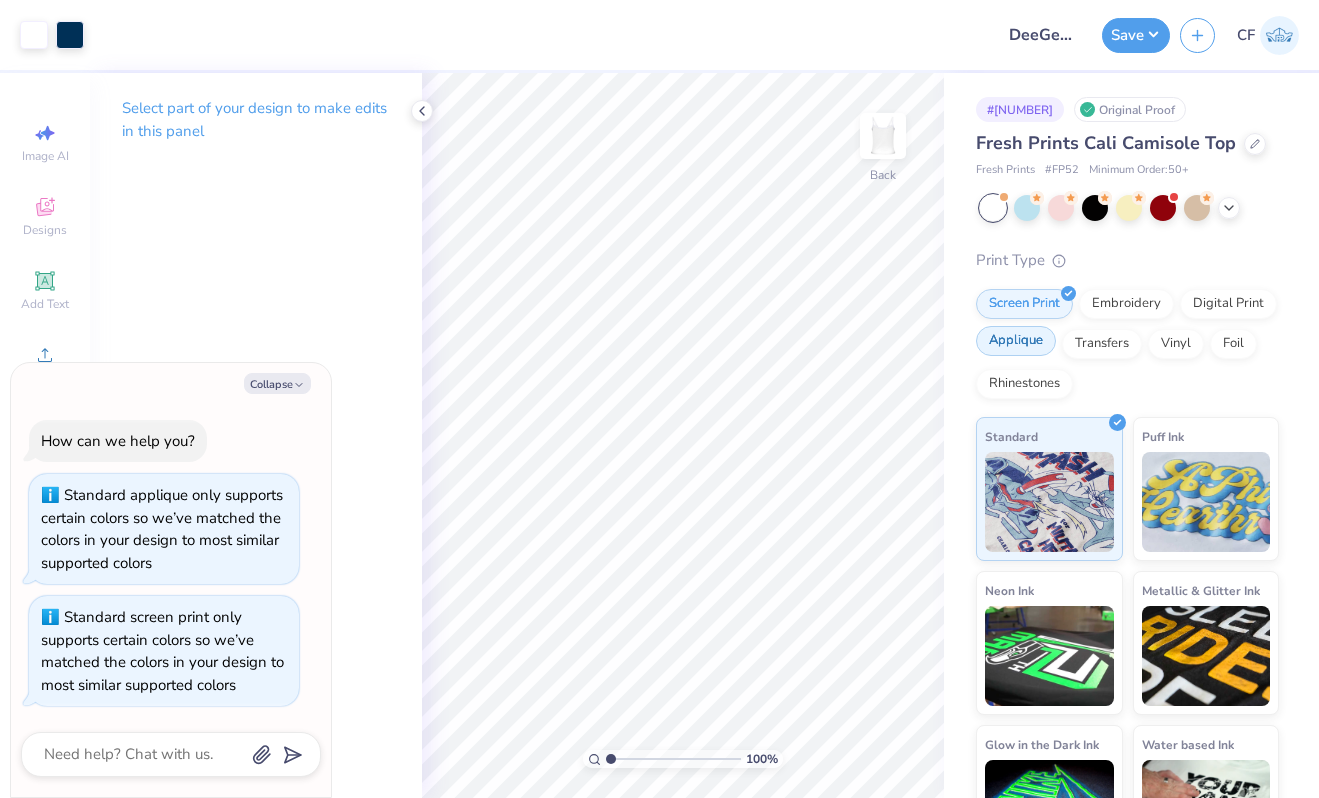 click on "Applique" at bounding box center [1016, 341] 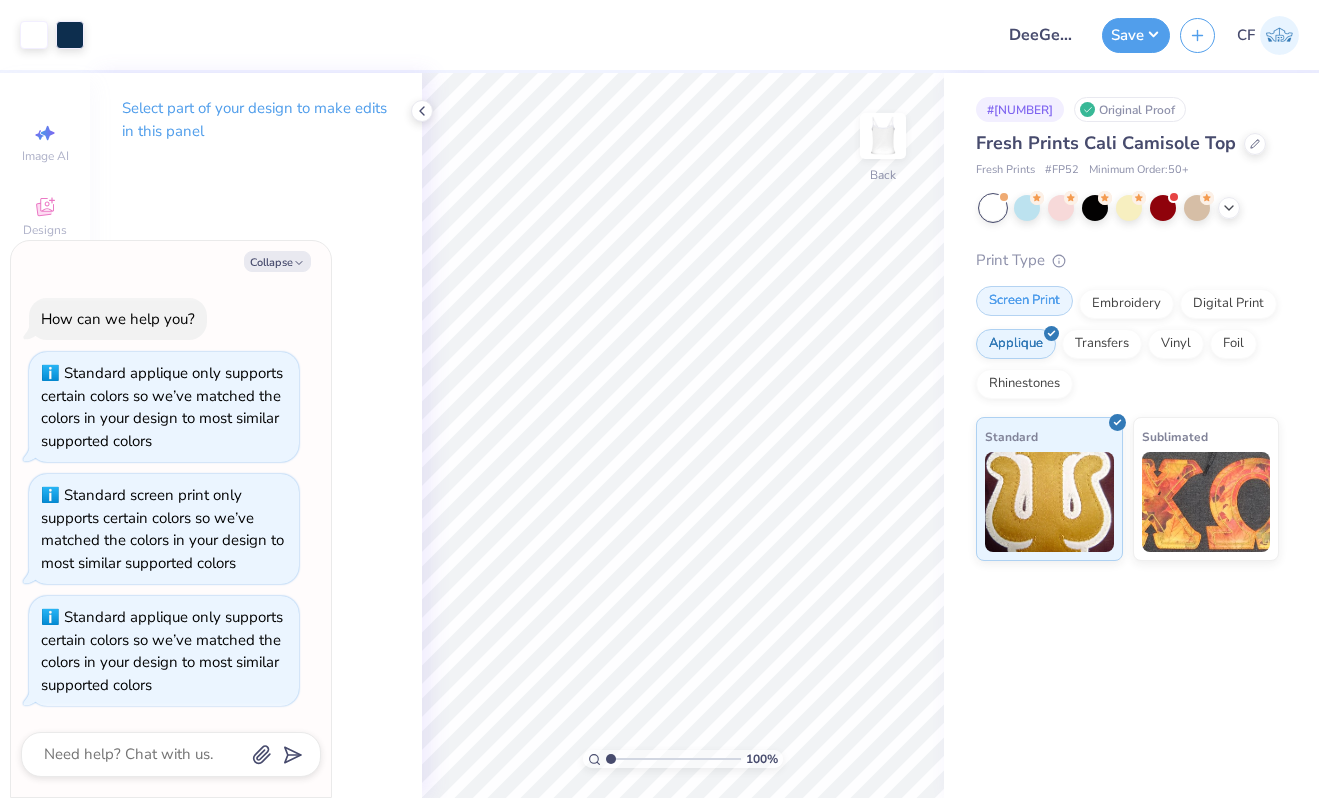 click on "Screen Print" at bounding box center [1024, 301] 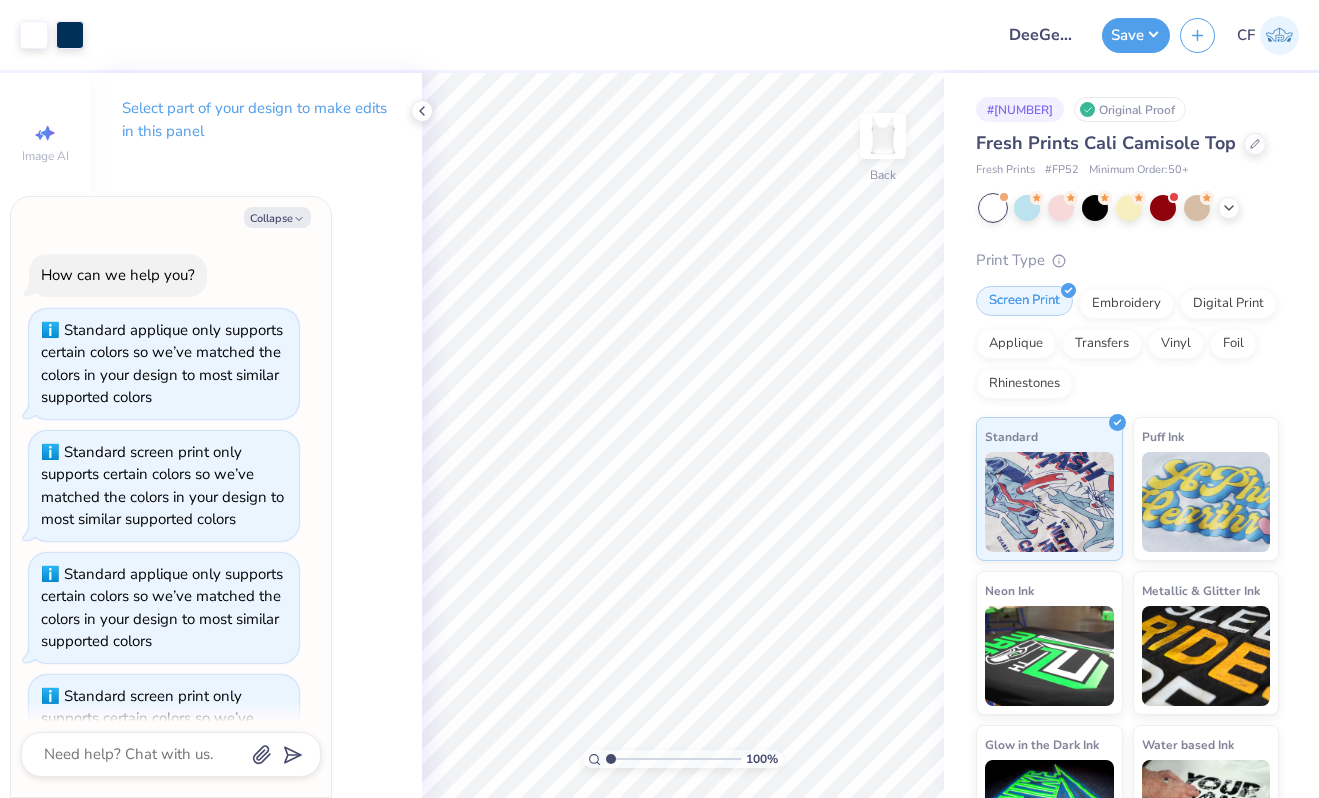 scroll, scrollTop: 78, scrollLeft: 0, axis: vertical 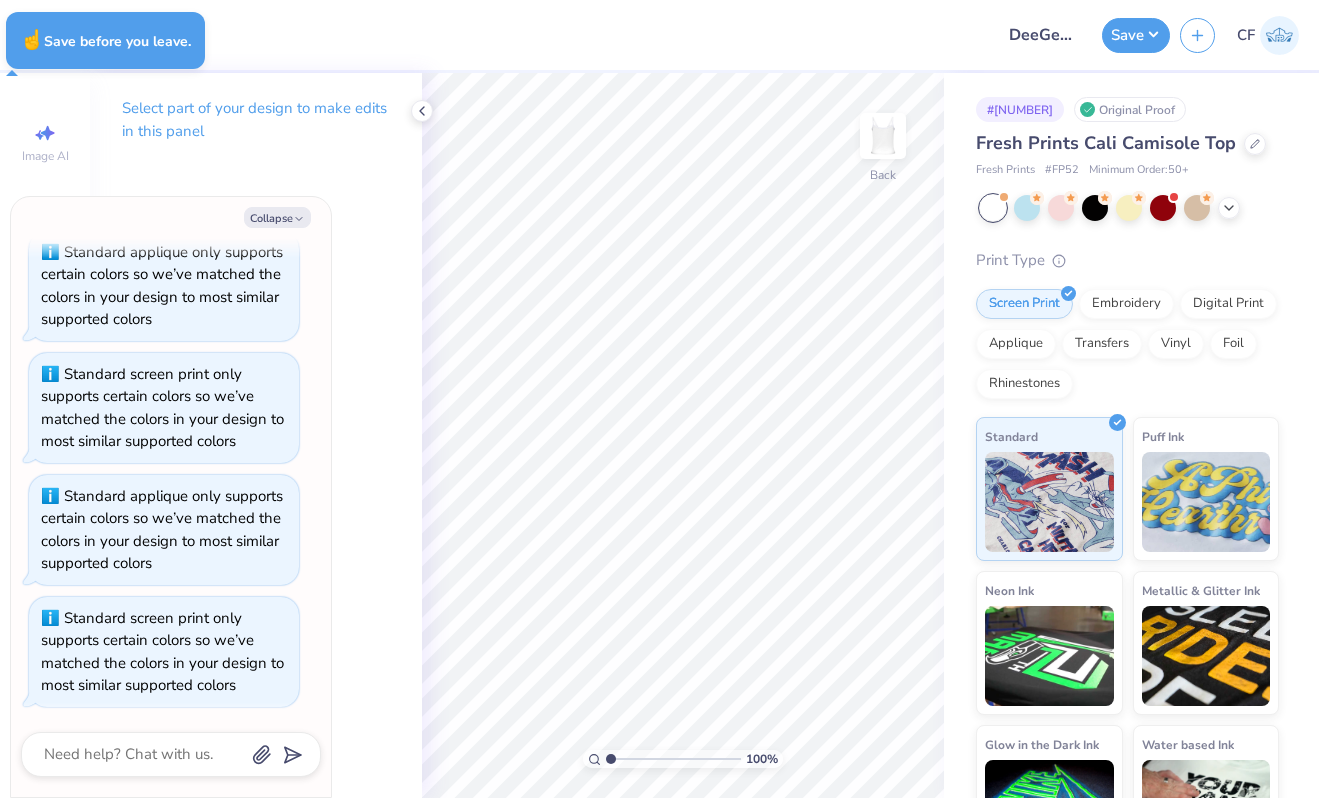type on "x" 